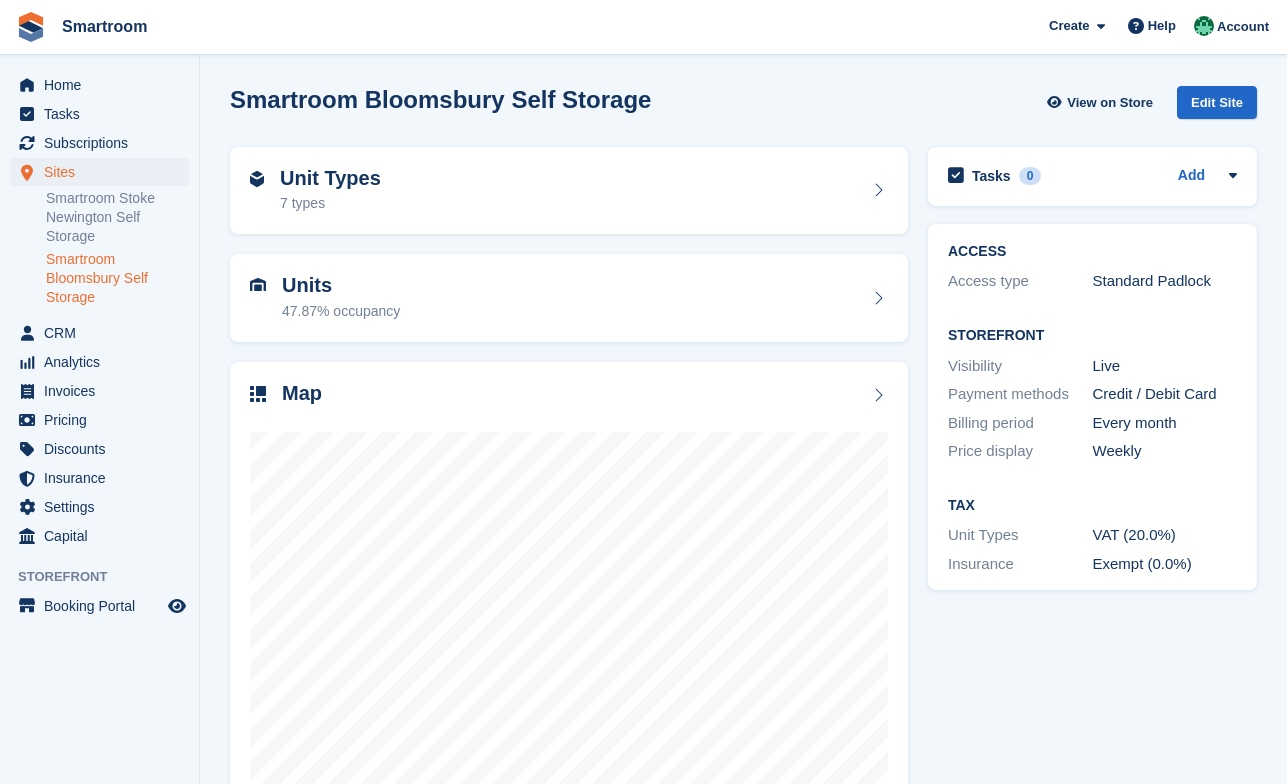 scroll, scrollTop: 70, scrollLeft: 0, axis: vertical 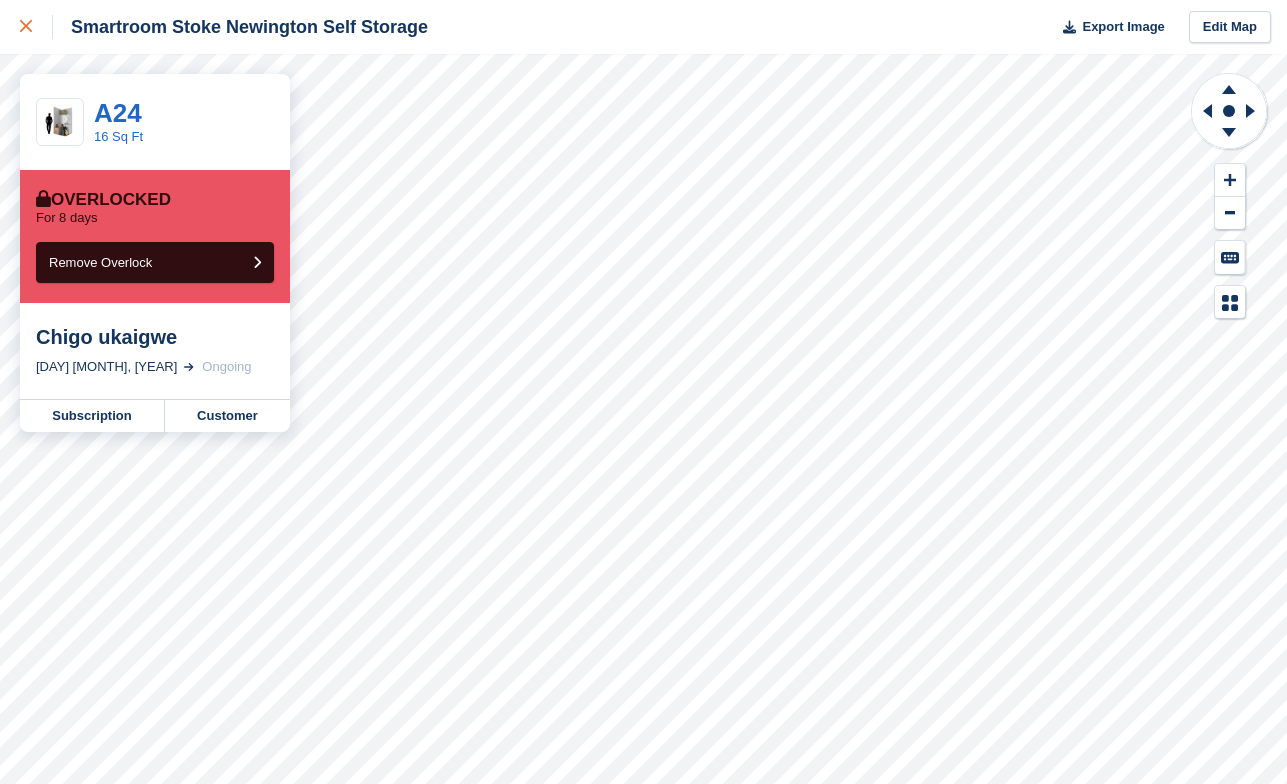 click 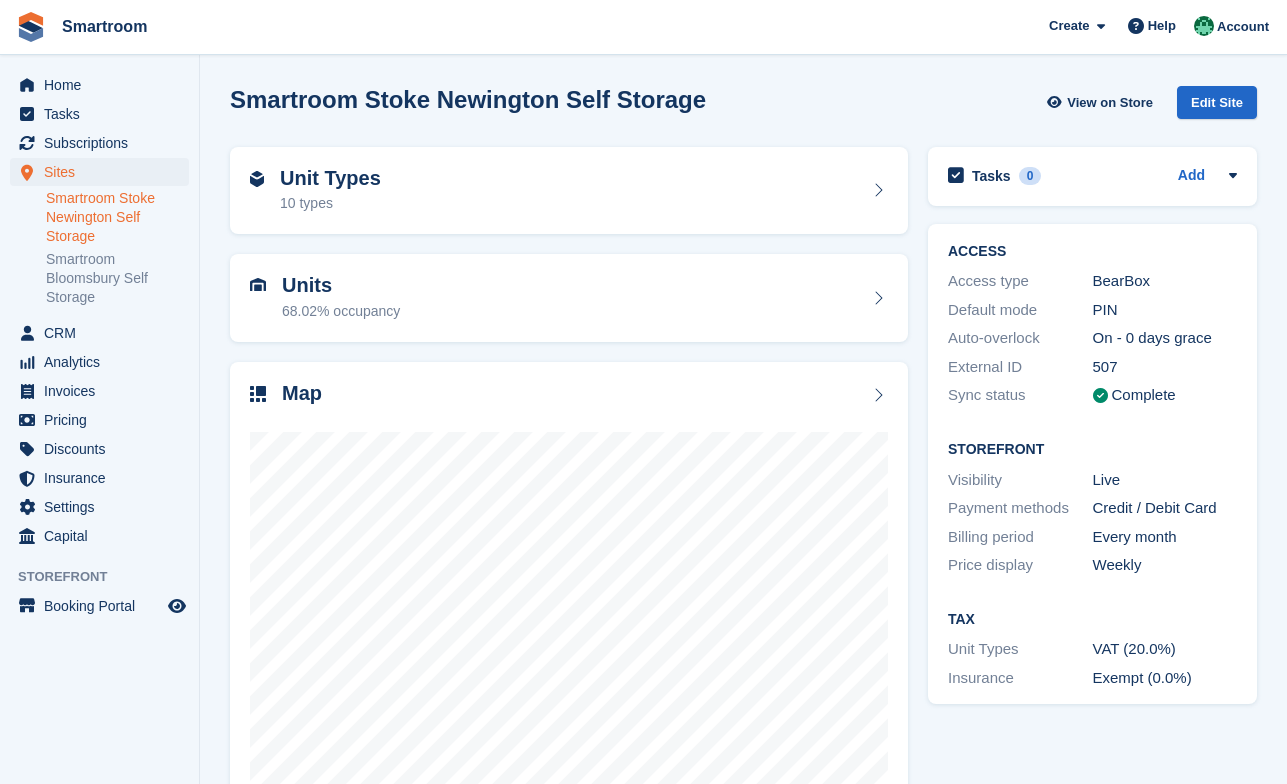 scroll, scrollTop: 0, scrollLeft: 0, axis: both 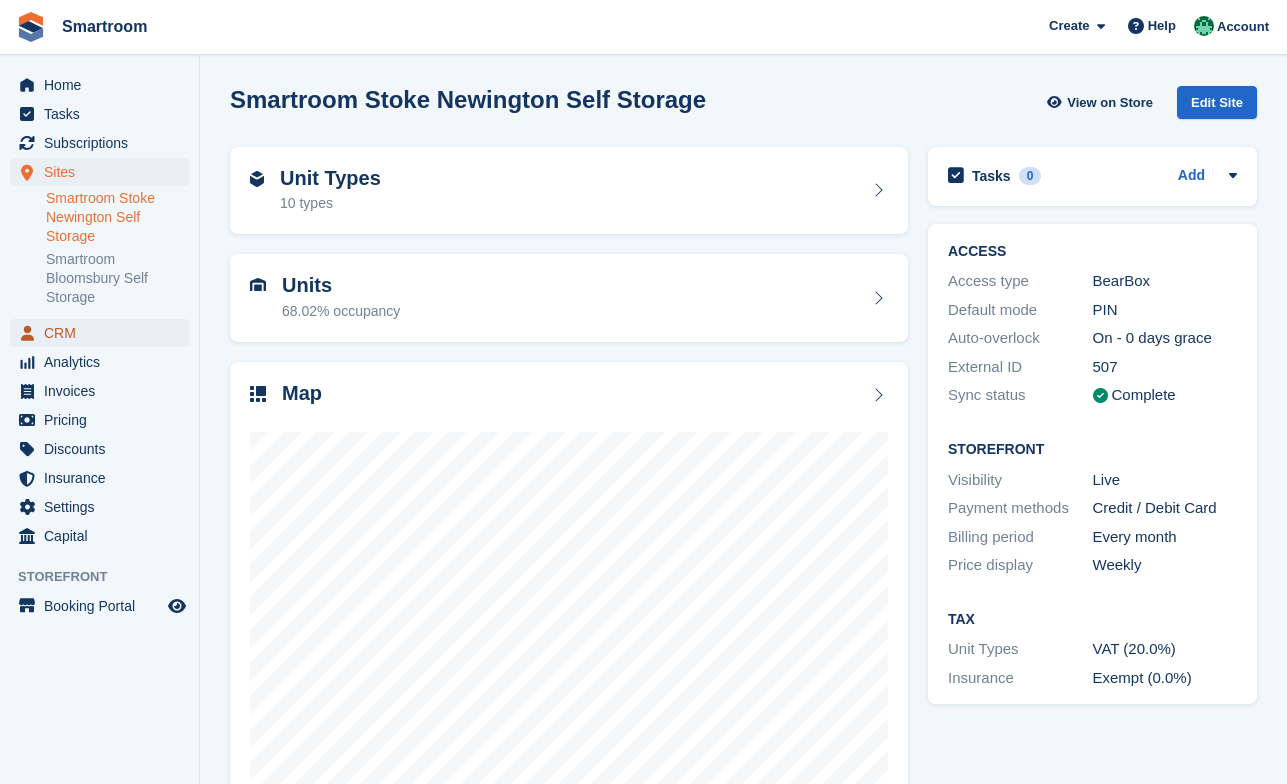 click on "CRM" at bounding box center (104, 333) 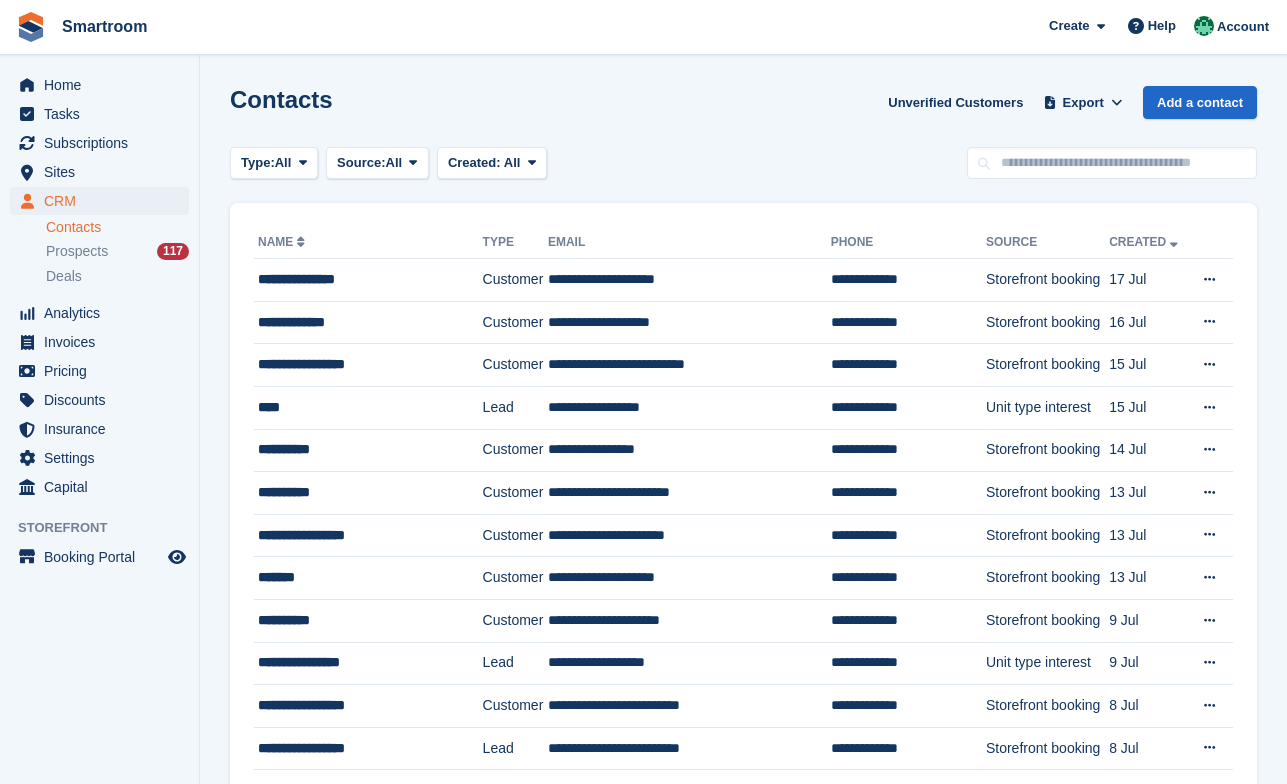 scroll, scrollTop: 0, scrollLeft: 0, axis: both 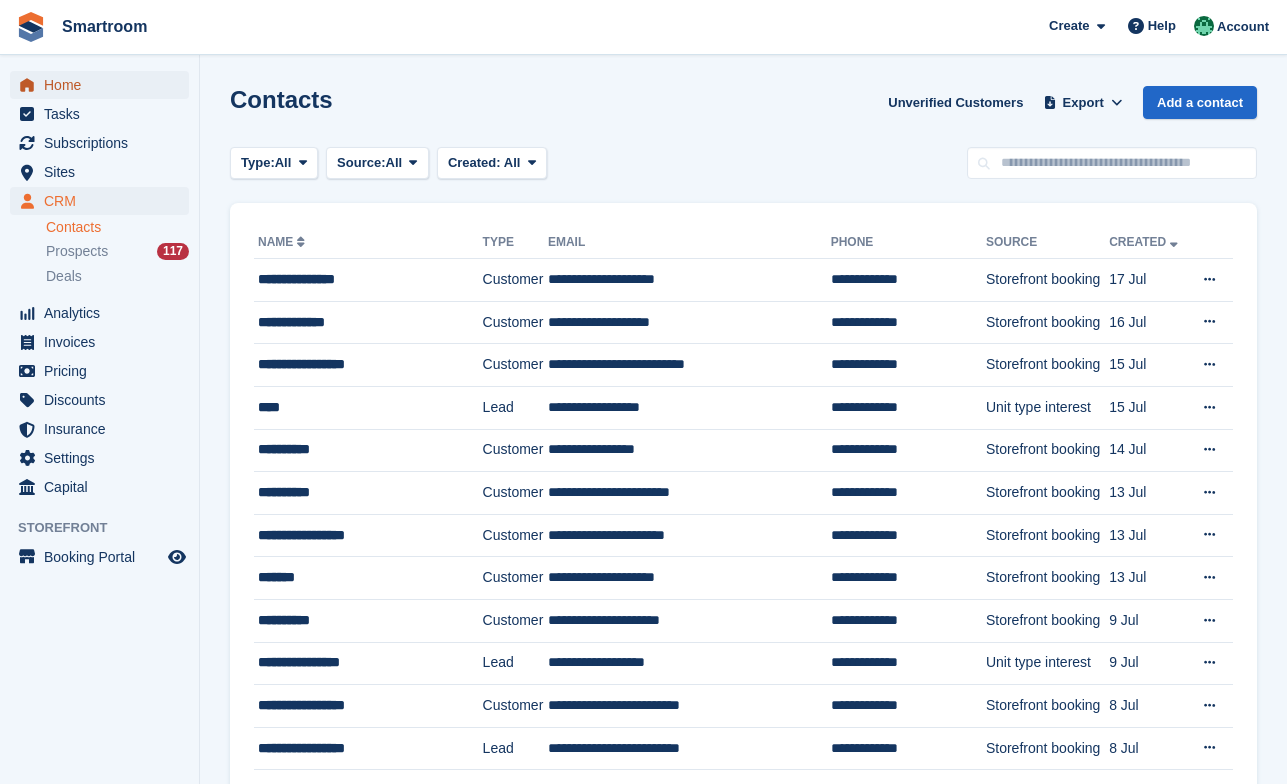 click on "Home" at bounding box center (104, 85) 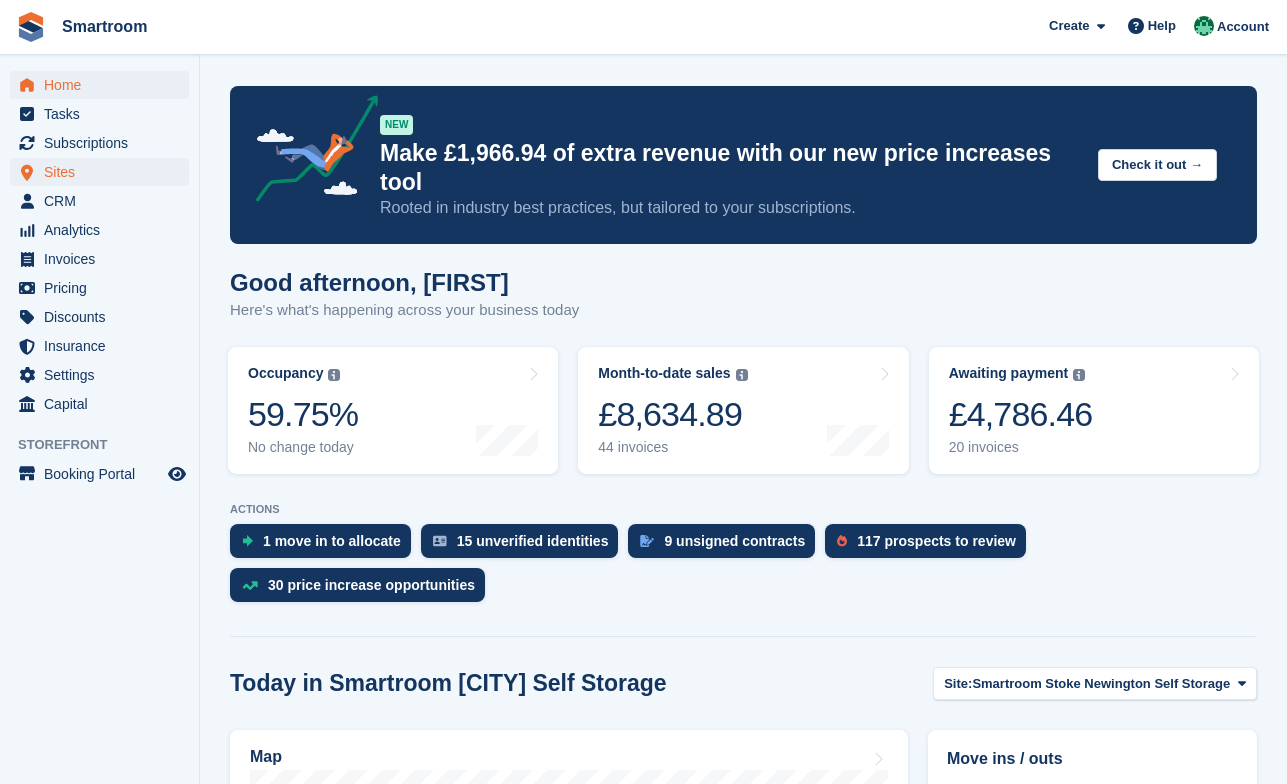 scroll, scrollTop: 34, scrollLeft: 0, axis: vertical 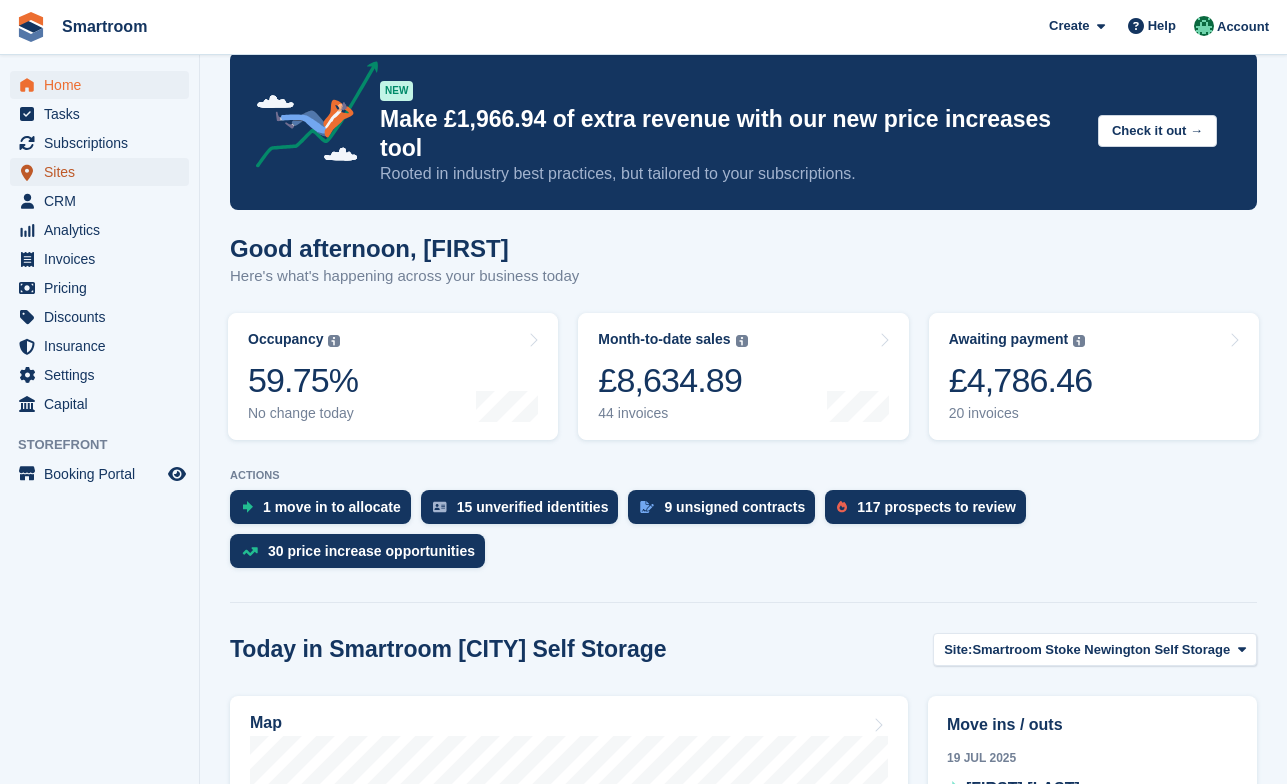 click on "Sites" at bounding box center (104, 172) 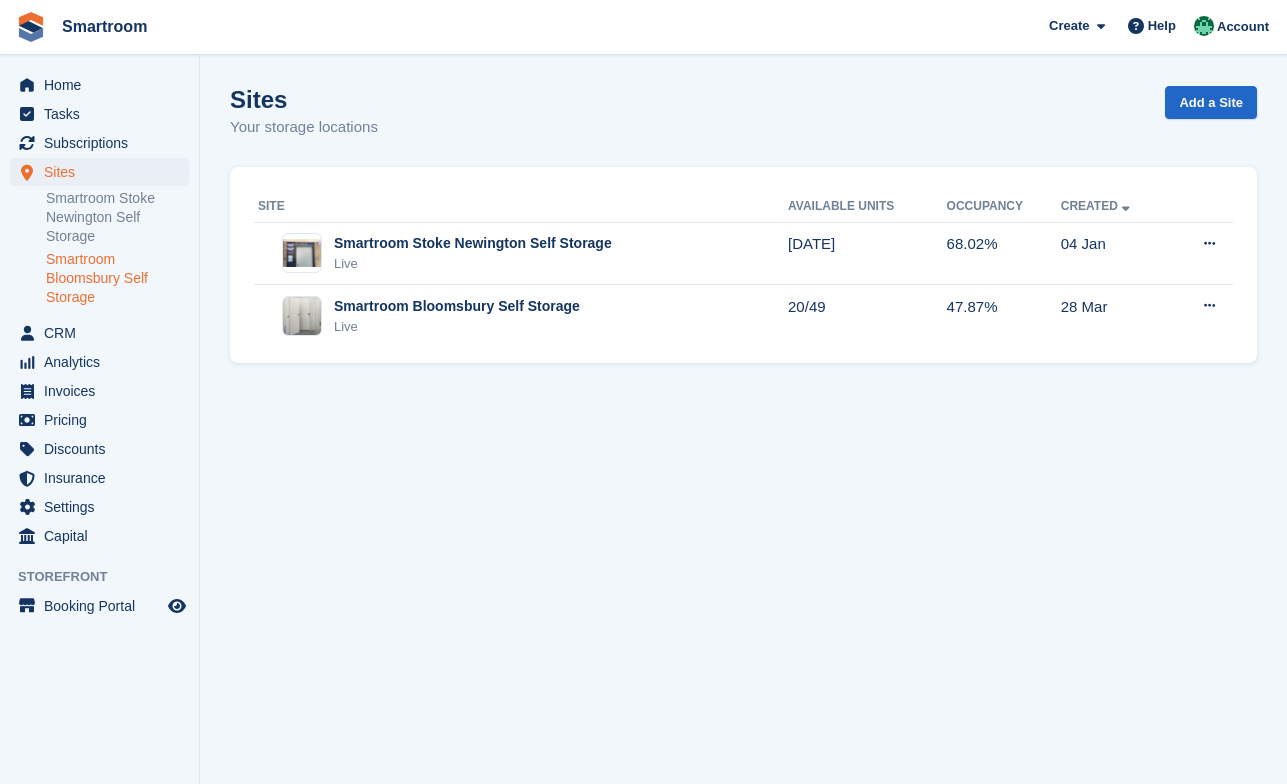 scroll, scrollTop: 0, scrollLeft: 0, axis: both 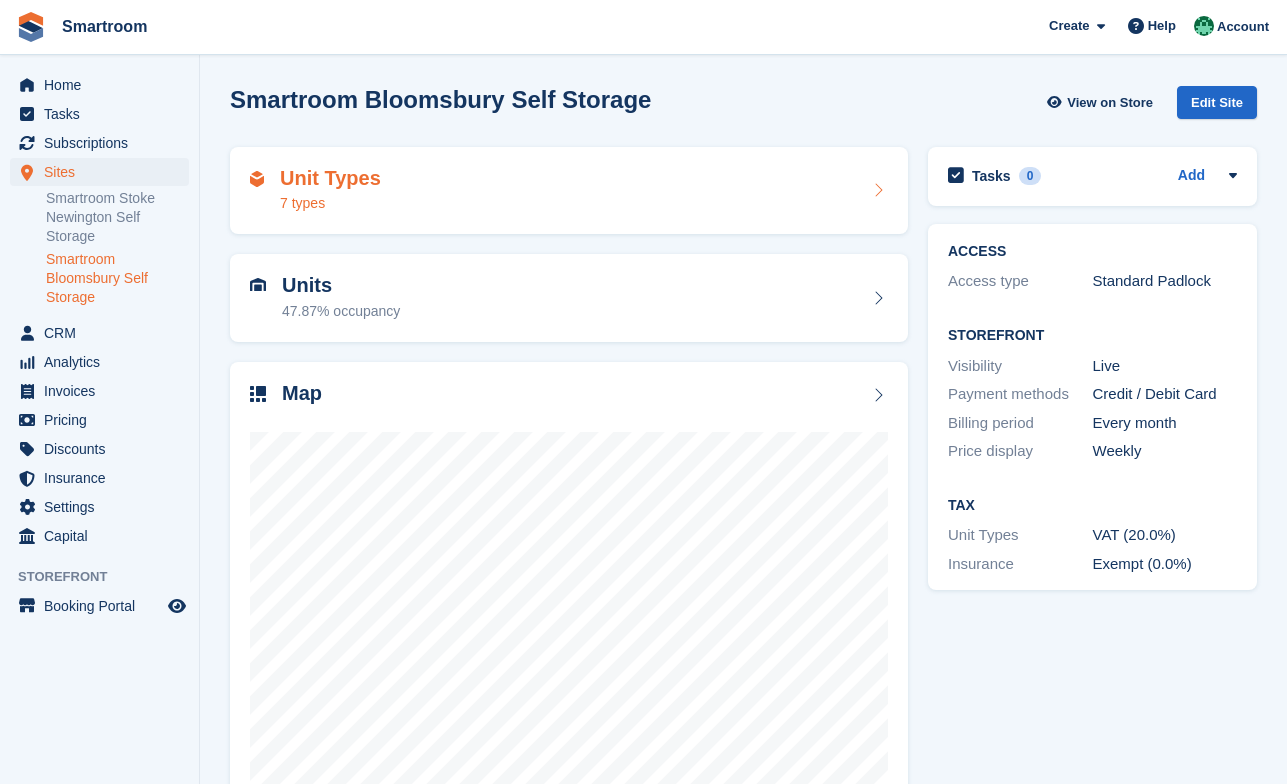 click on "Unit Types
7 types" at bounding box center (569, 191) 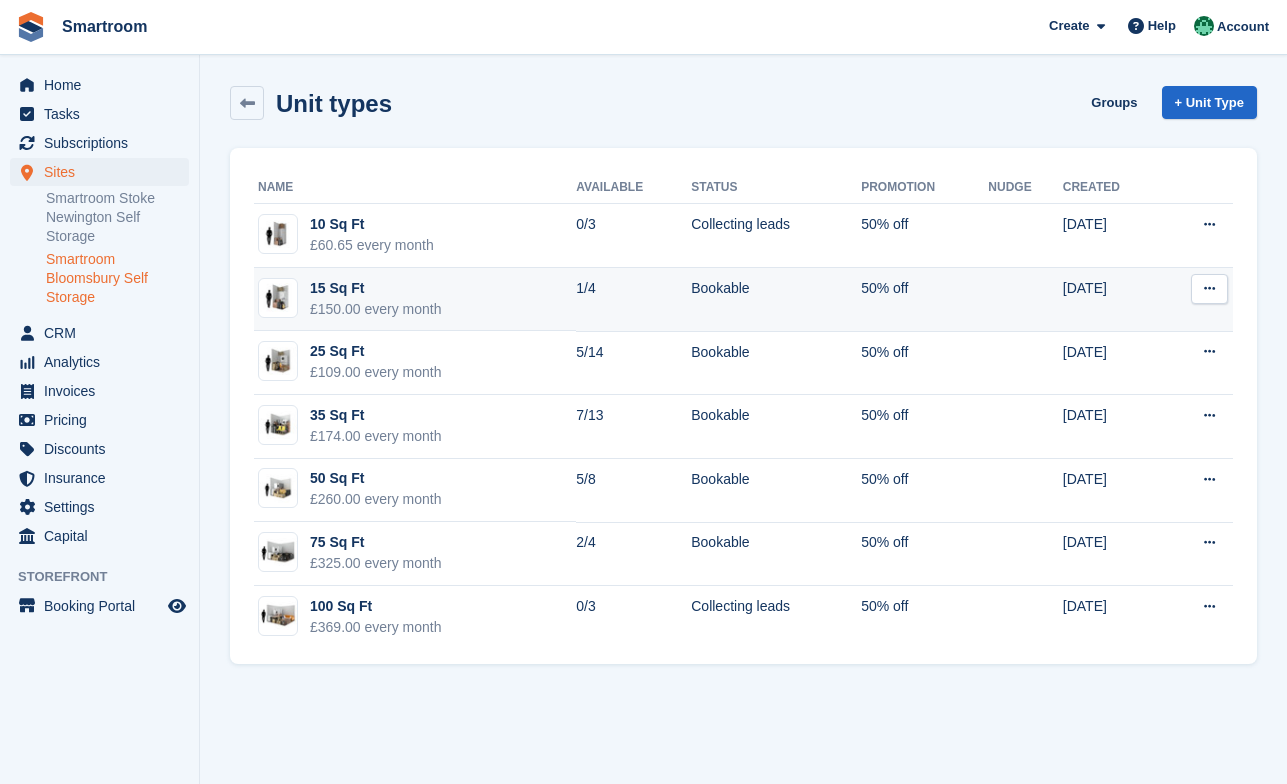 scroll, scrollTop: 0, scrollLeft: 0, axis: both 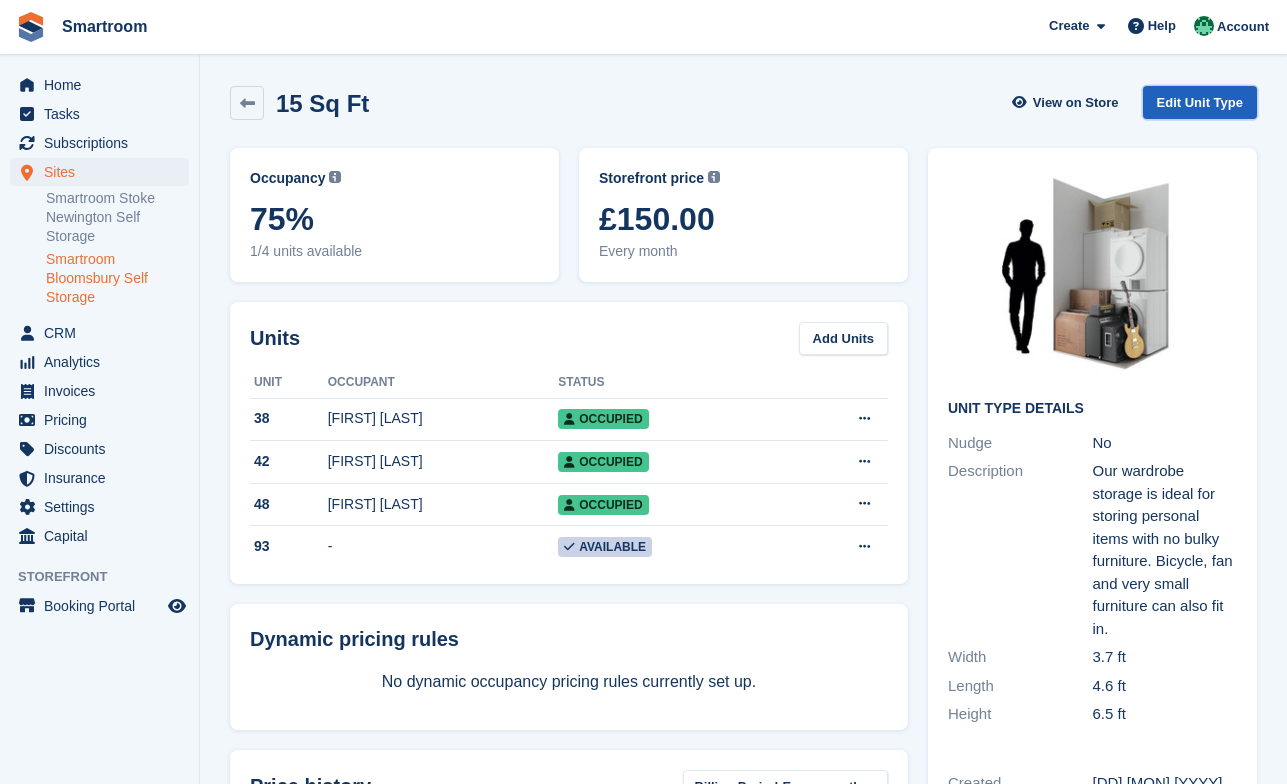 click on "Edit Unit Type" at bounding box center (1200, 102) 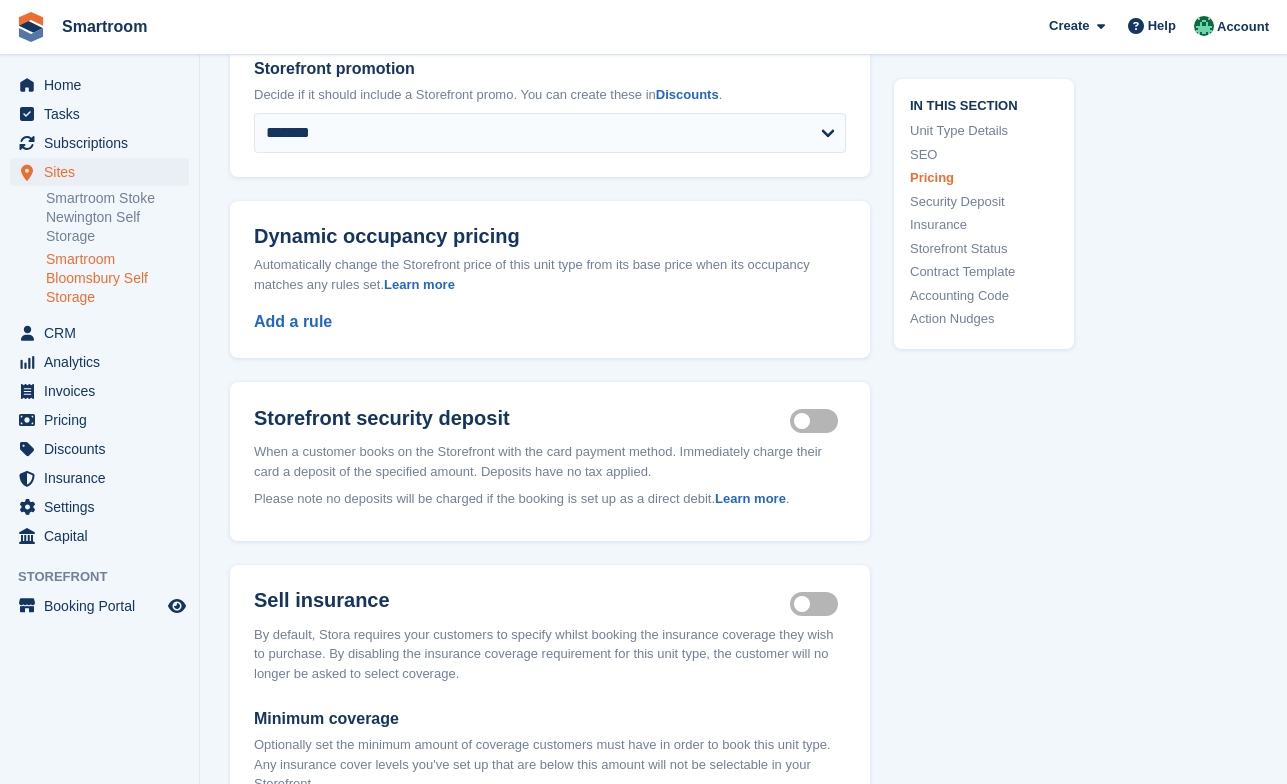 scroll, scrollTop: 2207, scrollLeft: 0, axis: vertical 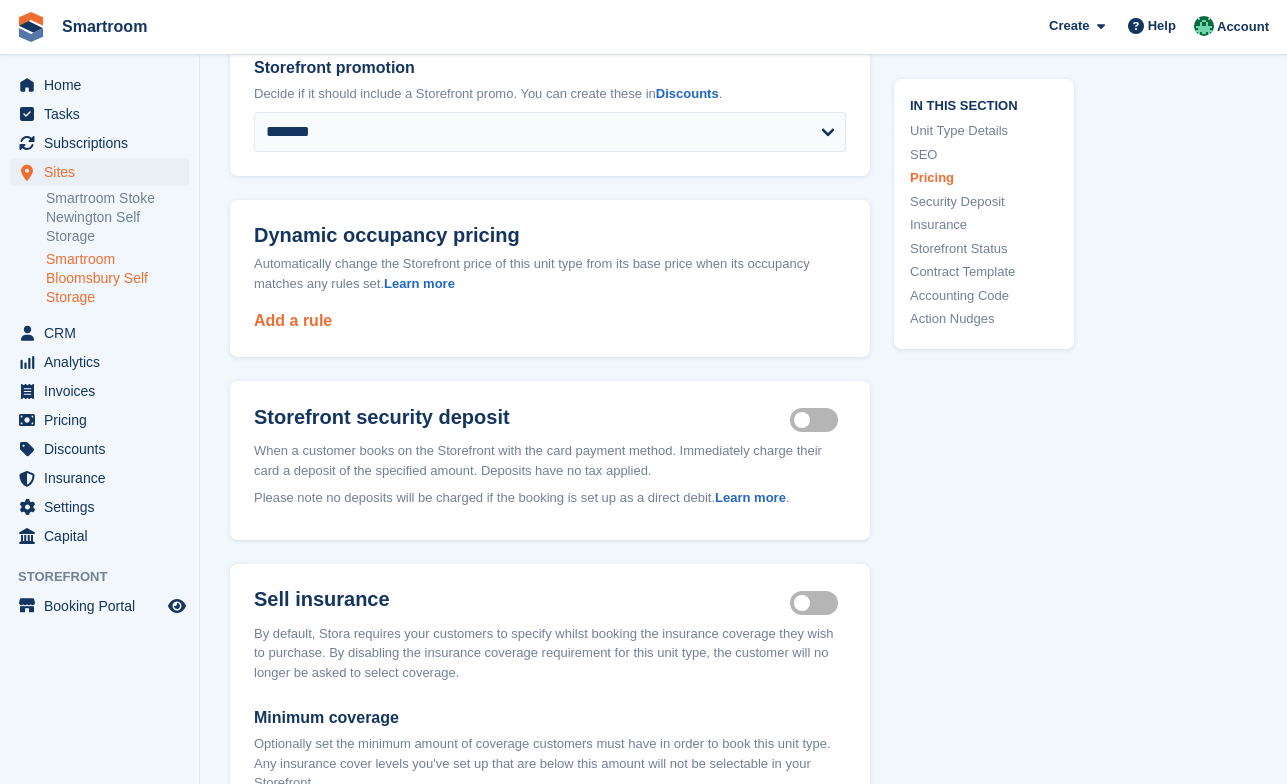 click on "Add a rule" at bounding box center [293, 320] 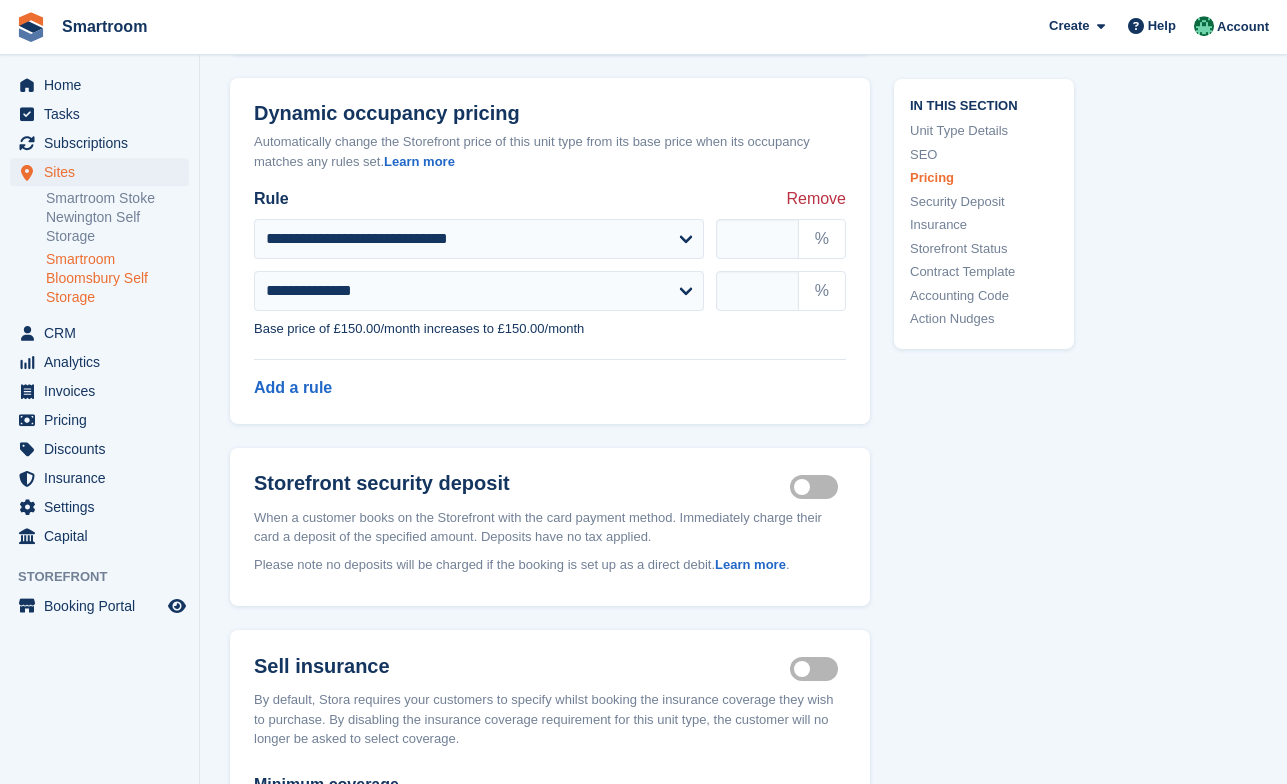 scroll, scrollTop: 2330, scrollLeft: 0, axis: vertical 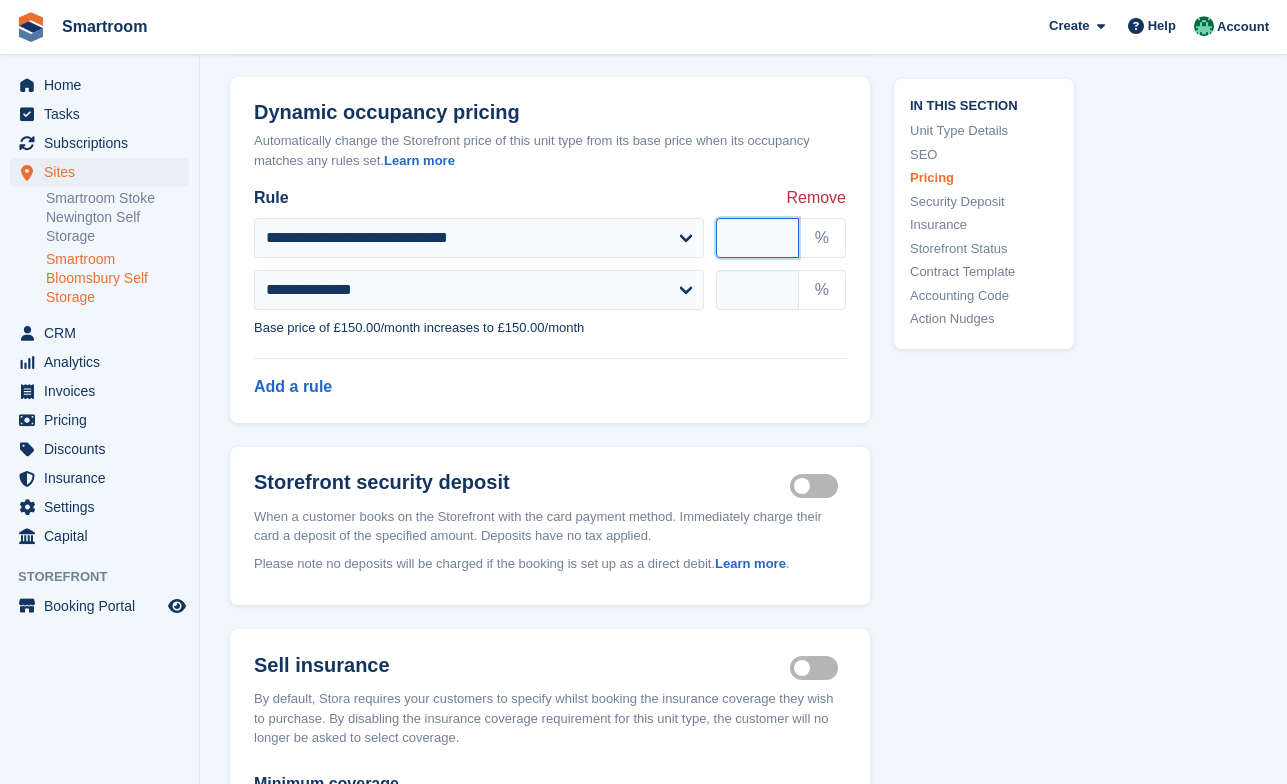click at bounding box center [757, 238] 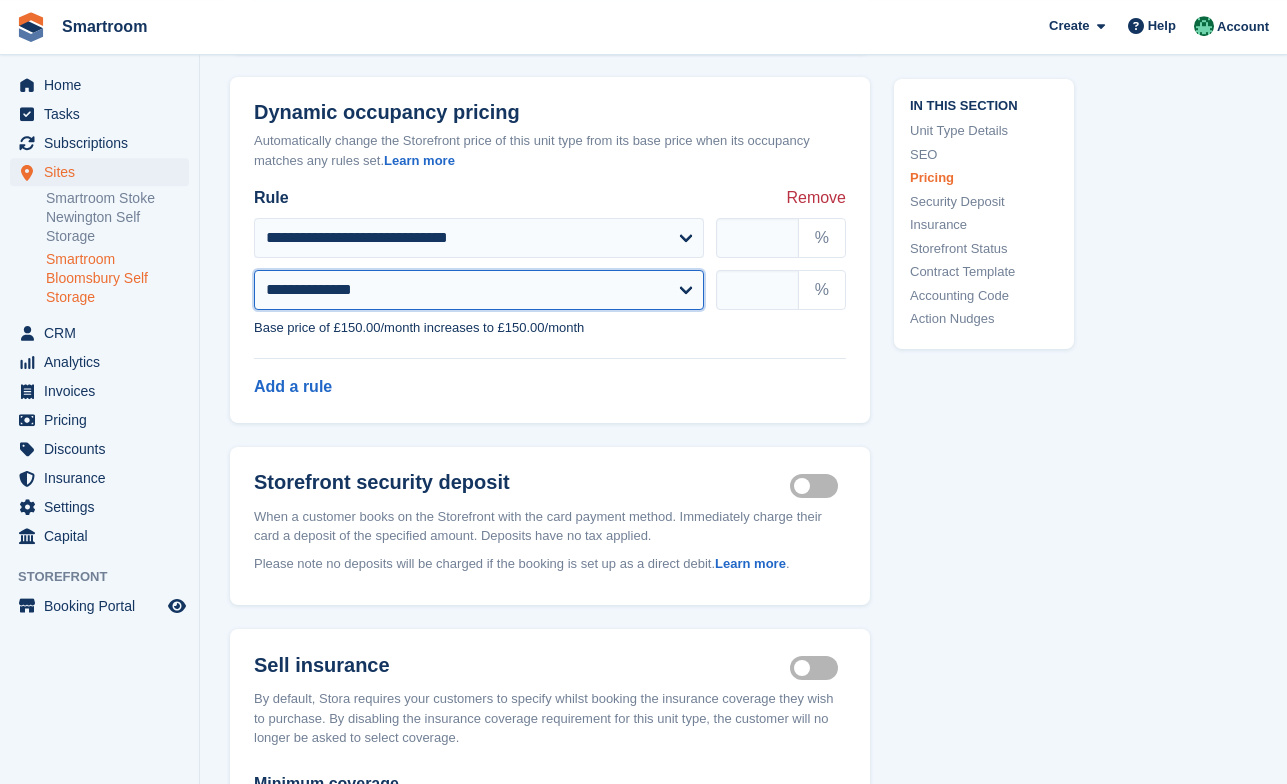 click on "**********" at bounding box center (0, 0) 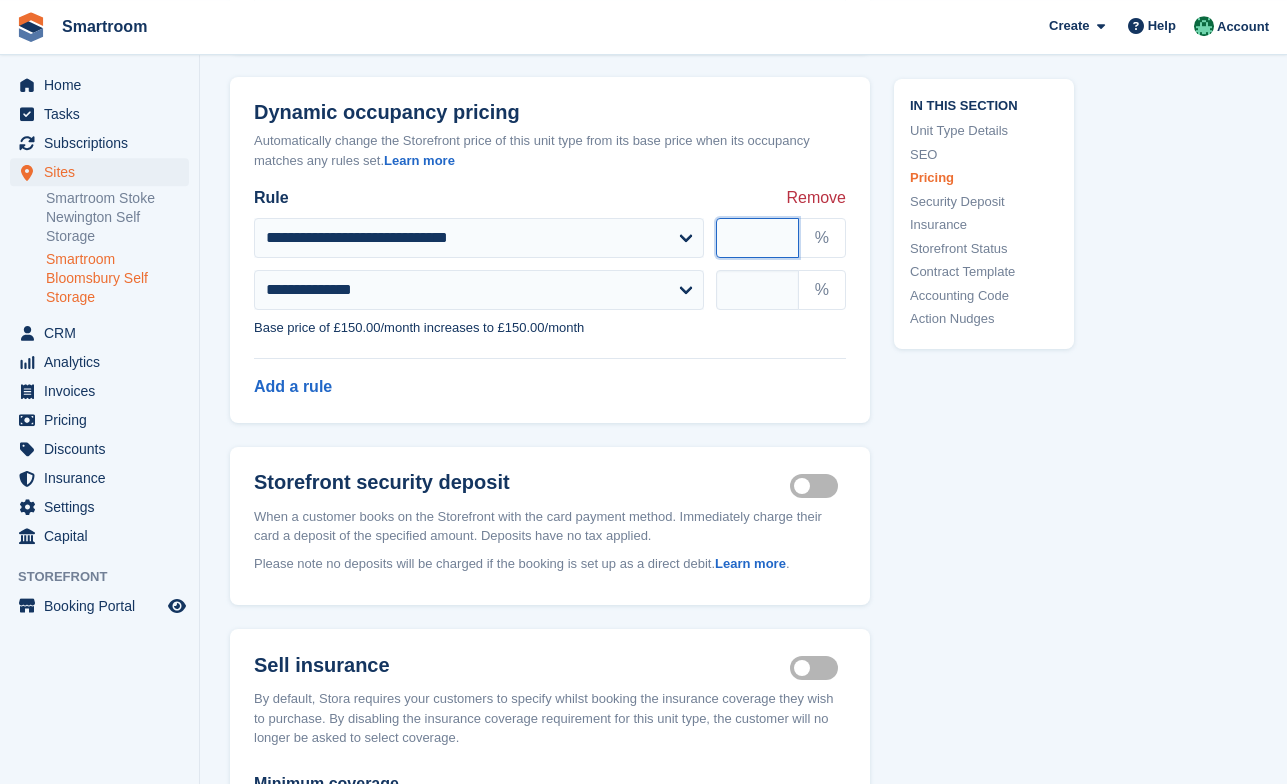 click on "**" at bounding box center (757, 238) 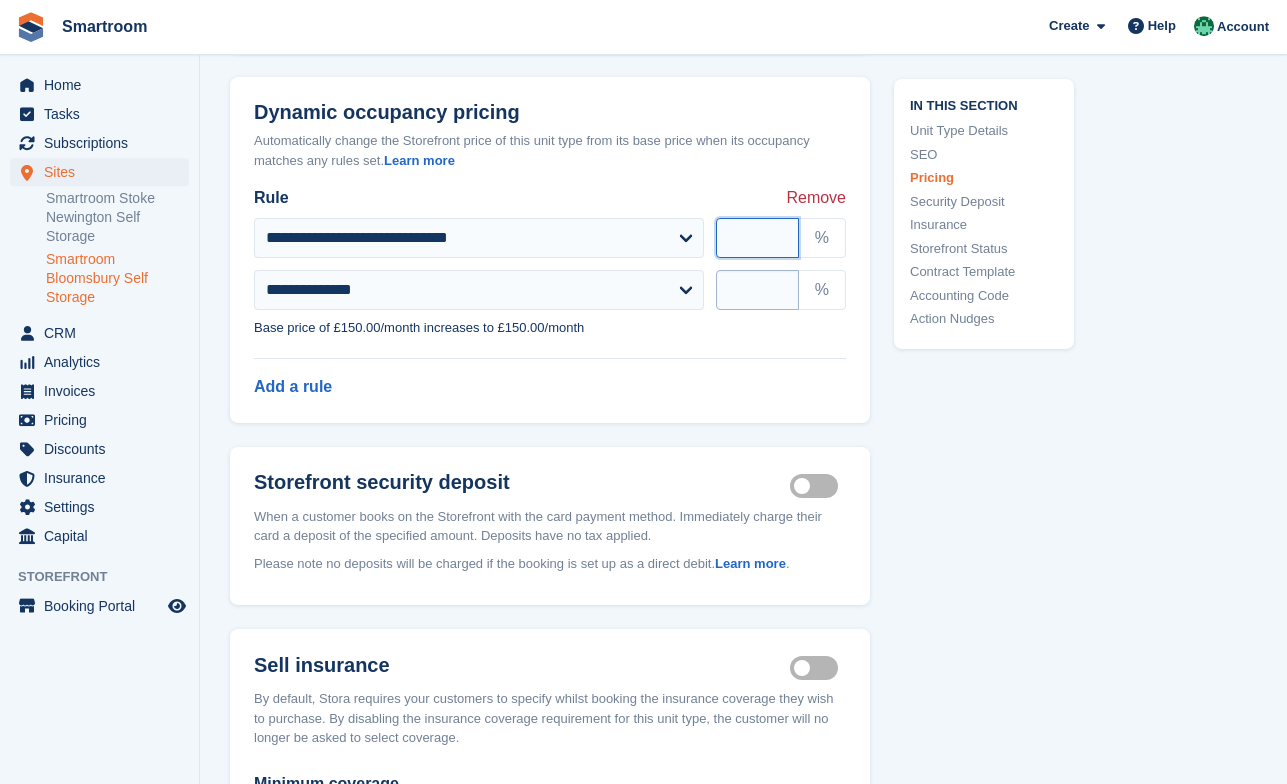 type on "**" 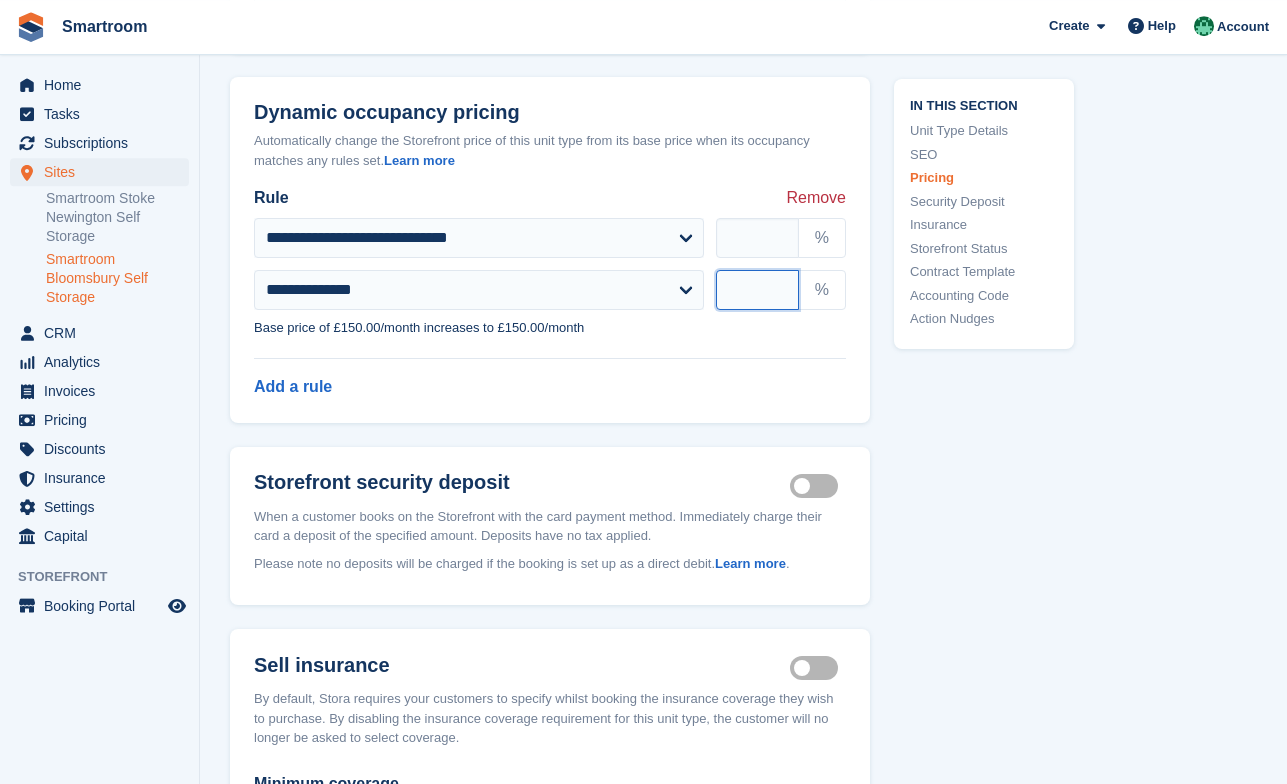 click at bounding box center (757, 290) 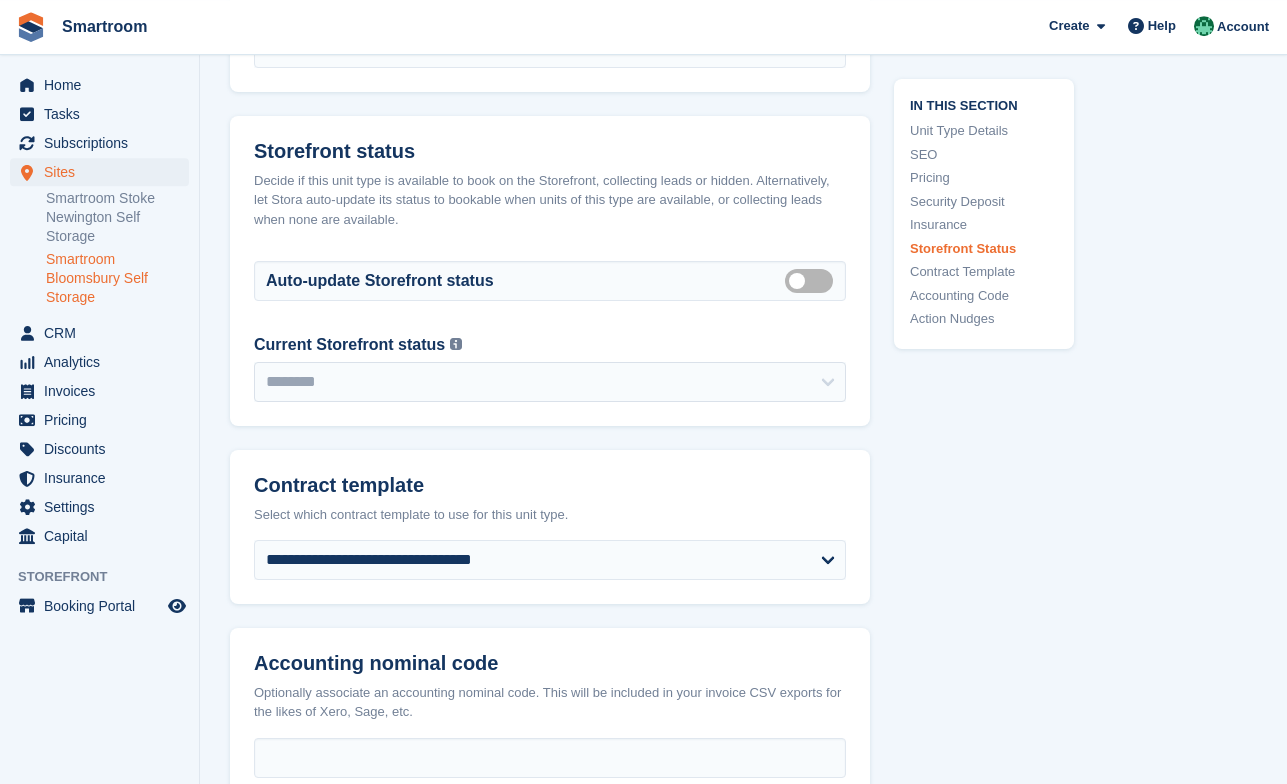 scroll, scrollTop: 3969, scrollLeft: 0, axis: vertical 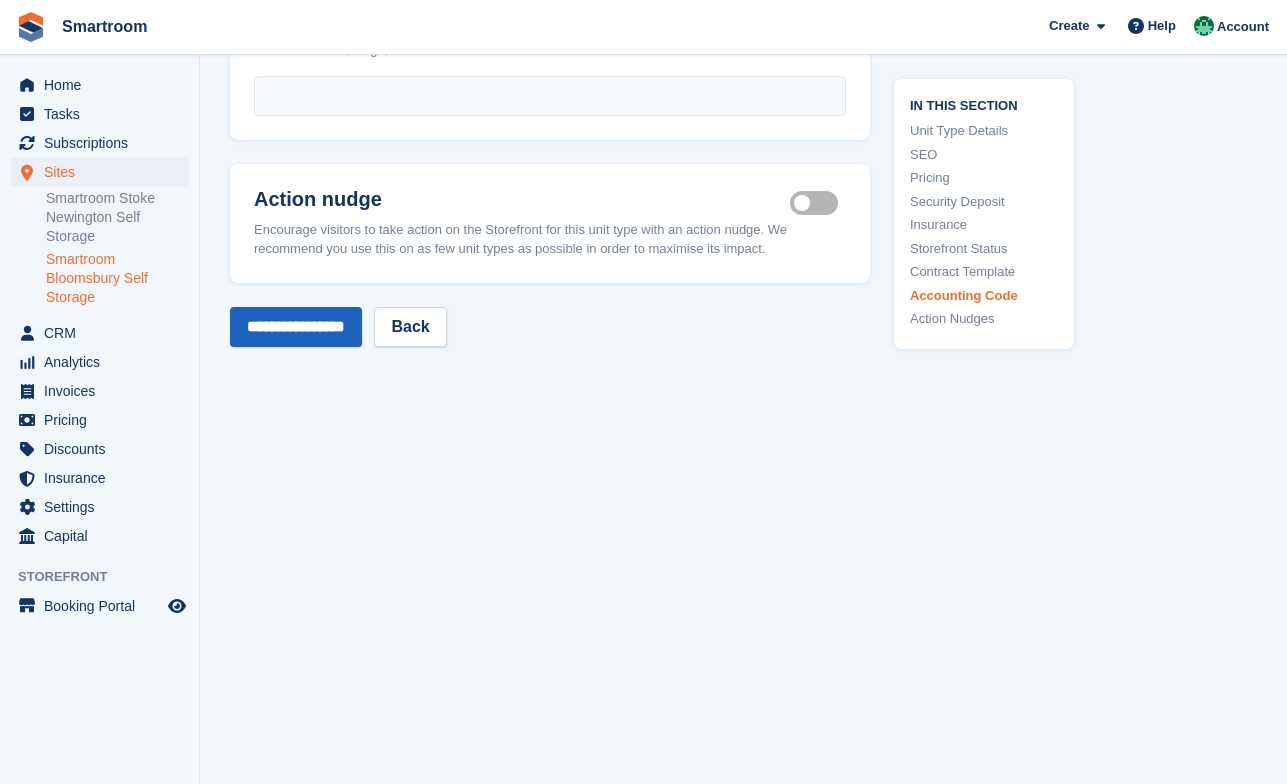 type on "**" 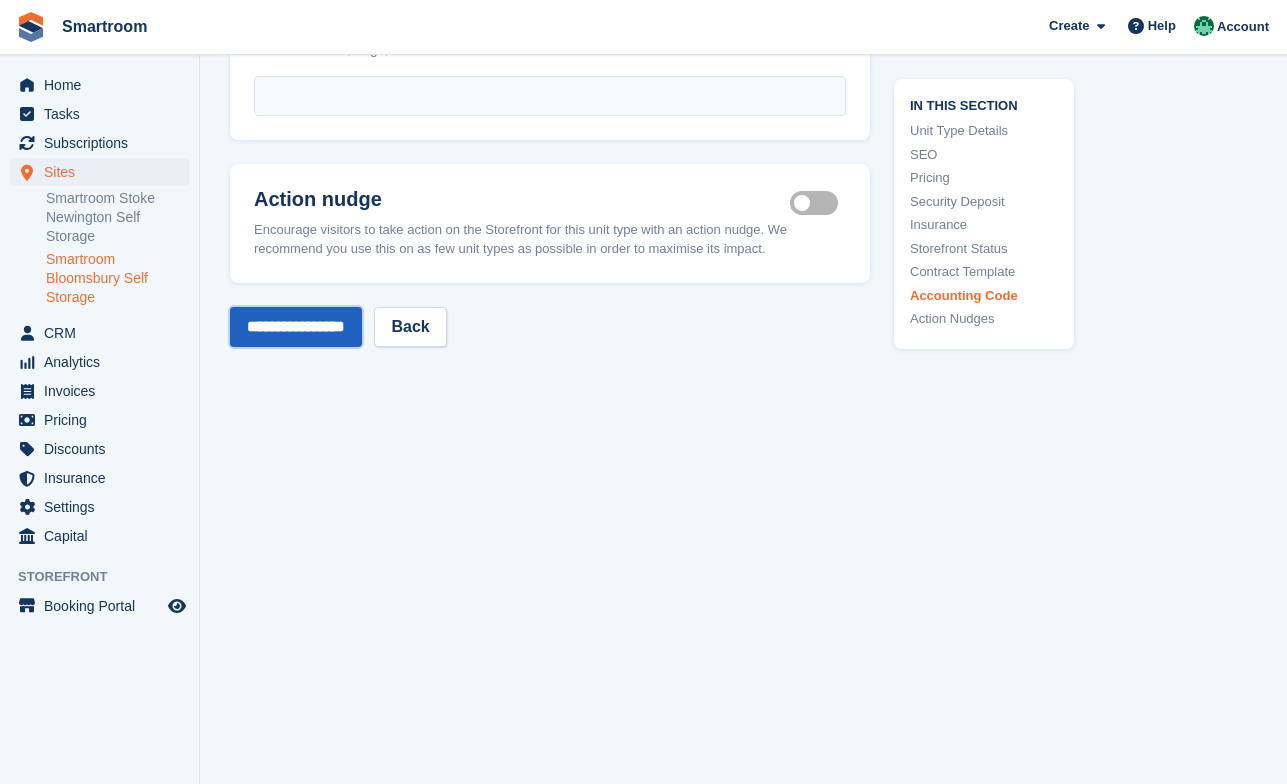 click on "**********" at bounding box center [296, 327] 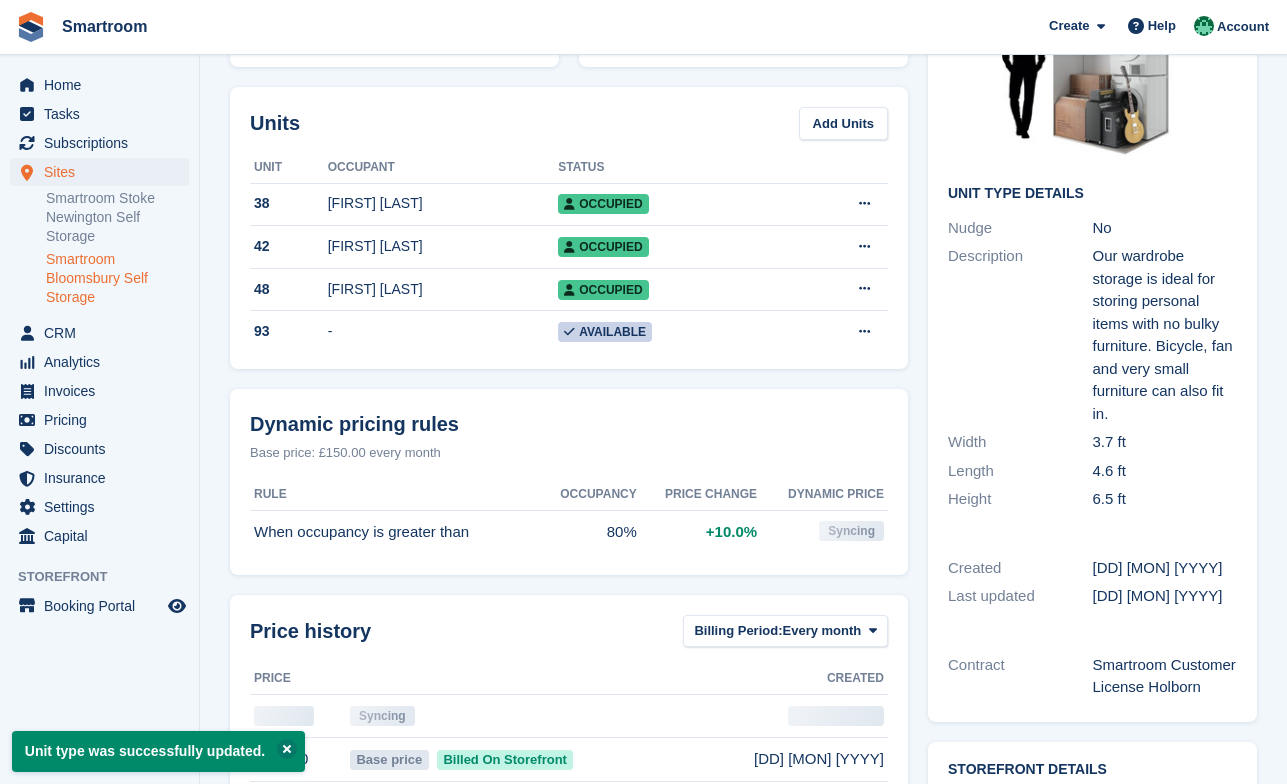 scroll, scrollTop: 460, scrollLeft: 0, axis: vertical 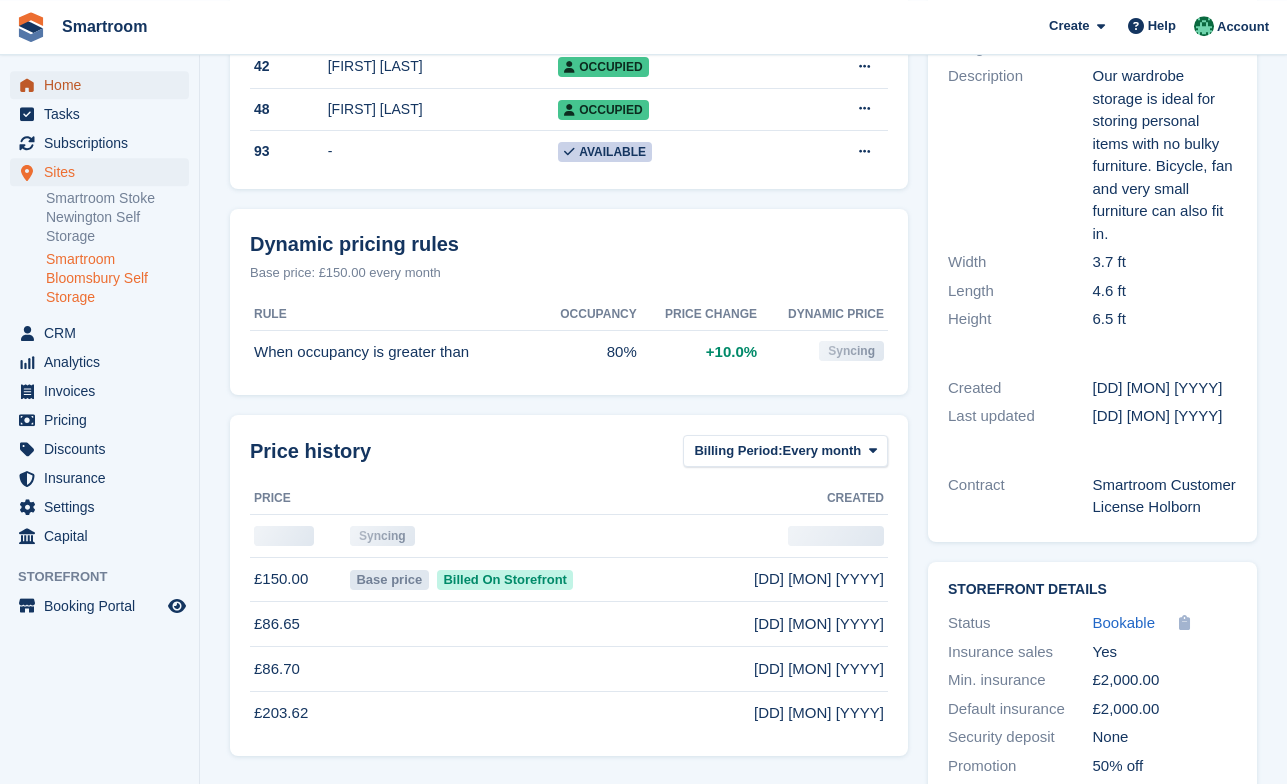 click on "Home" at bounding box center [104, 85] 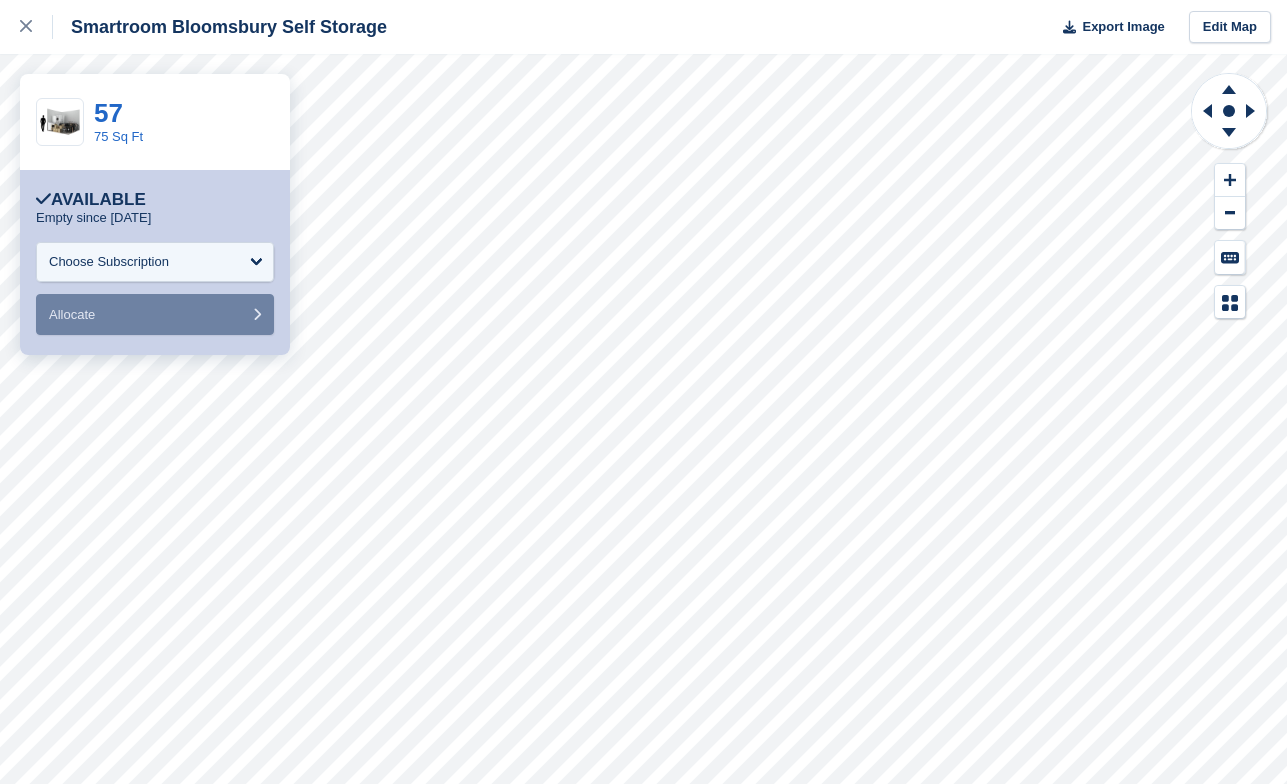 scroll, scrollTop: 0, scrollLeft: 0, axis: both 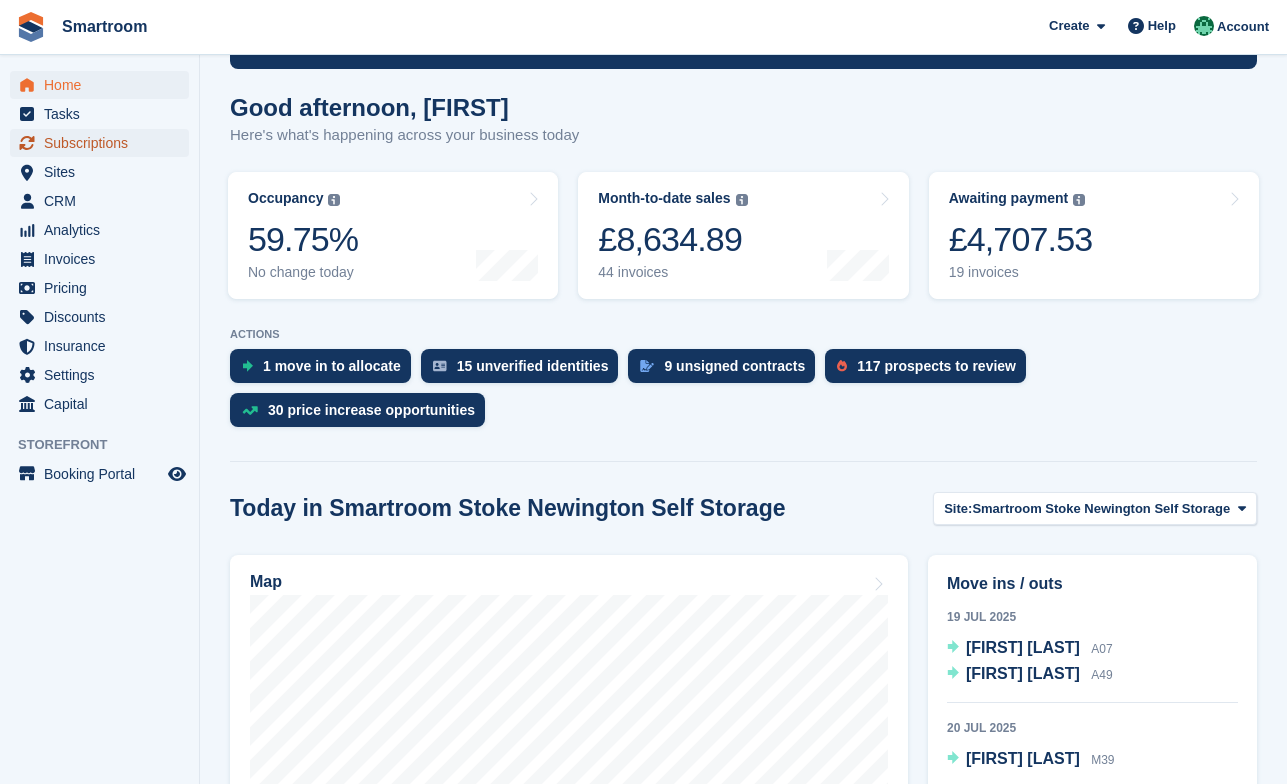 click on "Subscriptions" at bounding box center (104, 143) 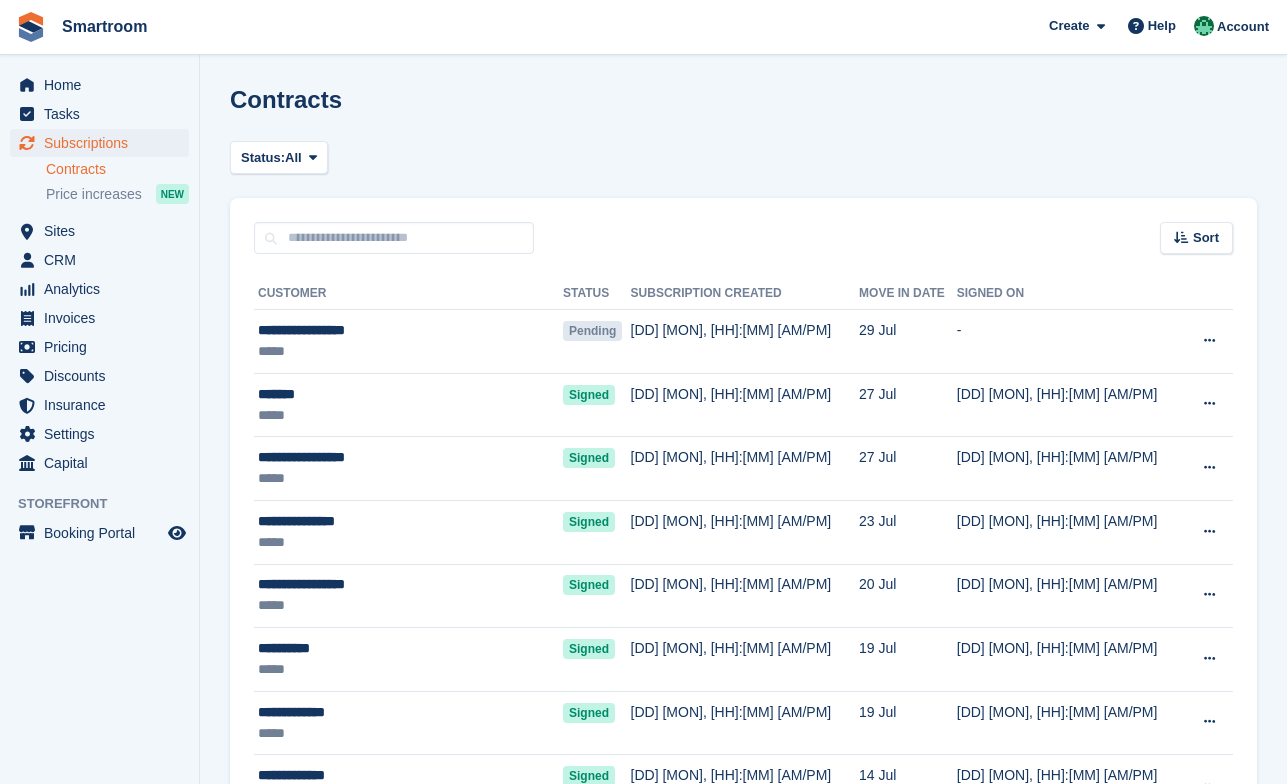 scroll, scrollTop: 0, scrollLeft: 0, axis: both 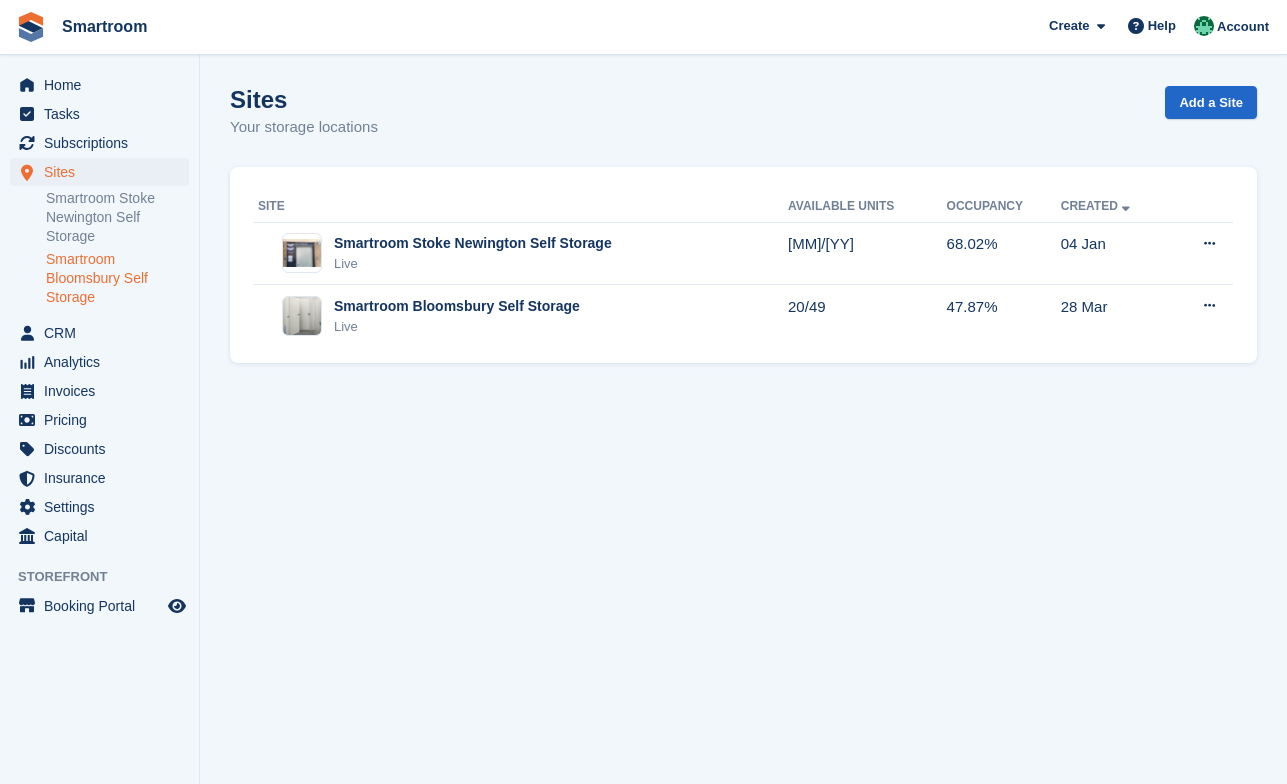 click on "Smartroom Bloomsbury Self Storage" at bounding box center [117, 278] 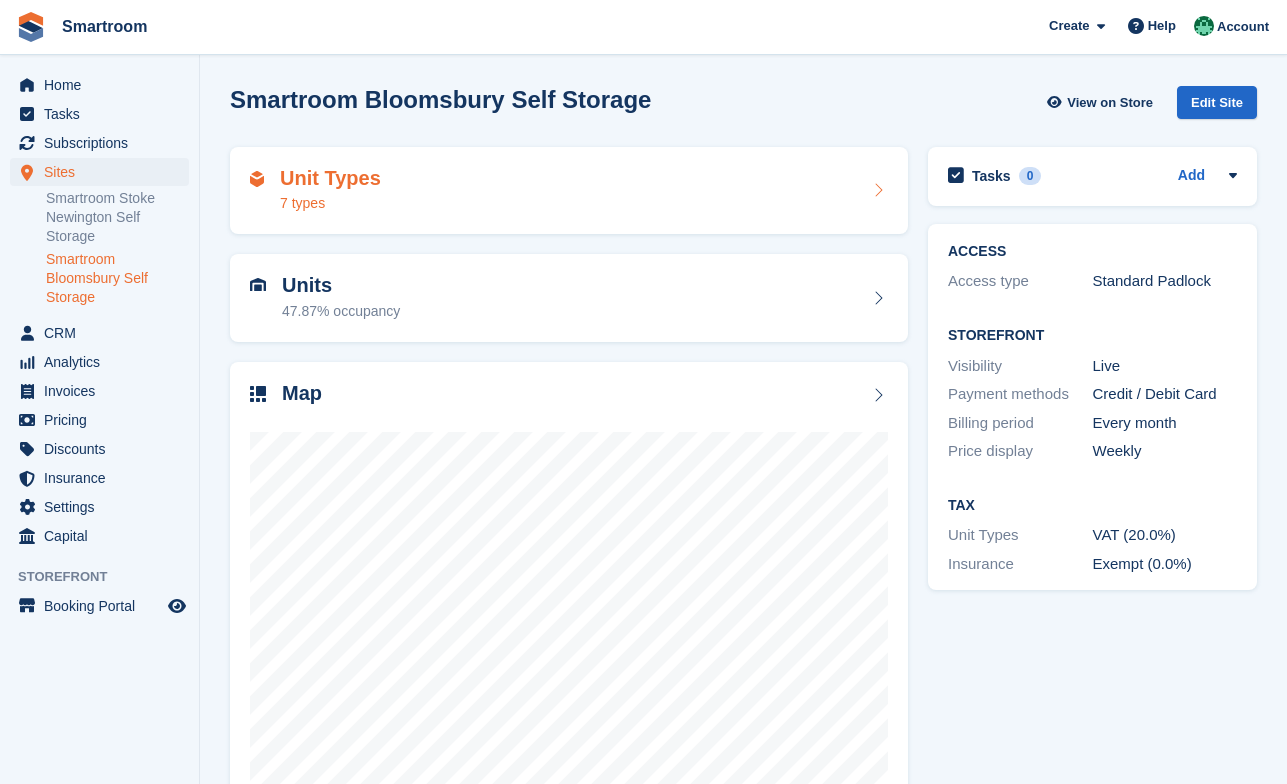 scroll, scrollTop: 0, scrollLeft: 0, axis: both 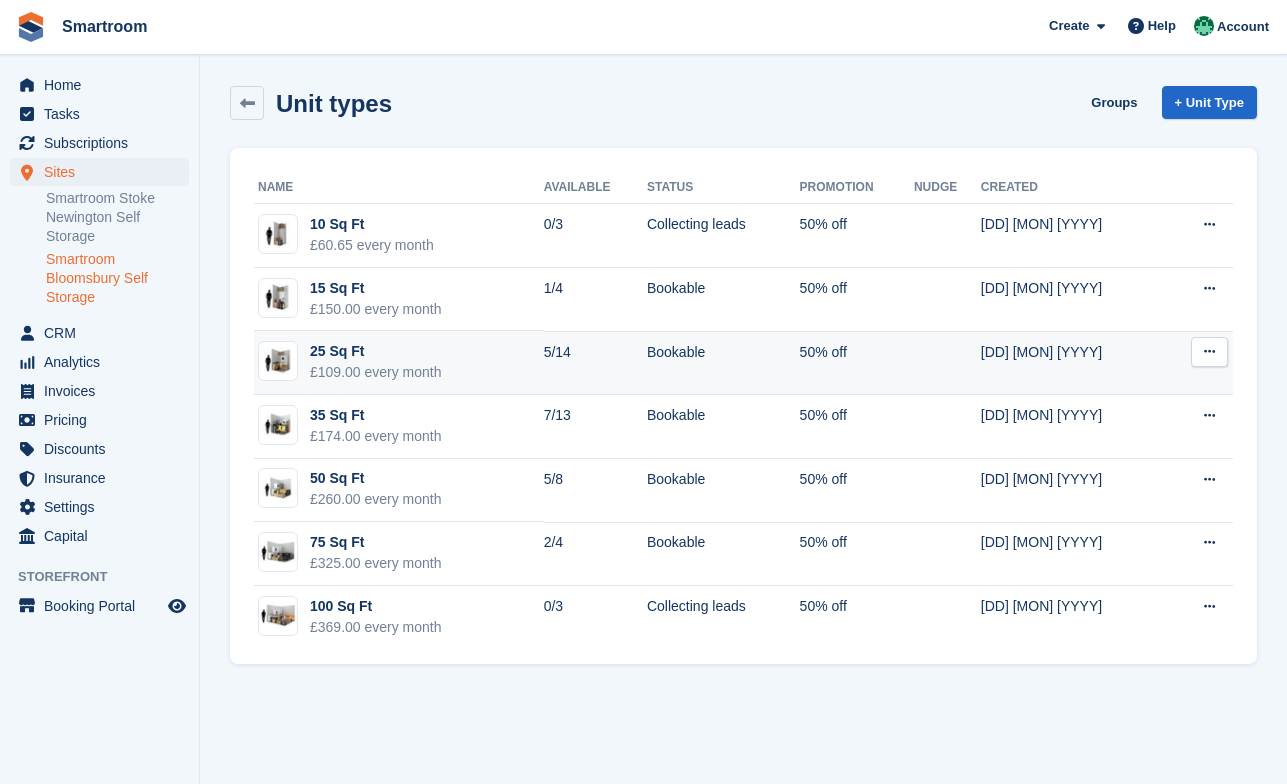 click on "50% off" at bounding box center (857, 363) 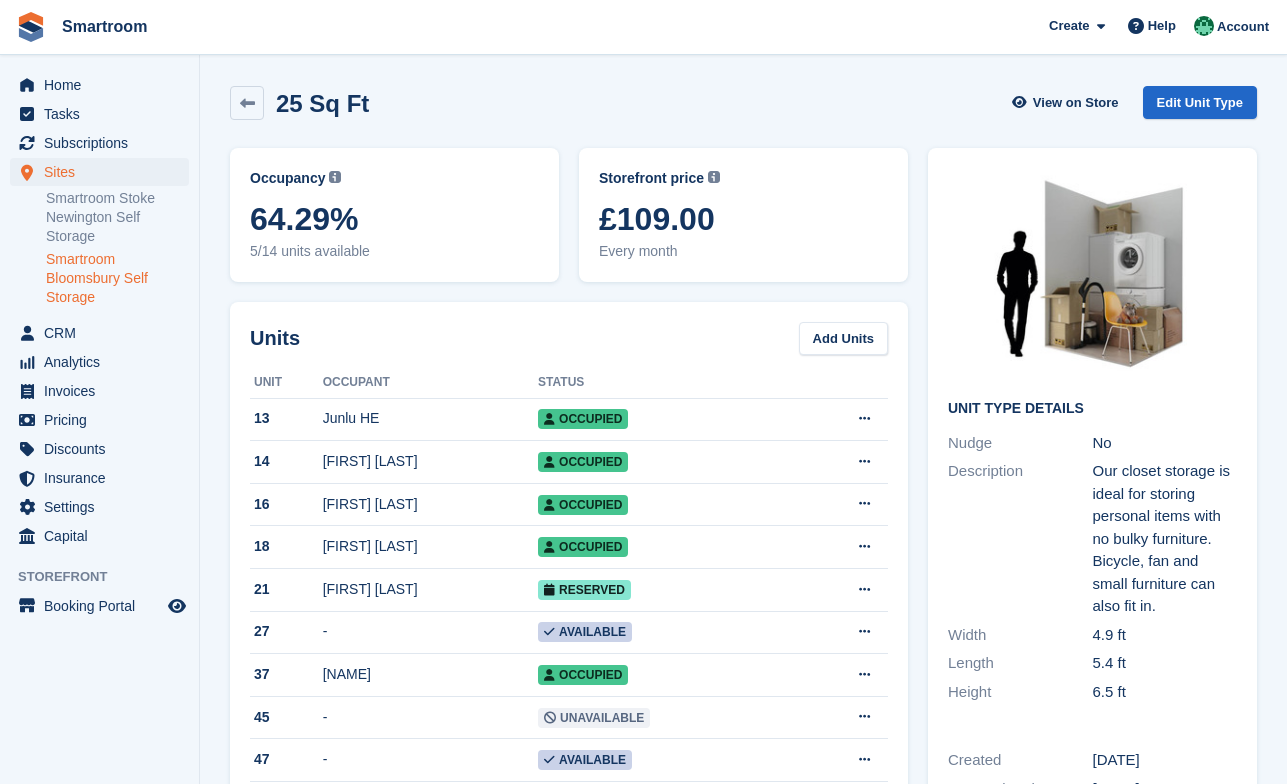 scroll, scrollTop: 0, scrollLeft: 0, axis: both 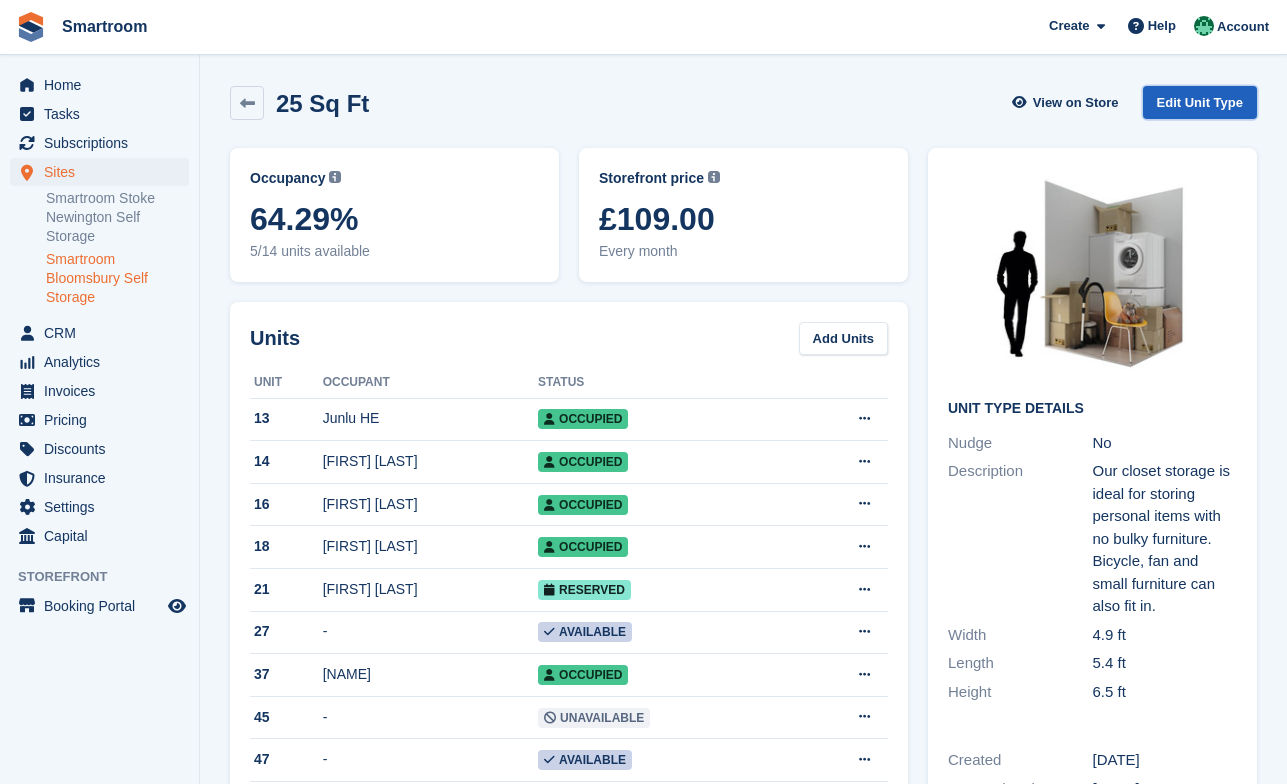 click on "Edit Unit Type" at bounding box center [1200, 102] 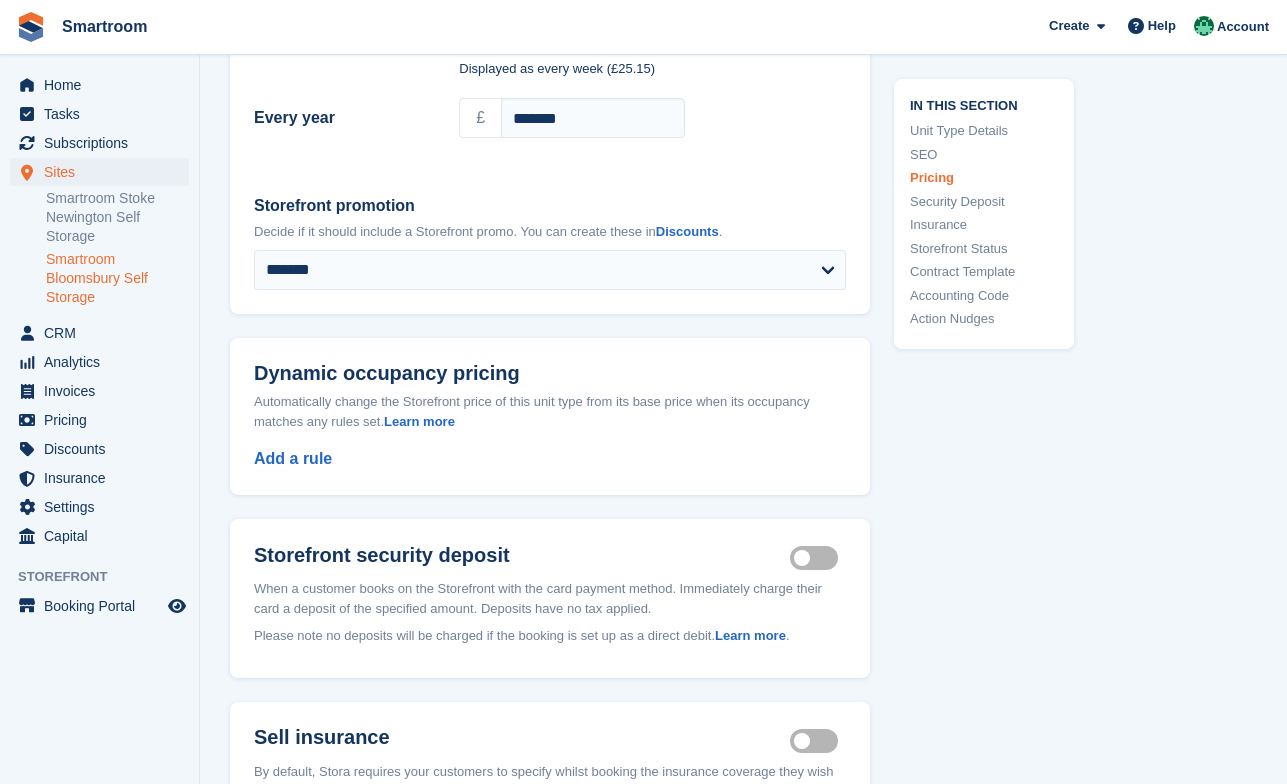 scroll, scrollTop: 2083, scrollLeft: 0, axis: vertical 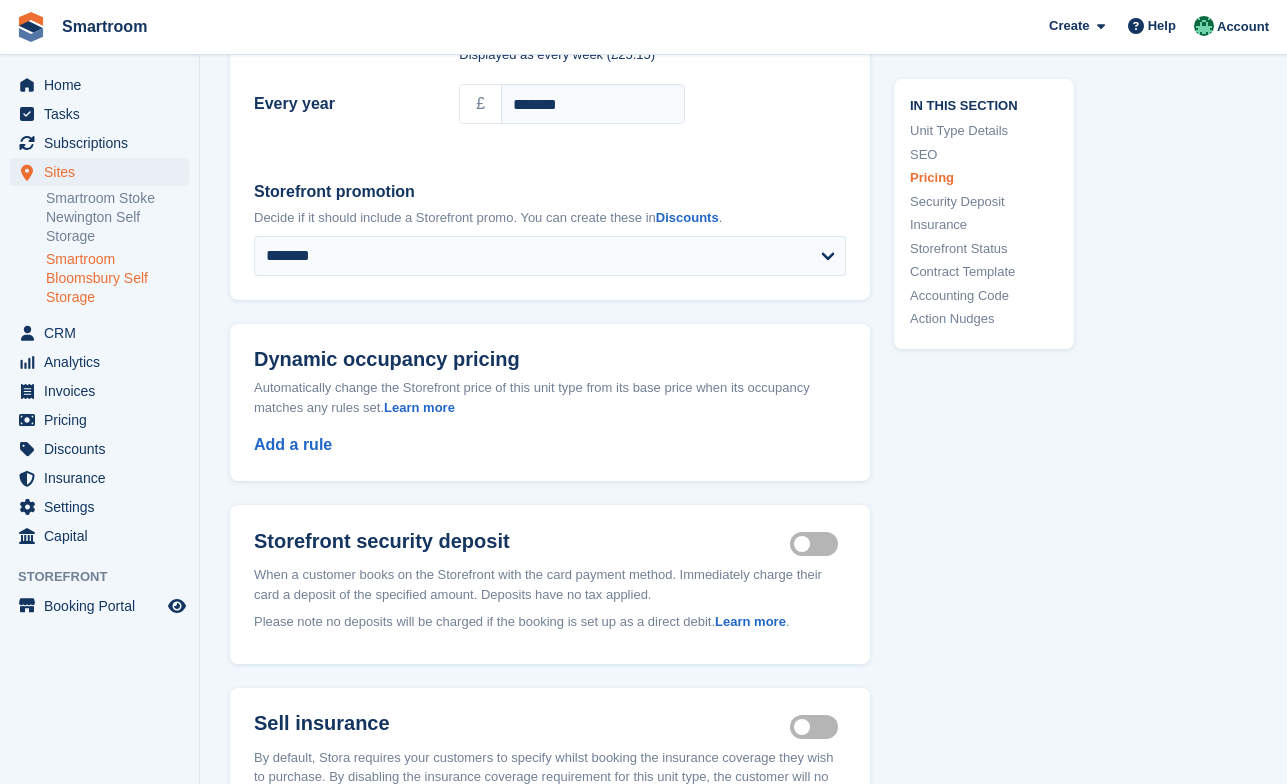 click on "Add a rule" at bounding box center (550, 457) 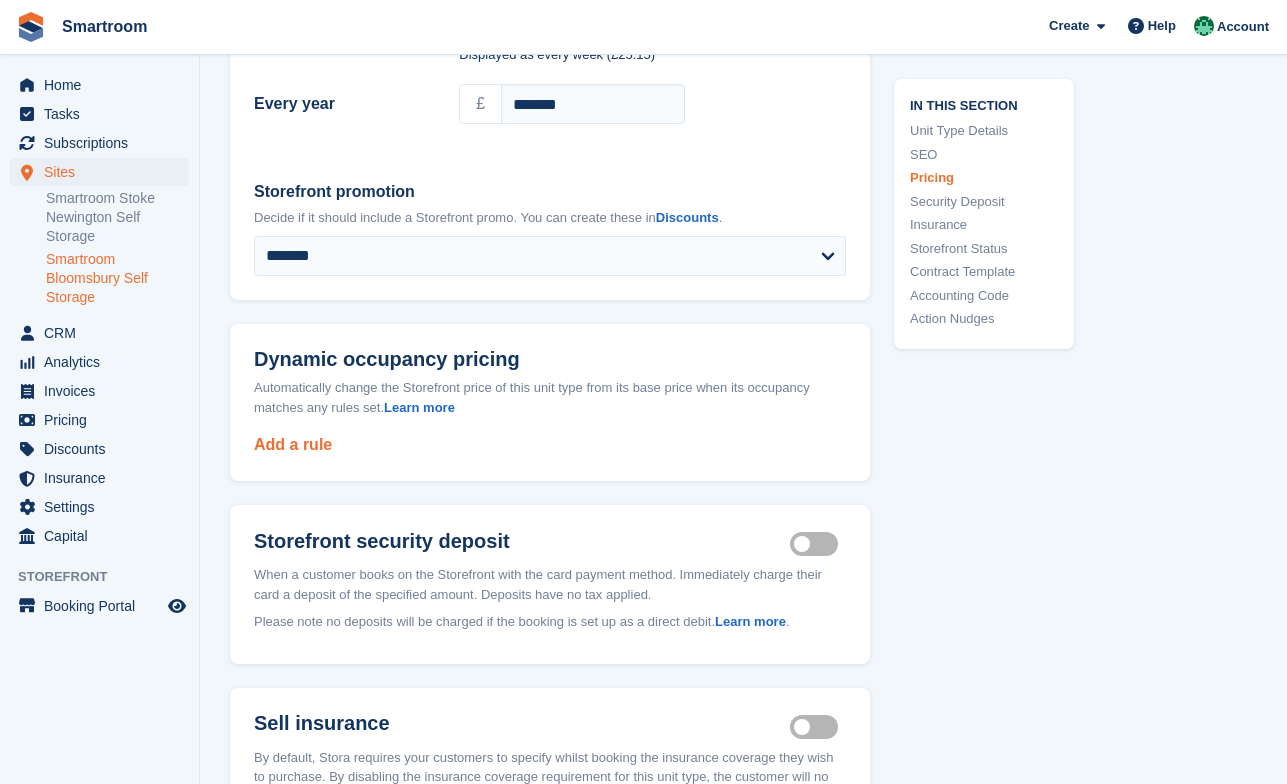 click on "Add a rule" at bounding box center [293, 444] 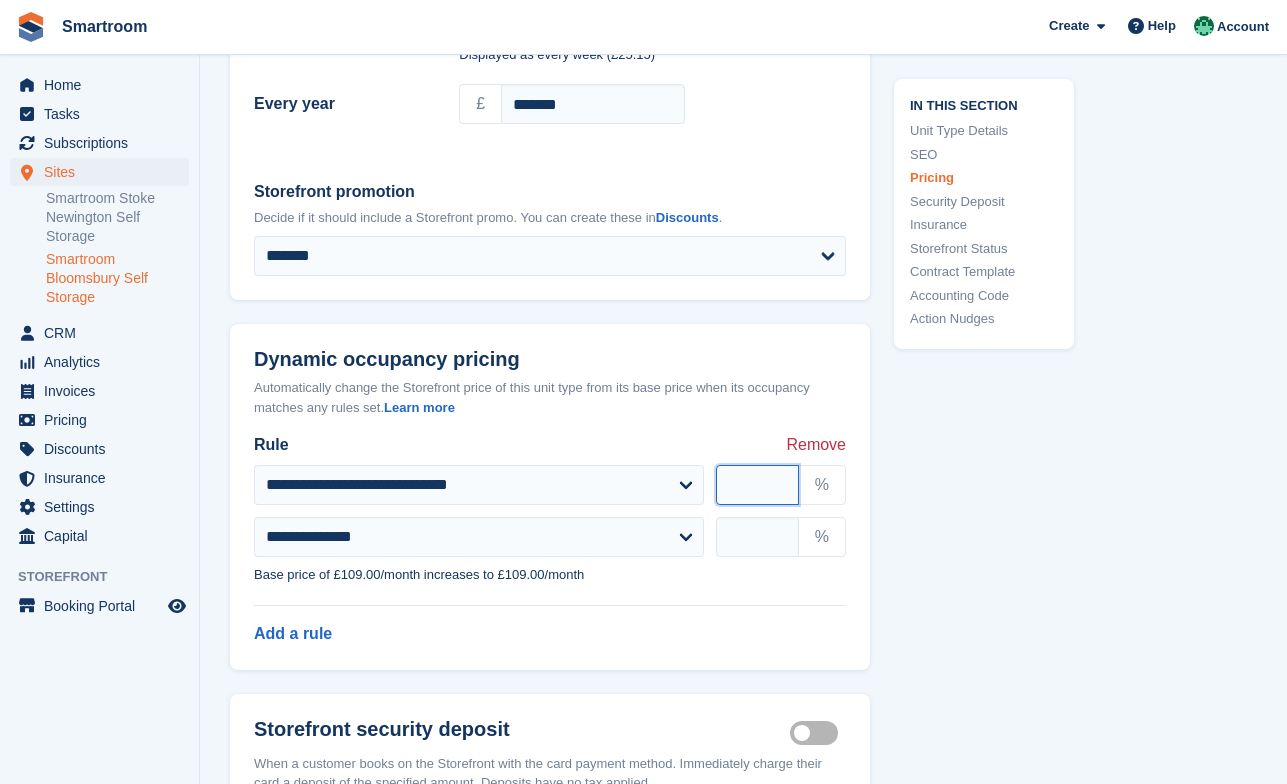 click at bounding box center (757, 485) 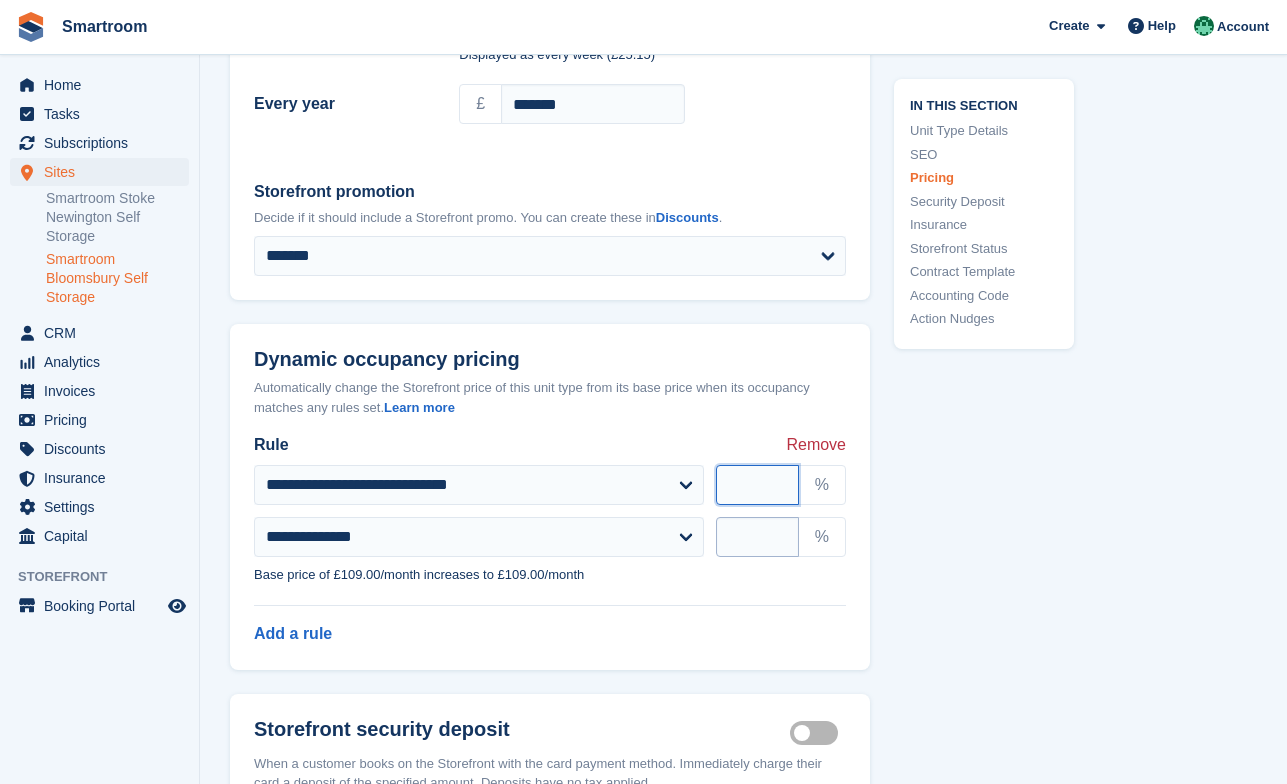 type on "**" 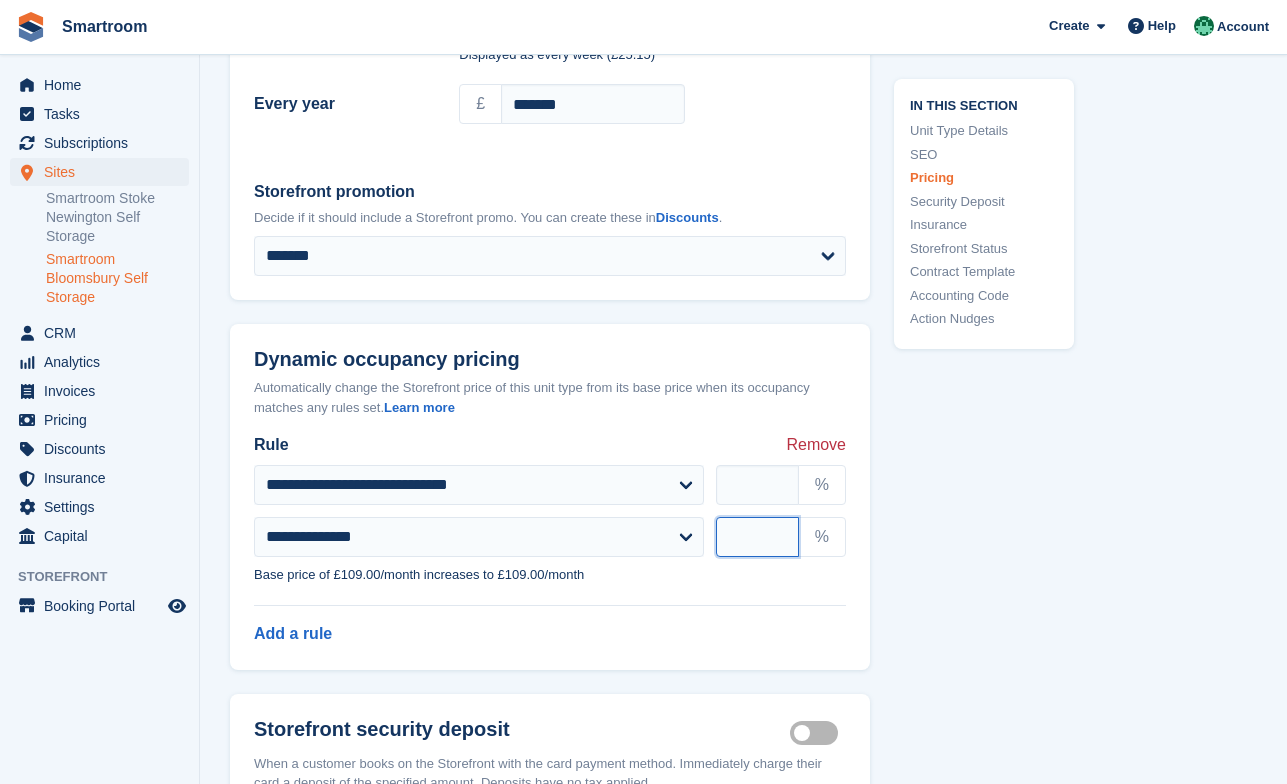 click at bounding box center [757, 537] 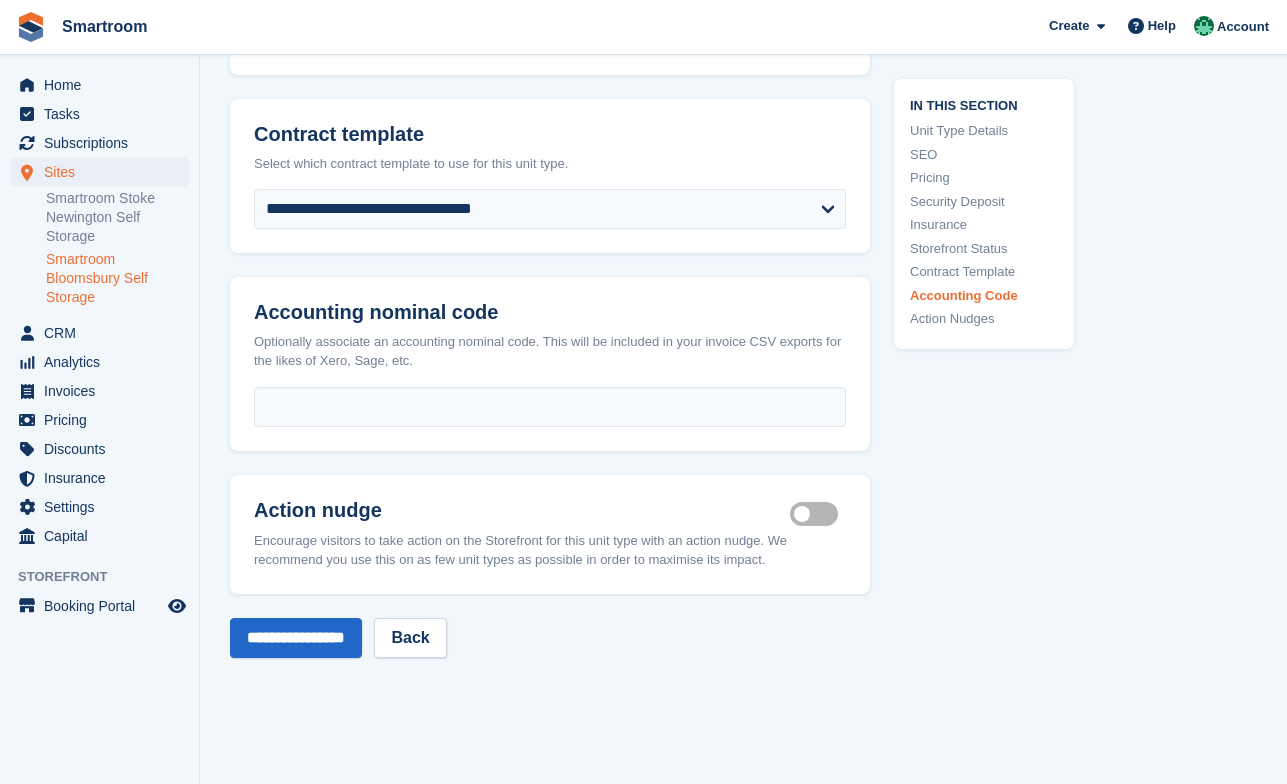 scroll, scrollTop: 3969, scrollLeft: 0, axis: vertical 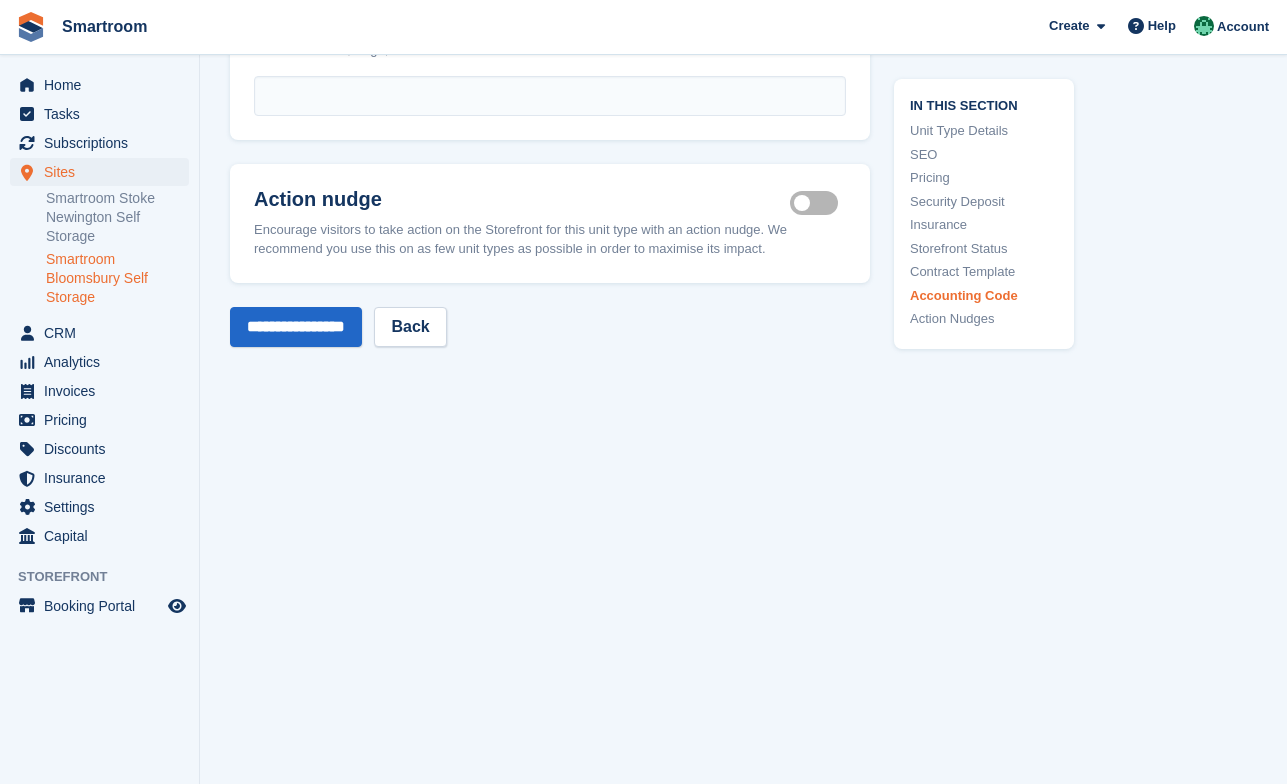 type on "**" 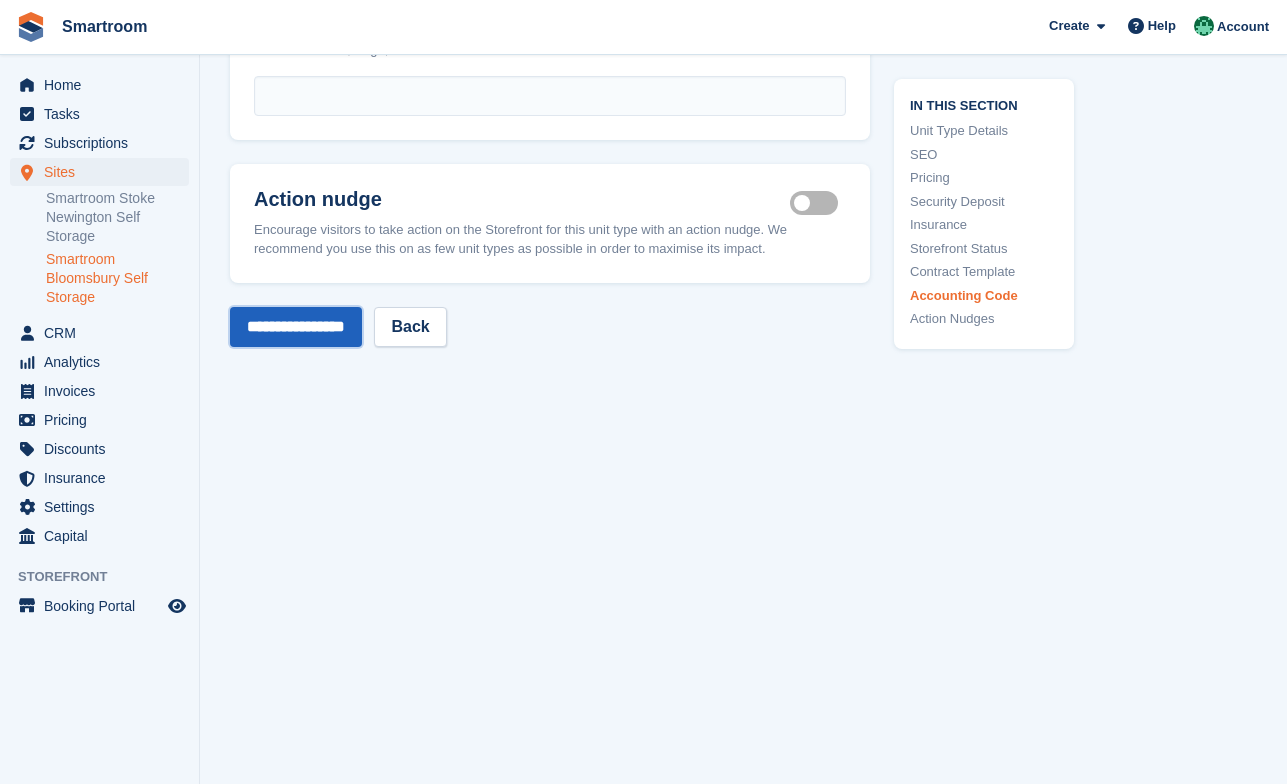click on "**********" at bounding box center [296, 327] 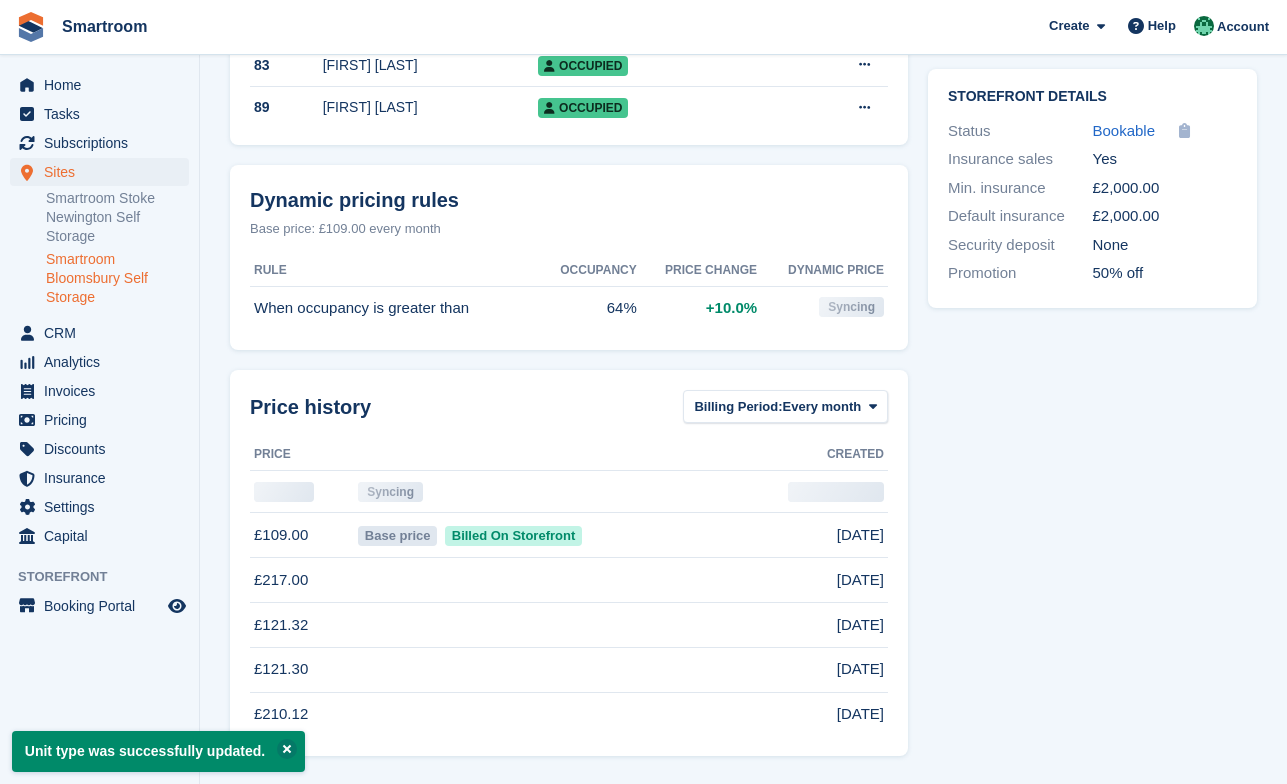 scroll, scrollTop: 873, scrollLeft: 0, axis: vertical 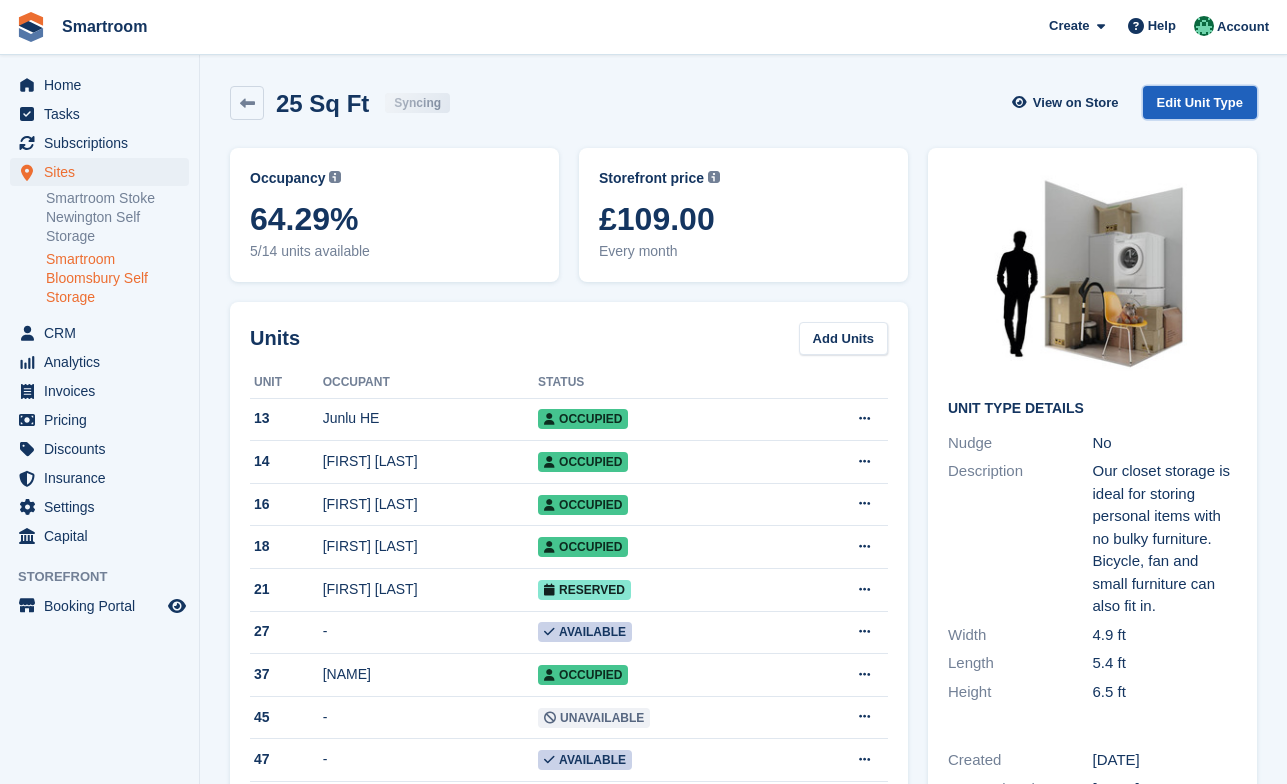 click on "Edit Unit Type" at bounding box center [1200, 102] 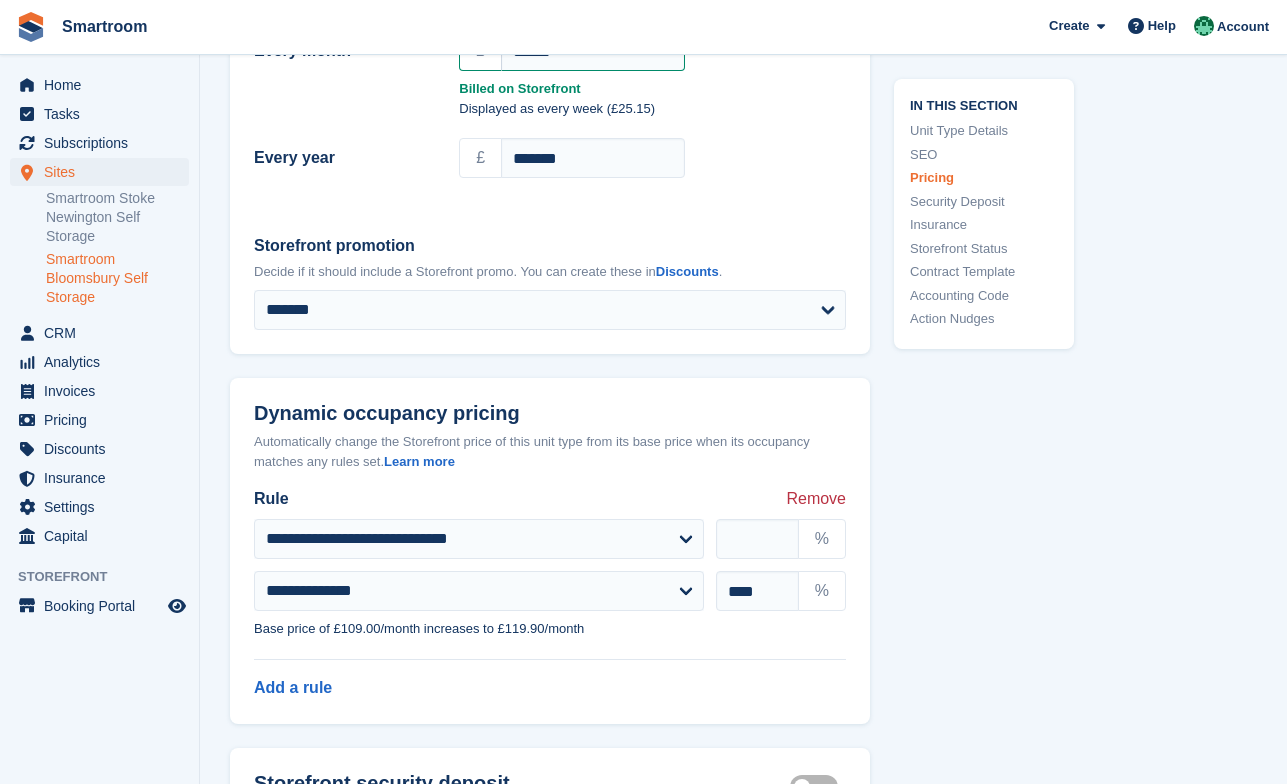scroll, scrollTop: 2031, scrollLeft: 0, axis: vertical 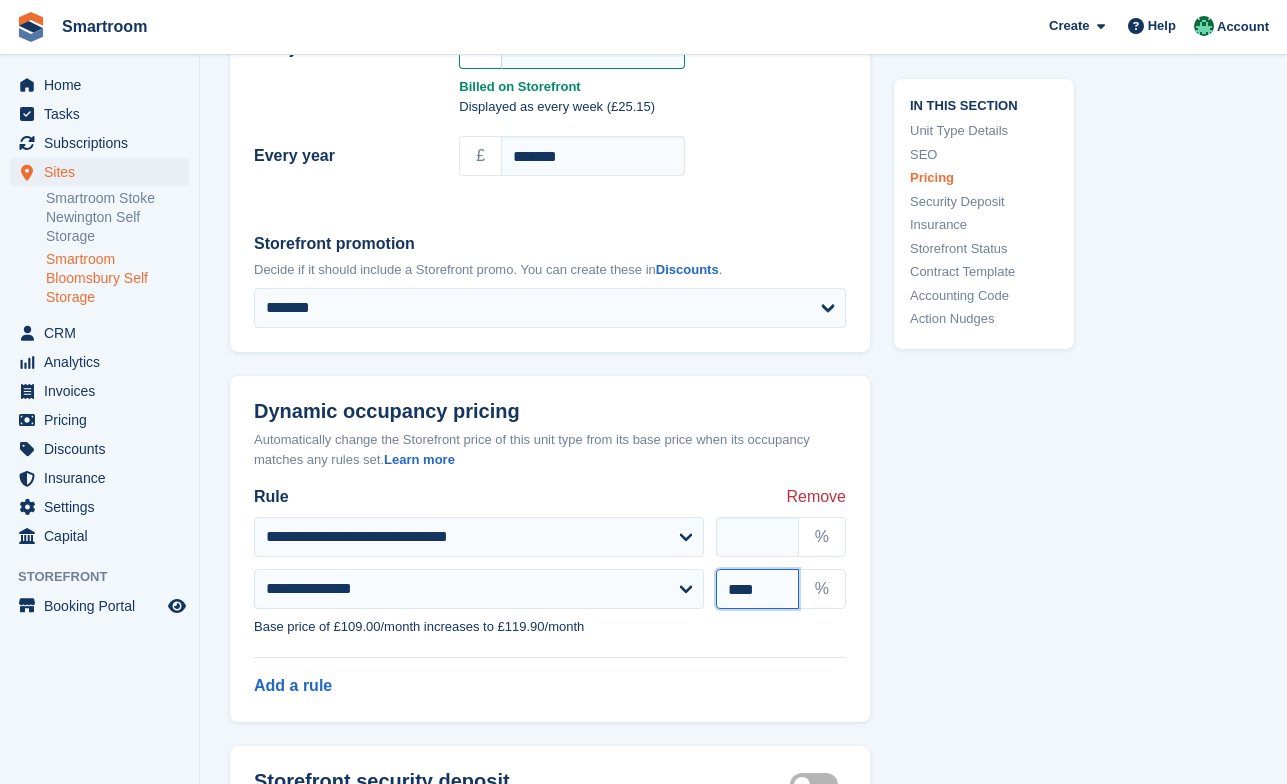 click on "****" at bounding box center (757, 589) 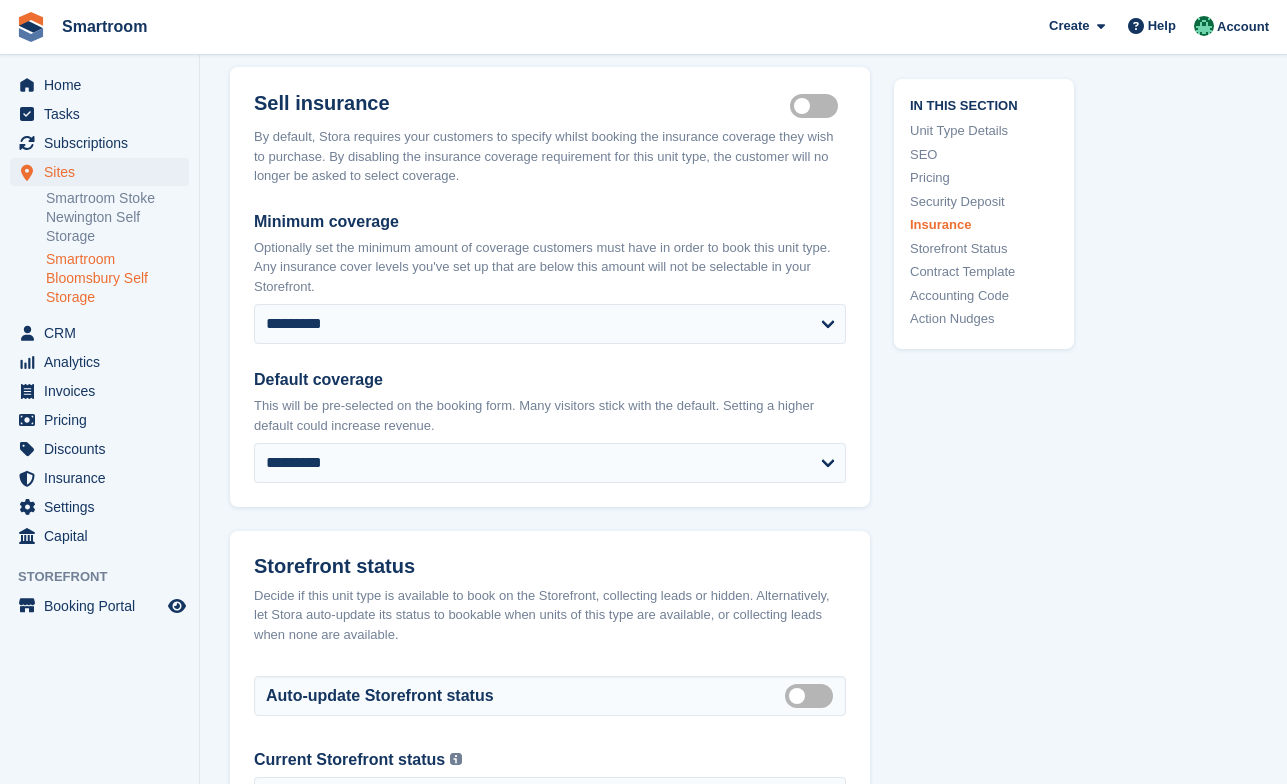 scroll, scrollTop: 3969, scrollLeft: 0, axis: vertical 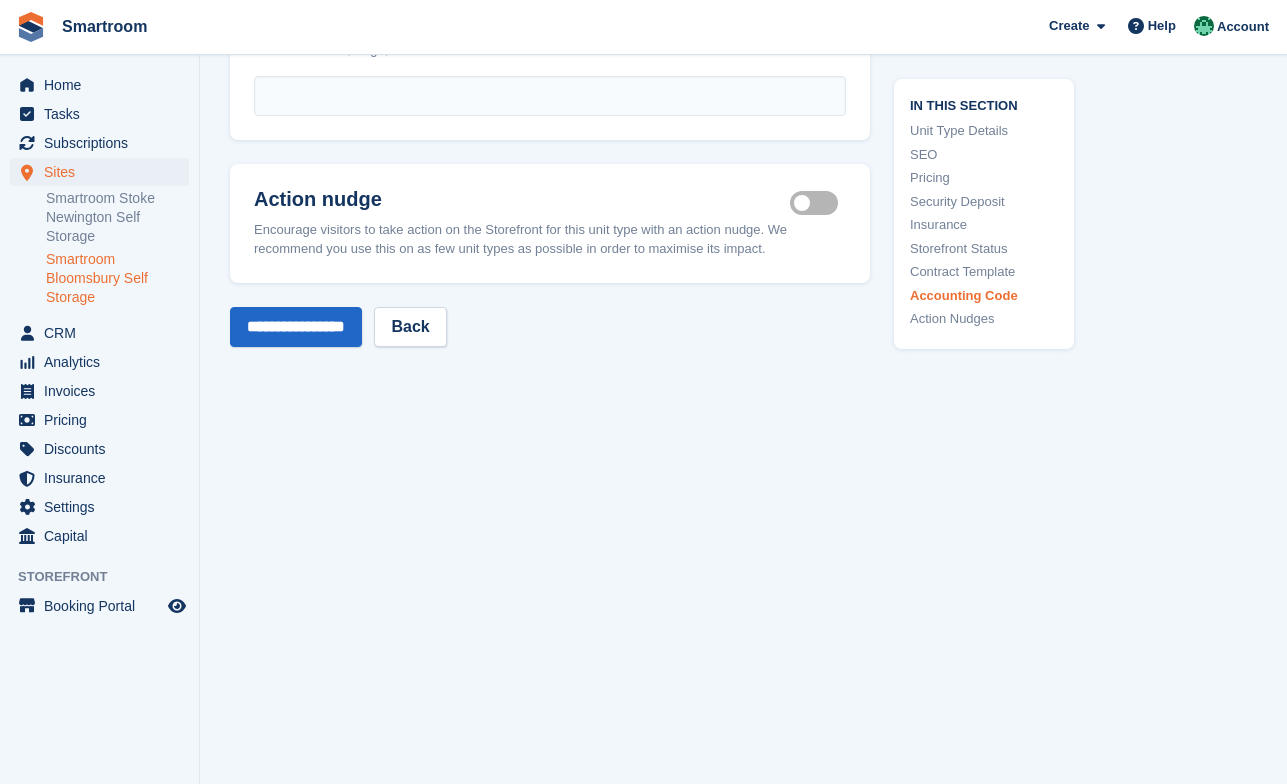 type on "****" 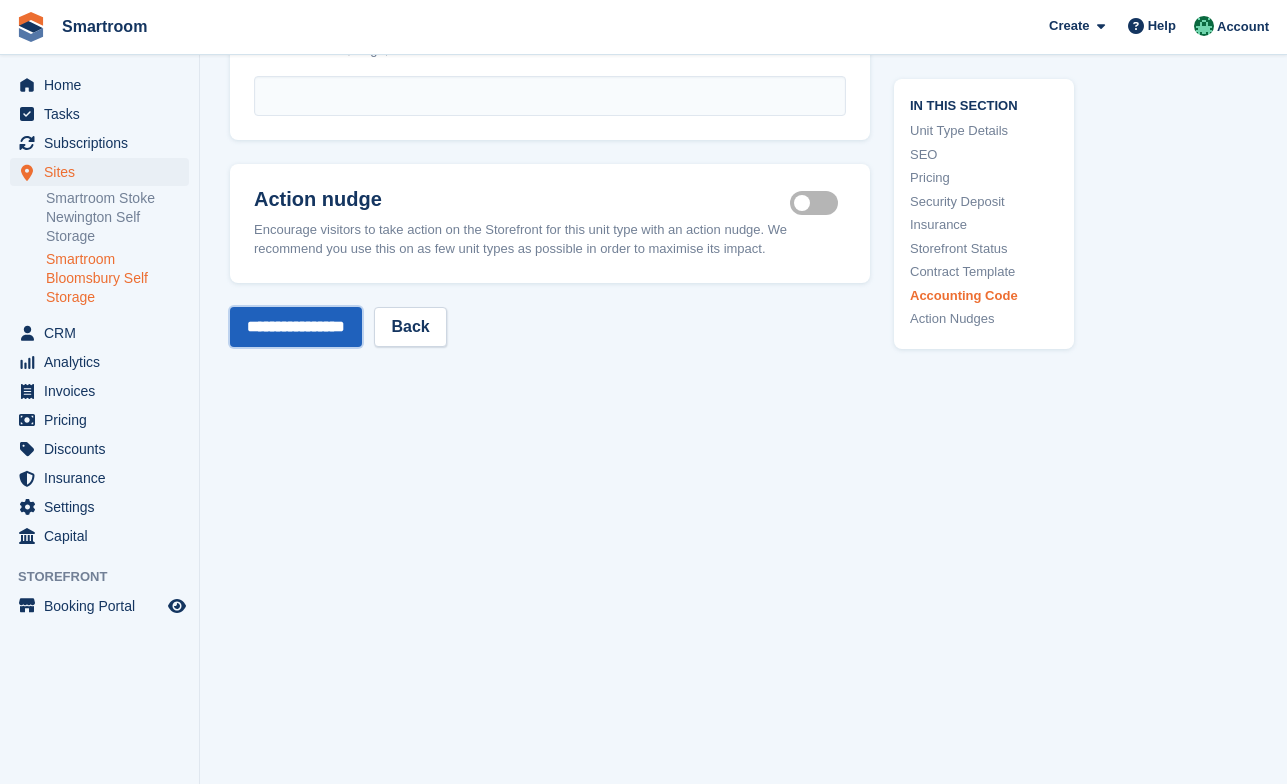 click on "**********" at bounding box center [296, 327] 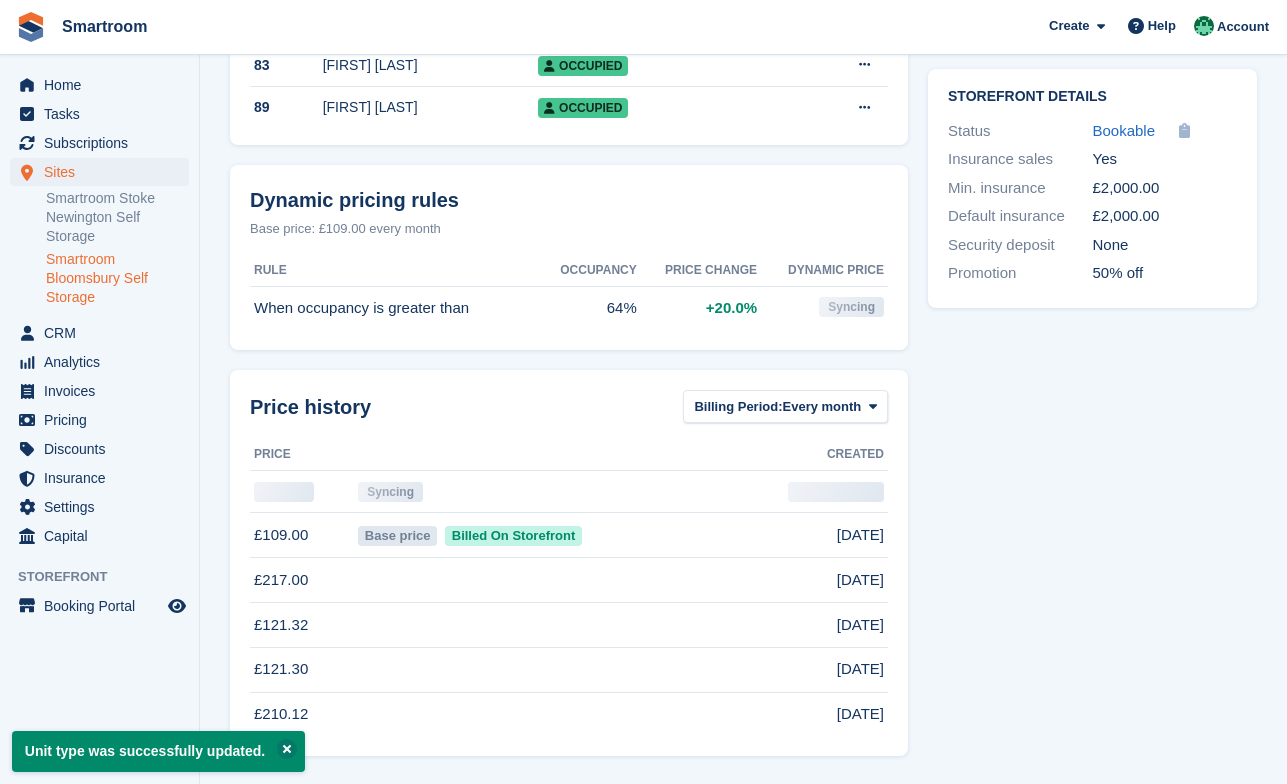scroll, scrollTop: 873, scrollLeft: 0, axis: vertical 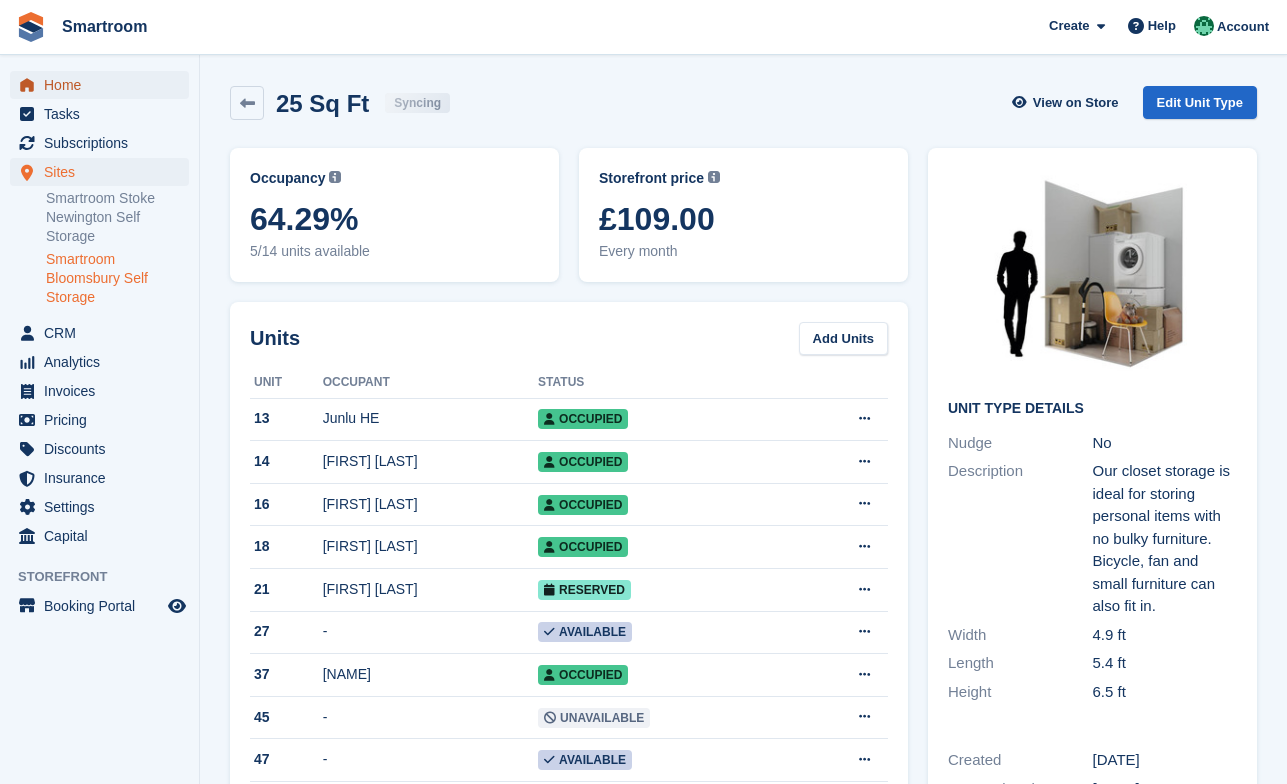 click on "Home" at bounding box center (104, 85) 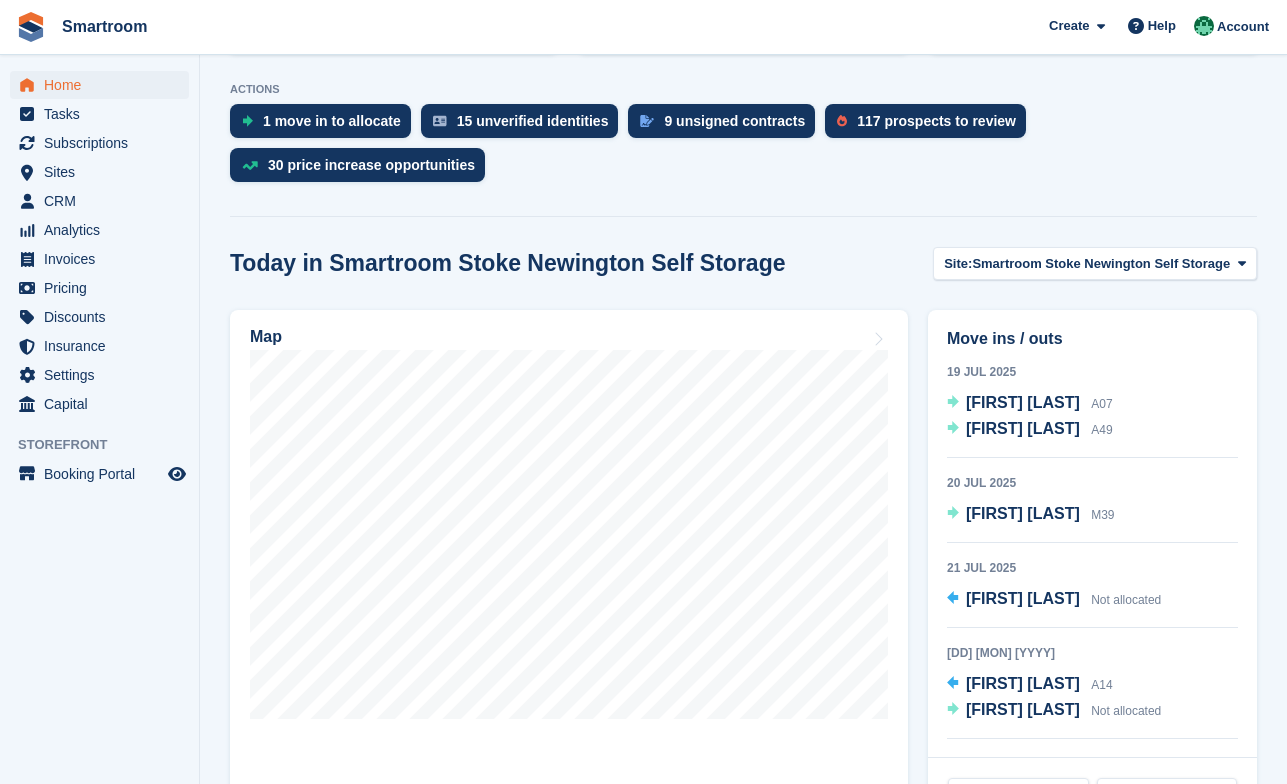 scroll, scrollTop: 473, scrollLeft: 0, axis: vertical 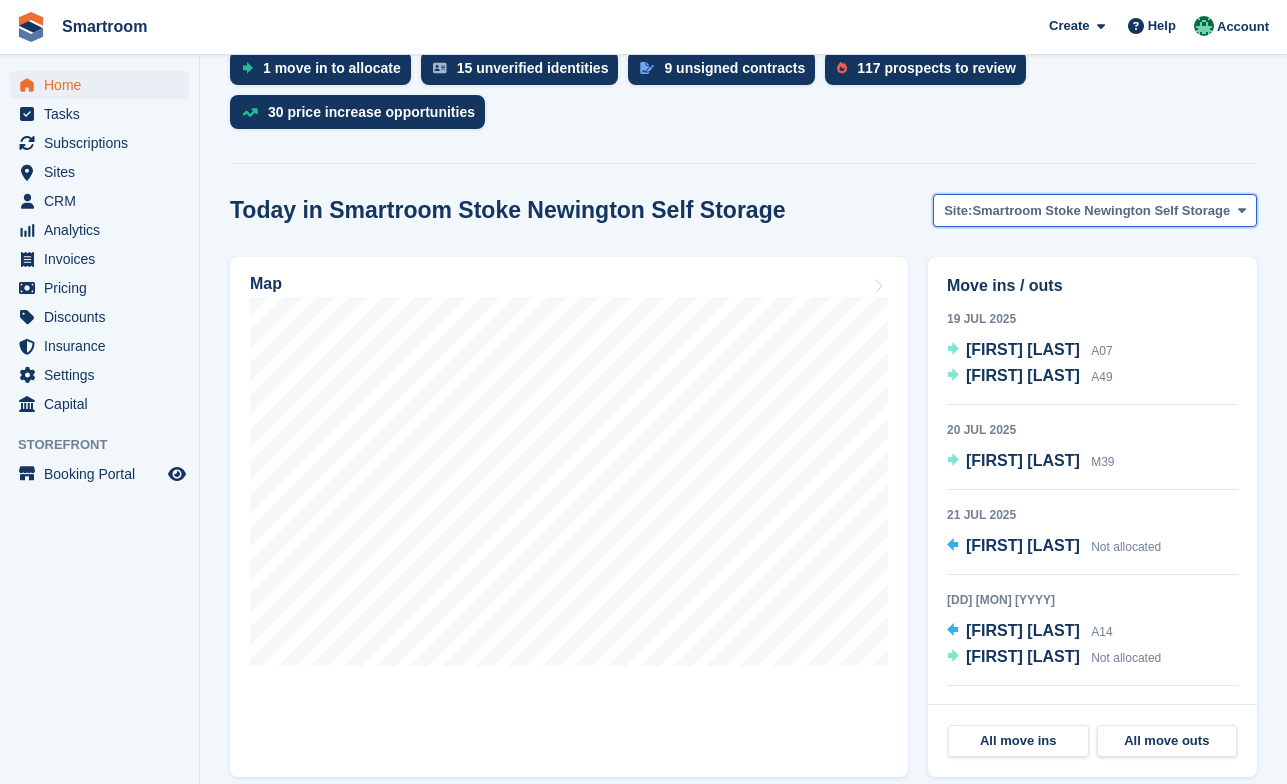 click on "Smartroom Stoke Newington Self Storage" at bounding box center (1101, 211) 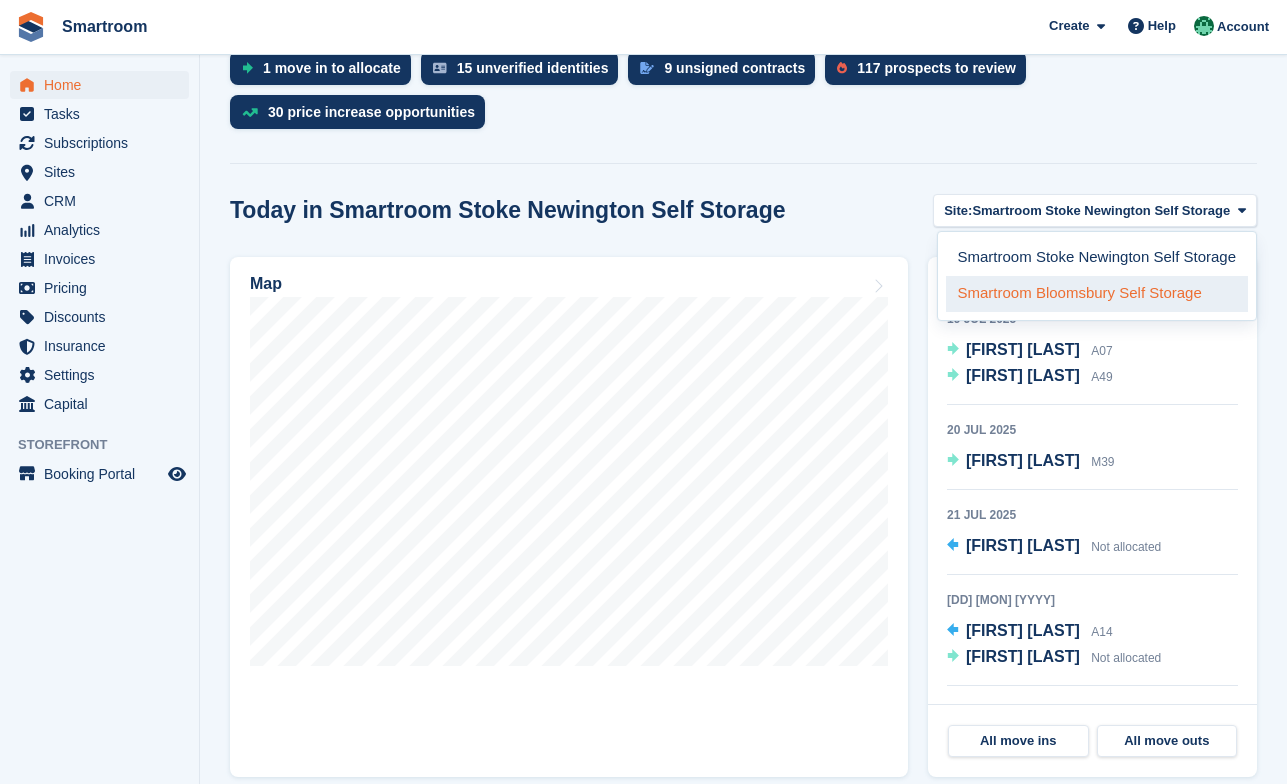click on "Smartroom Bloomsbury Self Storage" at bounding box center (1097, 294) 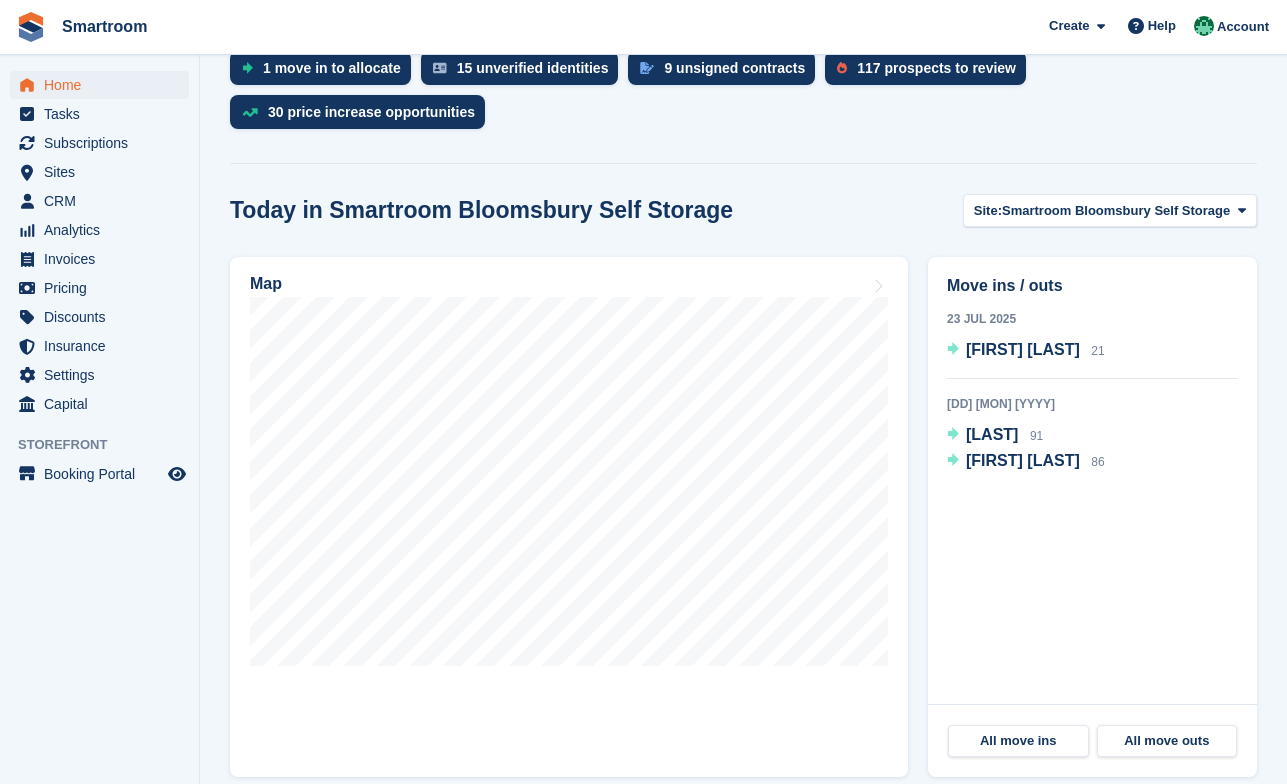 click on "Today in Smartroom Bloomsbury Self Storage" at bounding box center [481, 210] 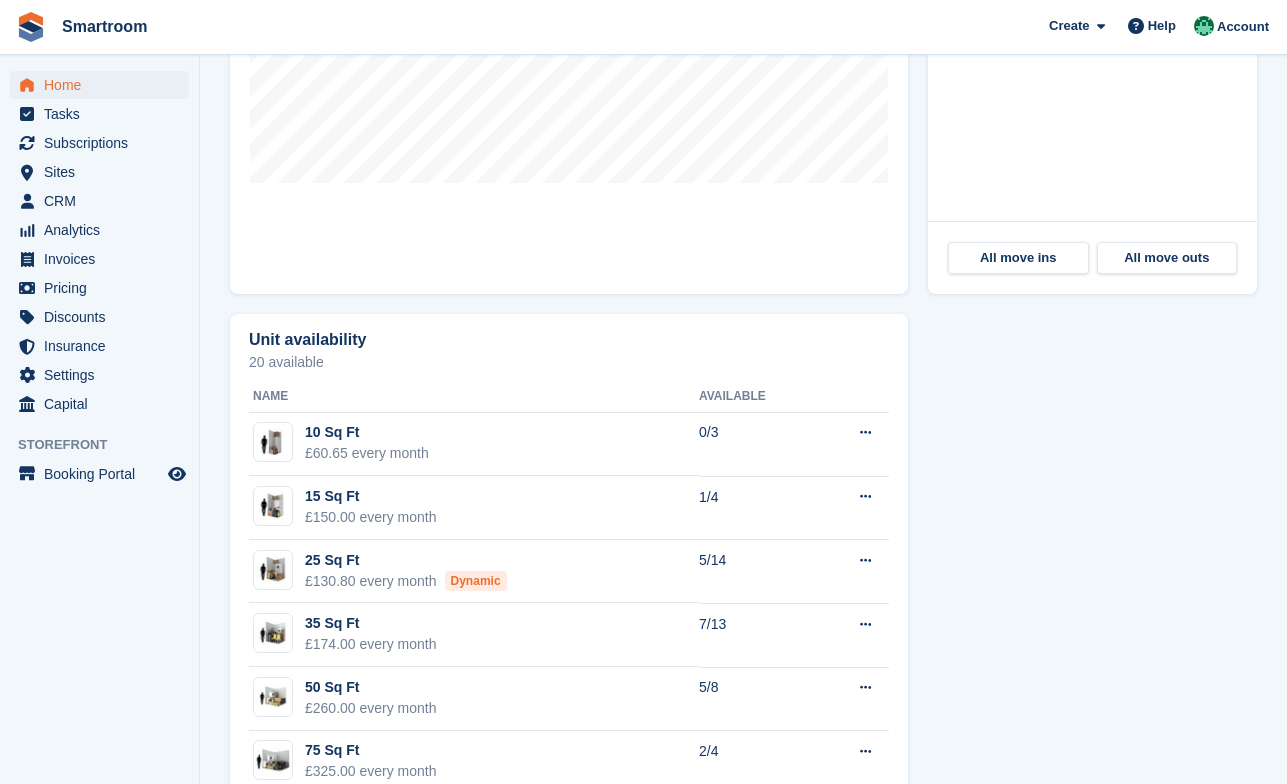 scroll, scrollTop: 1046, scrollLeft: 0, axis: vertical 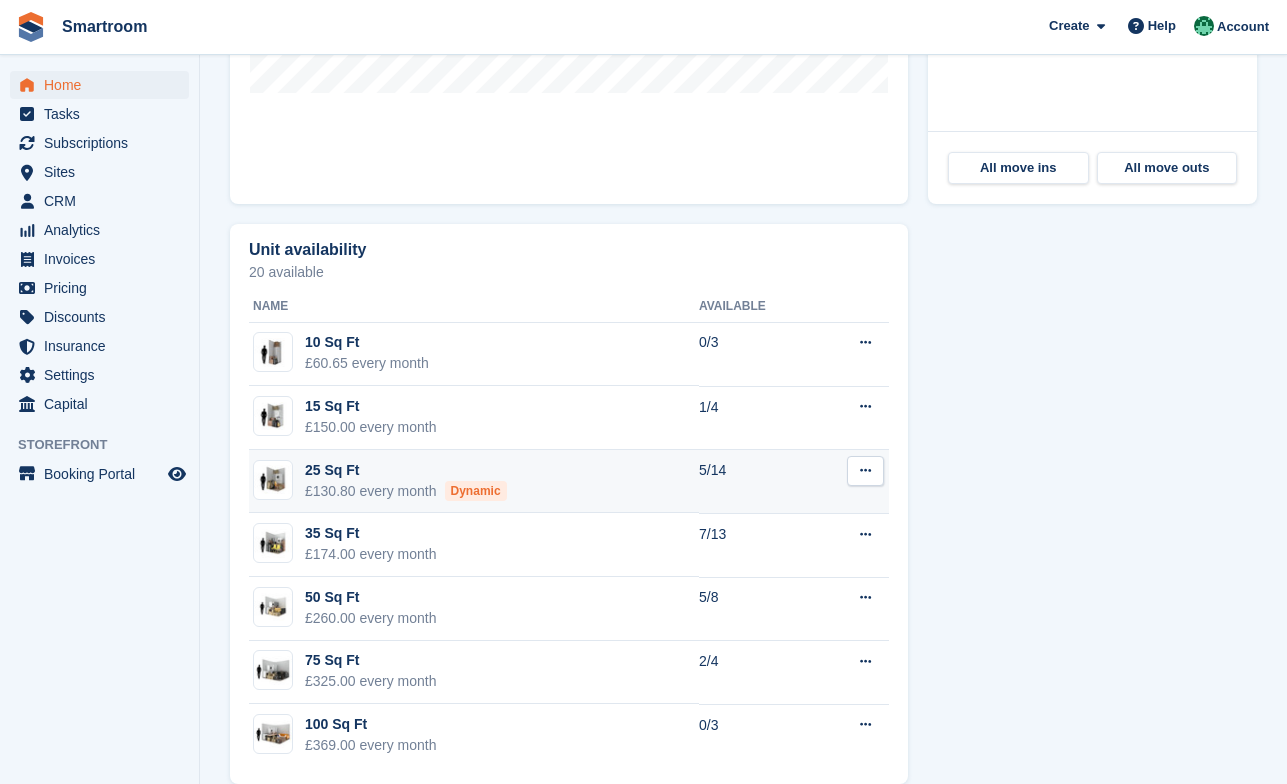 click on "25 Sq Ft
£130.80 every month
Dynamic" at bounding box center (474, 482) 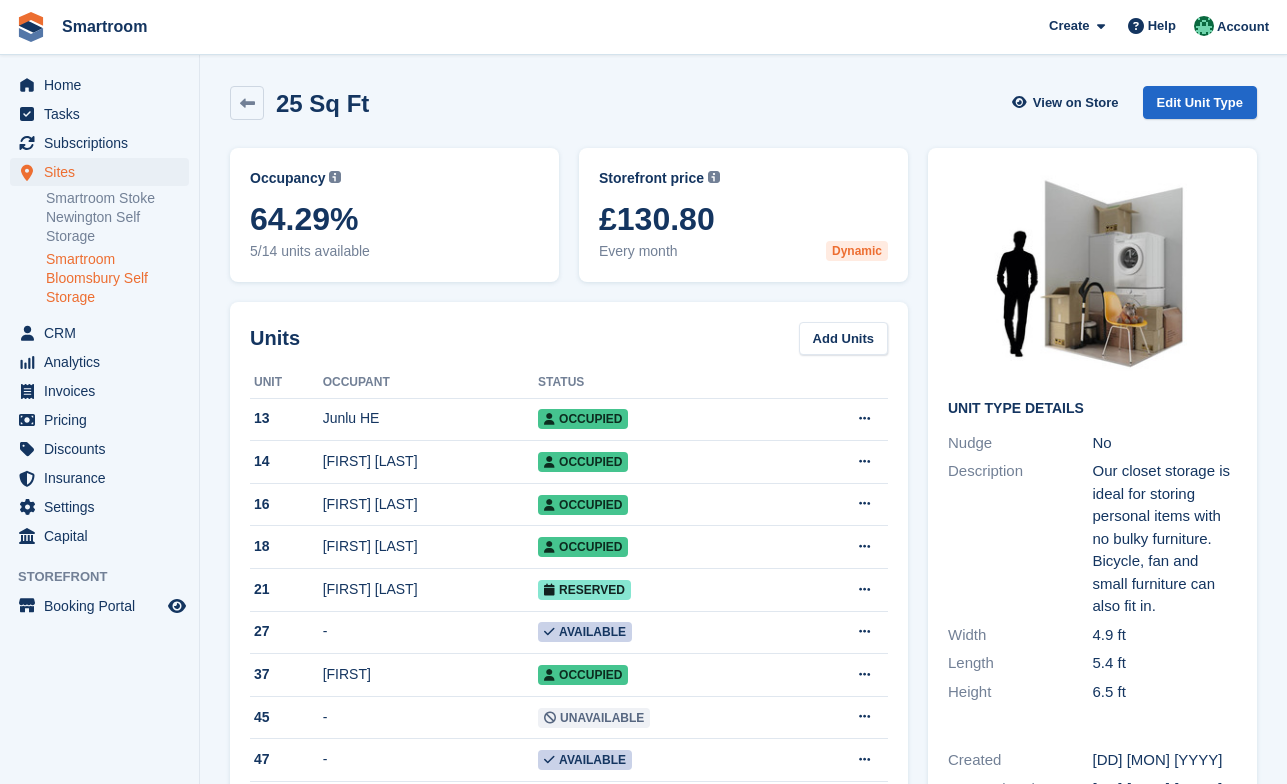 scroll, scrollTop: 0, scrollLeft: 0, axis: both 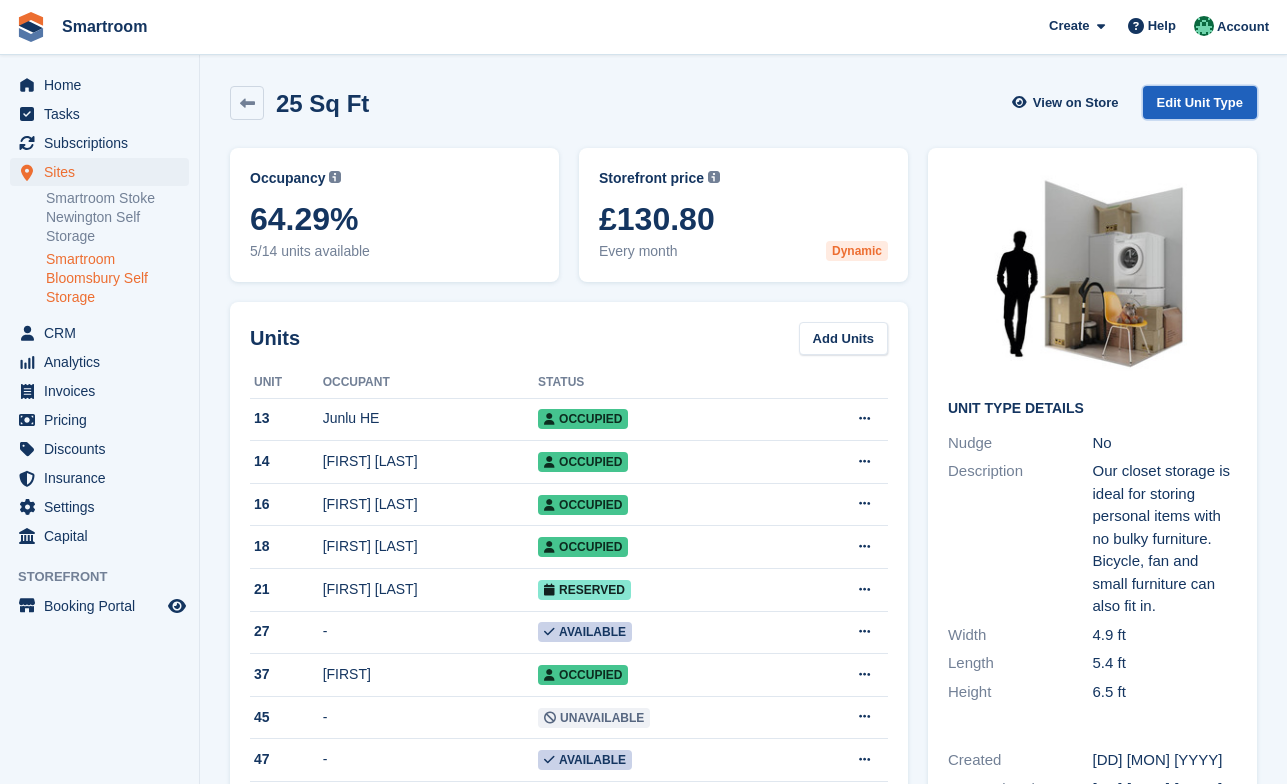 click on "Edit Unit Type" at bounding box center (1200, 102) 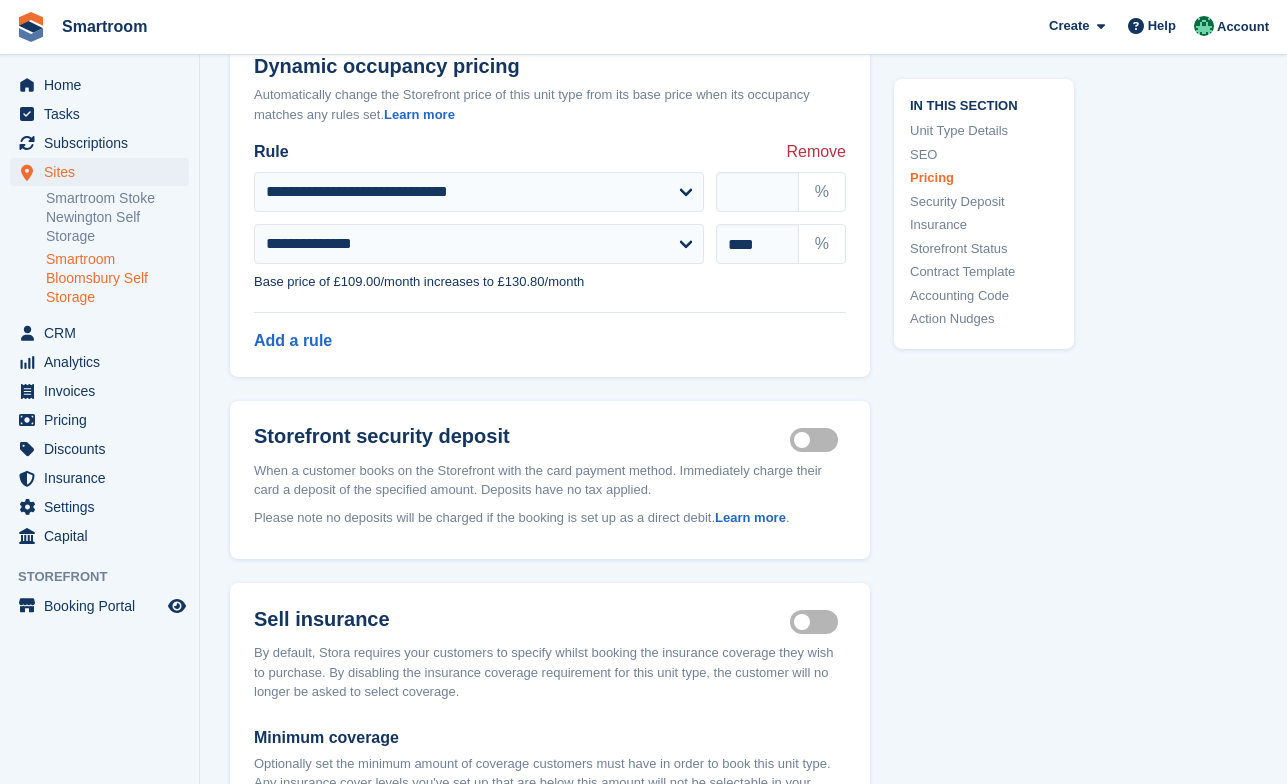 scroll, scrollTop: 2385, scrollLeft: 0, axis: vertical 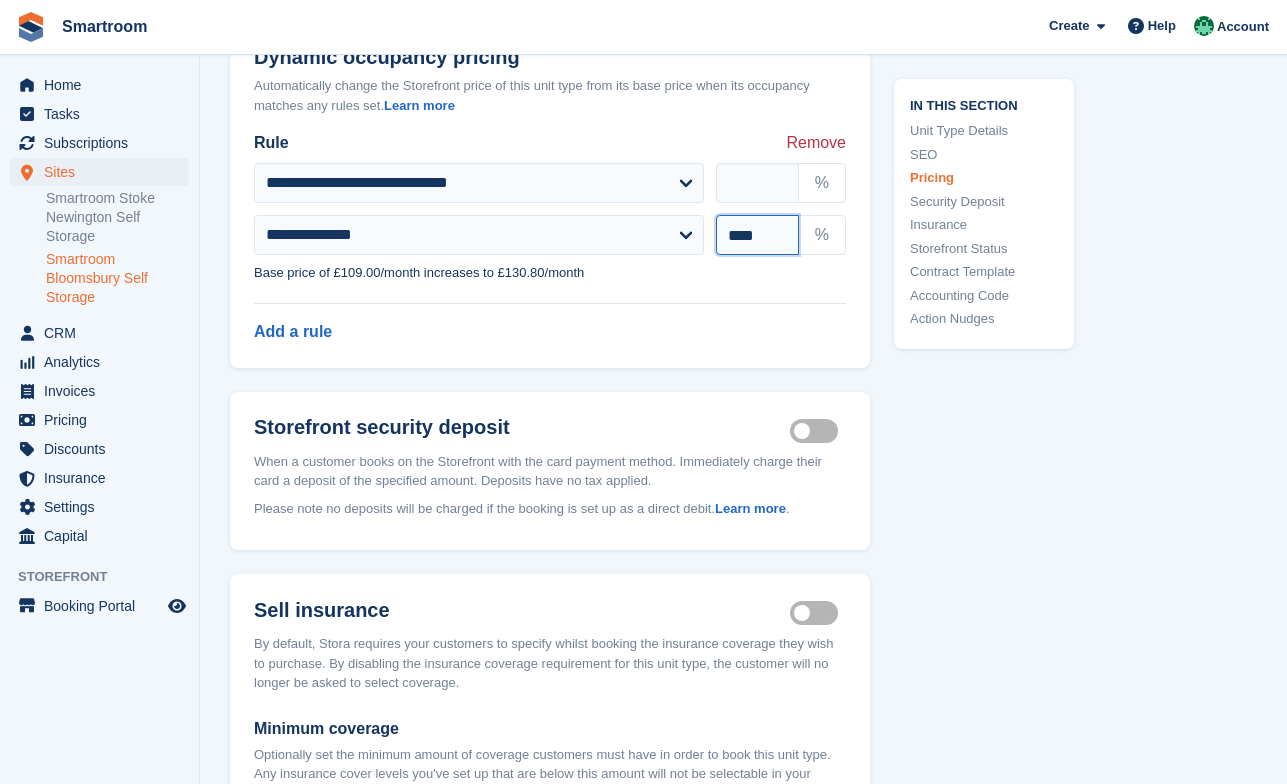 click on "****" at bounding box center [757, 235] 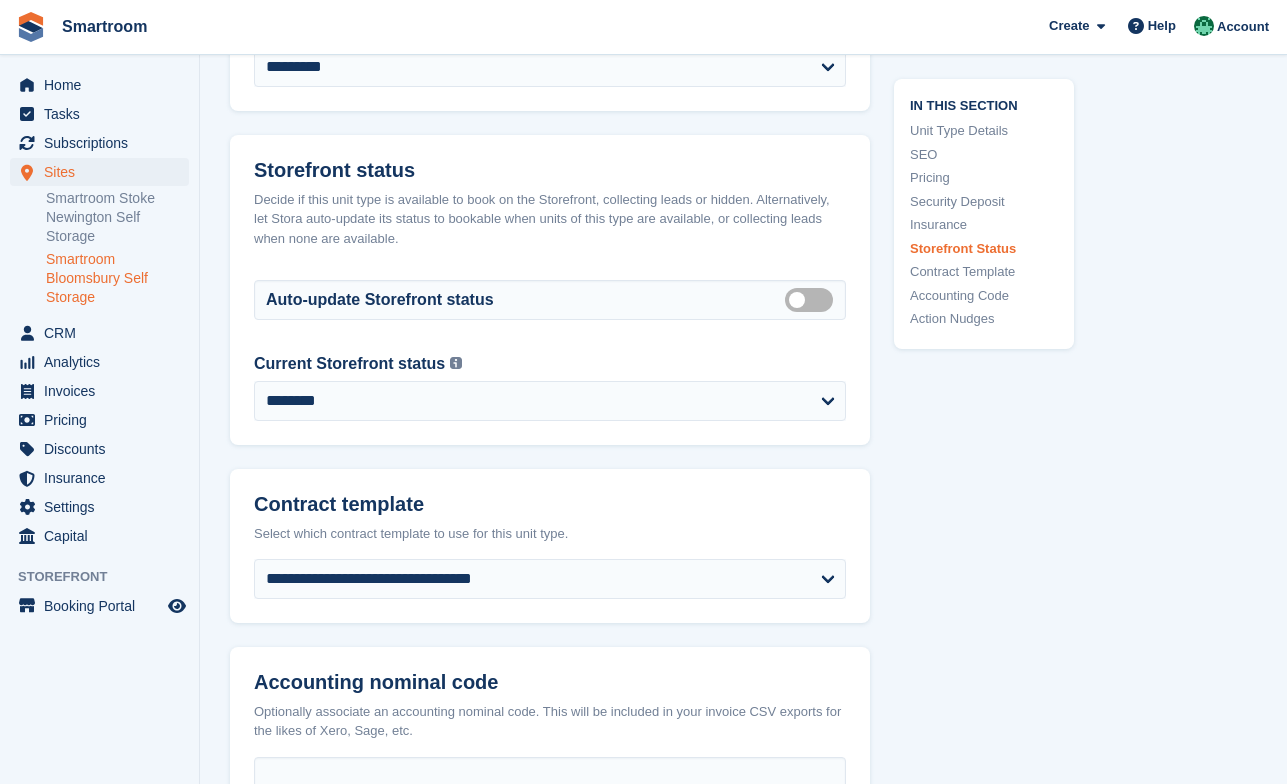 scroll, scrollTop: 3969, scrollLeft: 0, axis: vertical 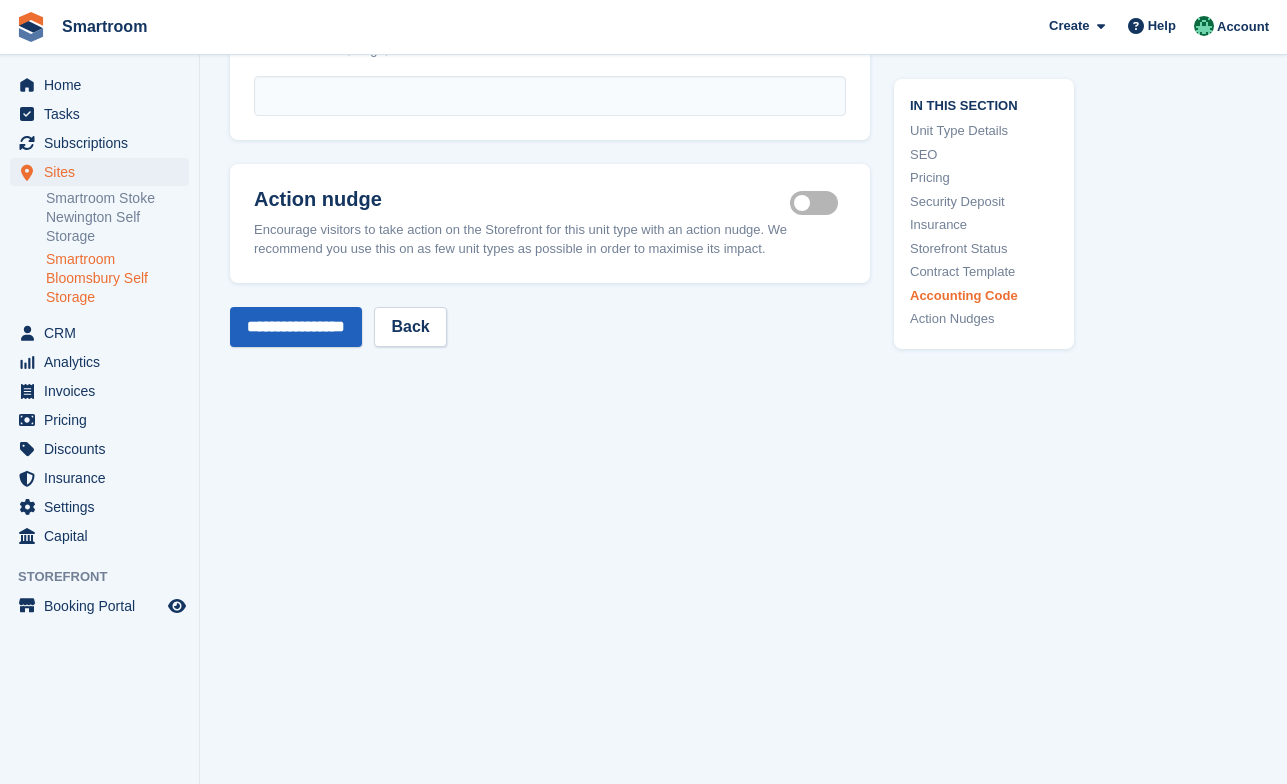 type on "****" 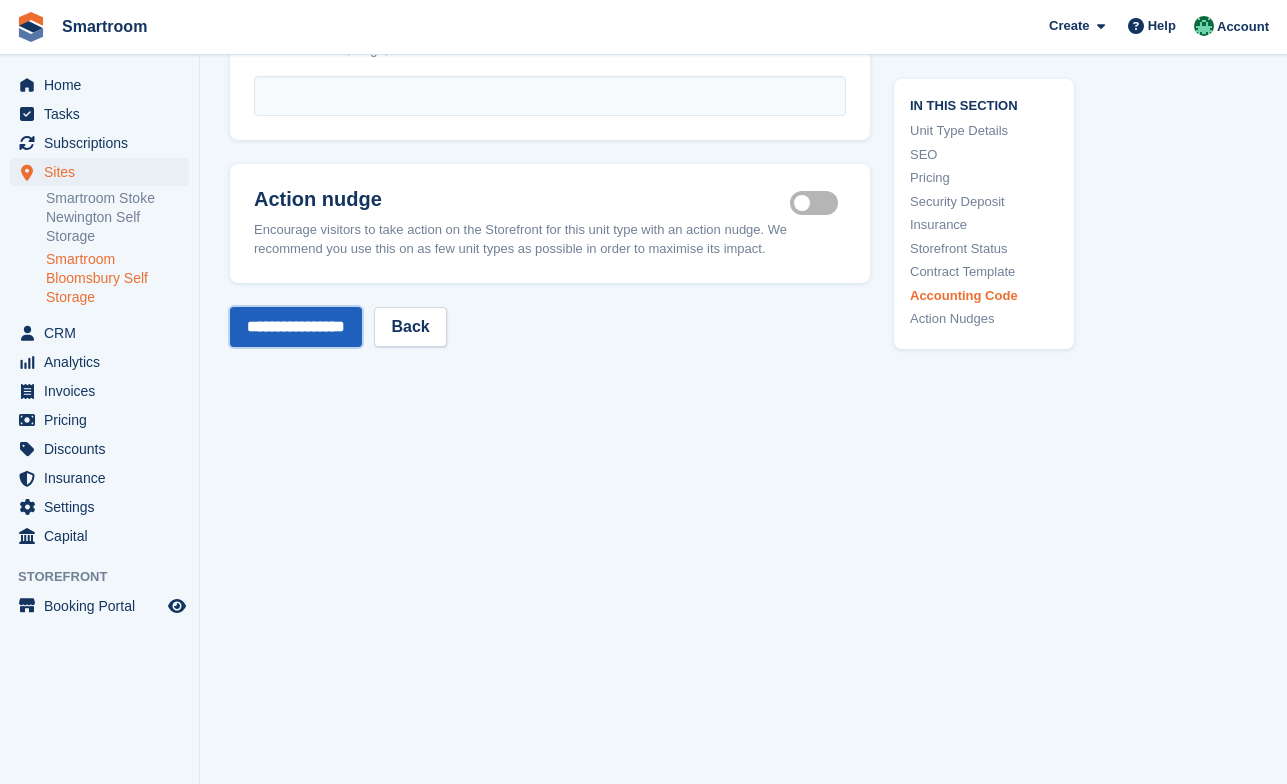 click on "**********" at bounding box center [296, 327] 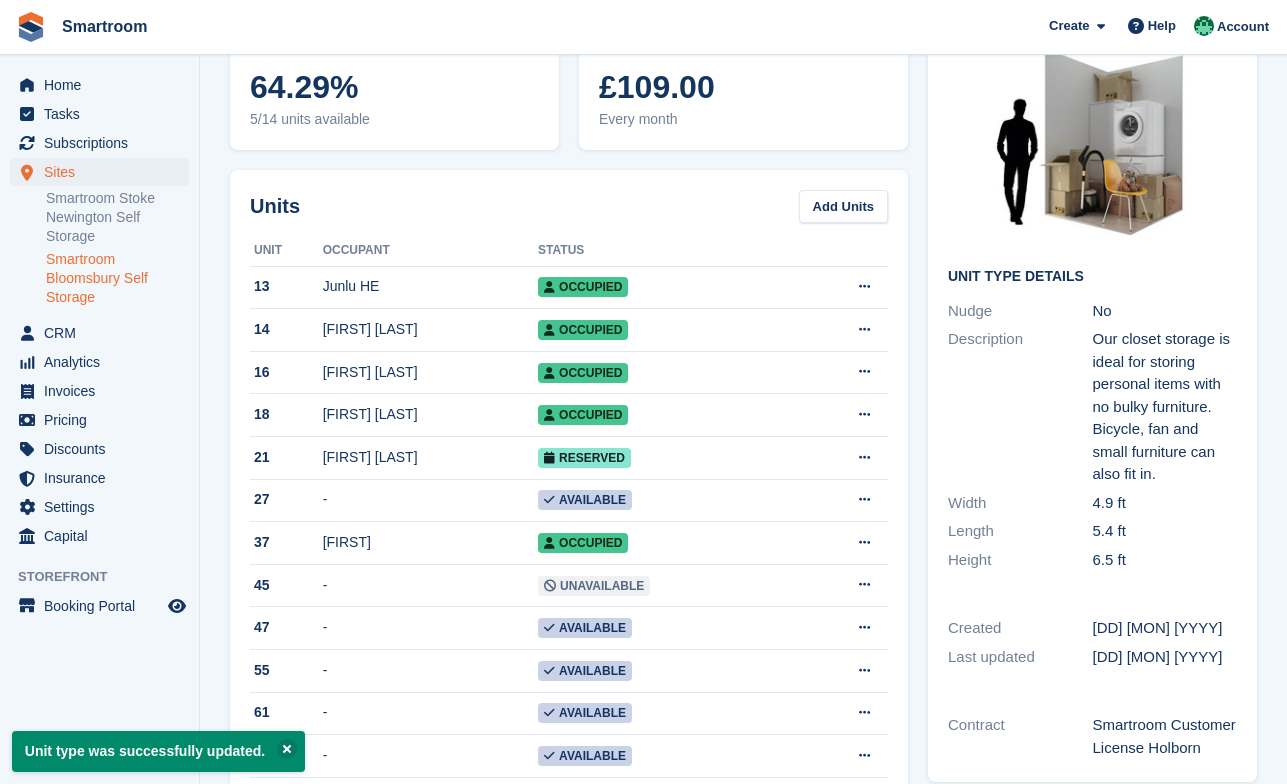 scroll, scrollTop: 0, scrollLeft: 0, axis: both 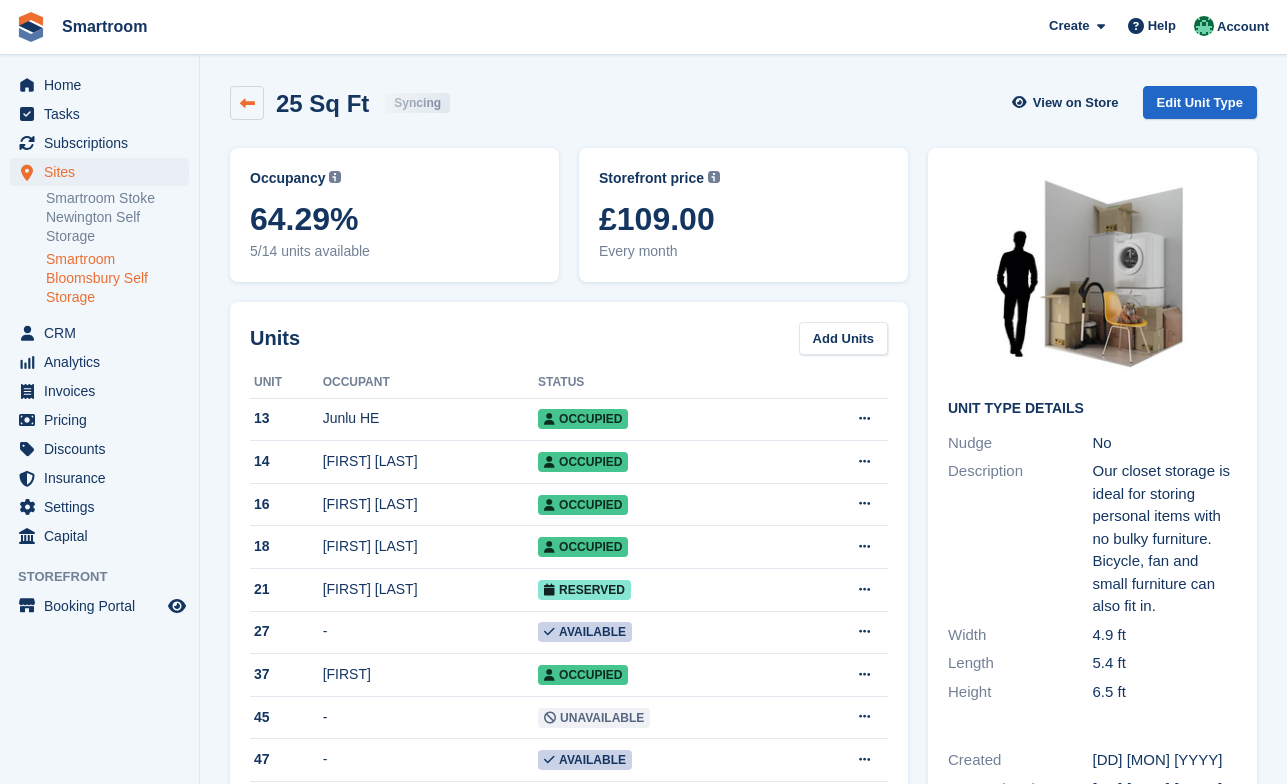 click at bounding box center (247, 103) 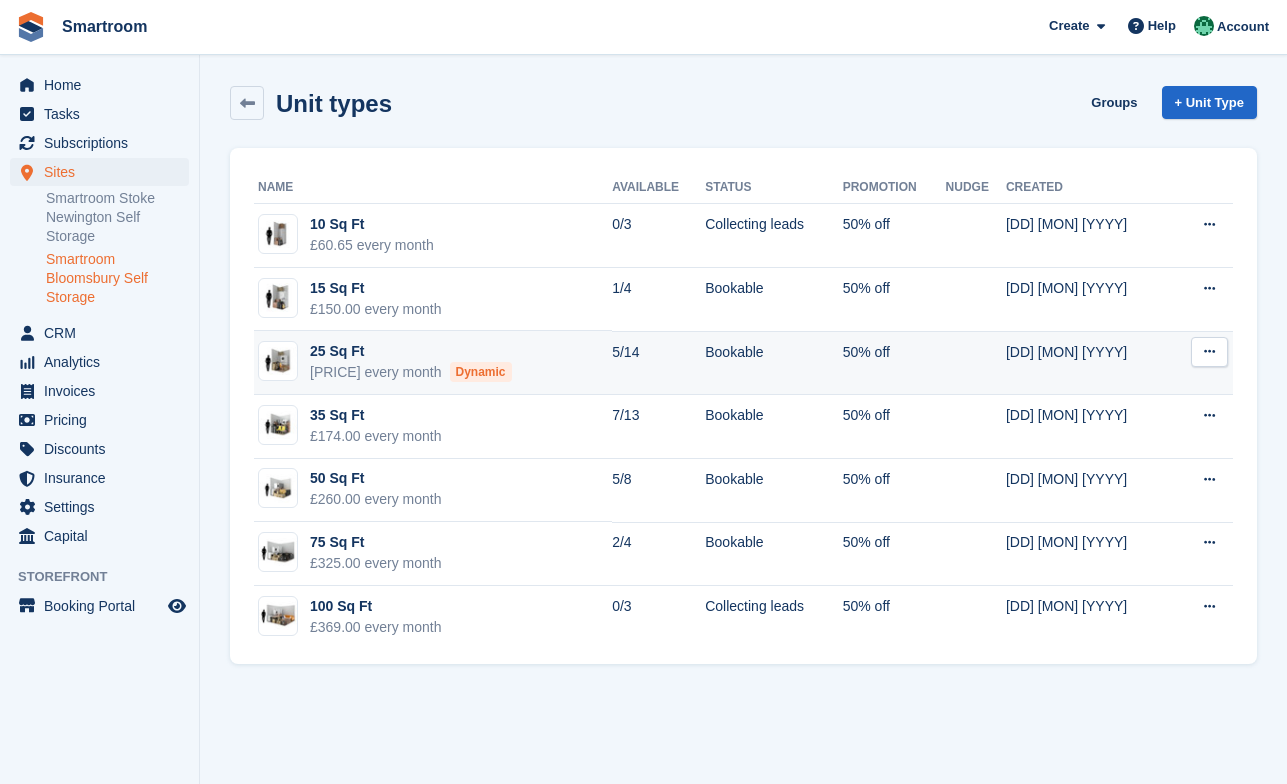 click on "25 Sq Ft
£152.60 every month
Dynamic" at bounding box center [433, 363] 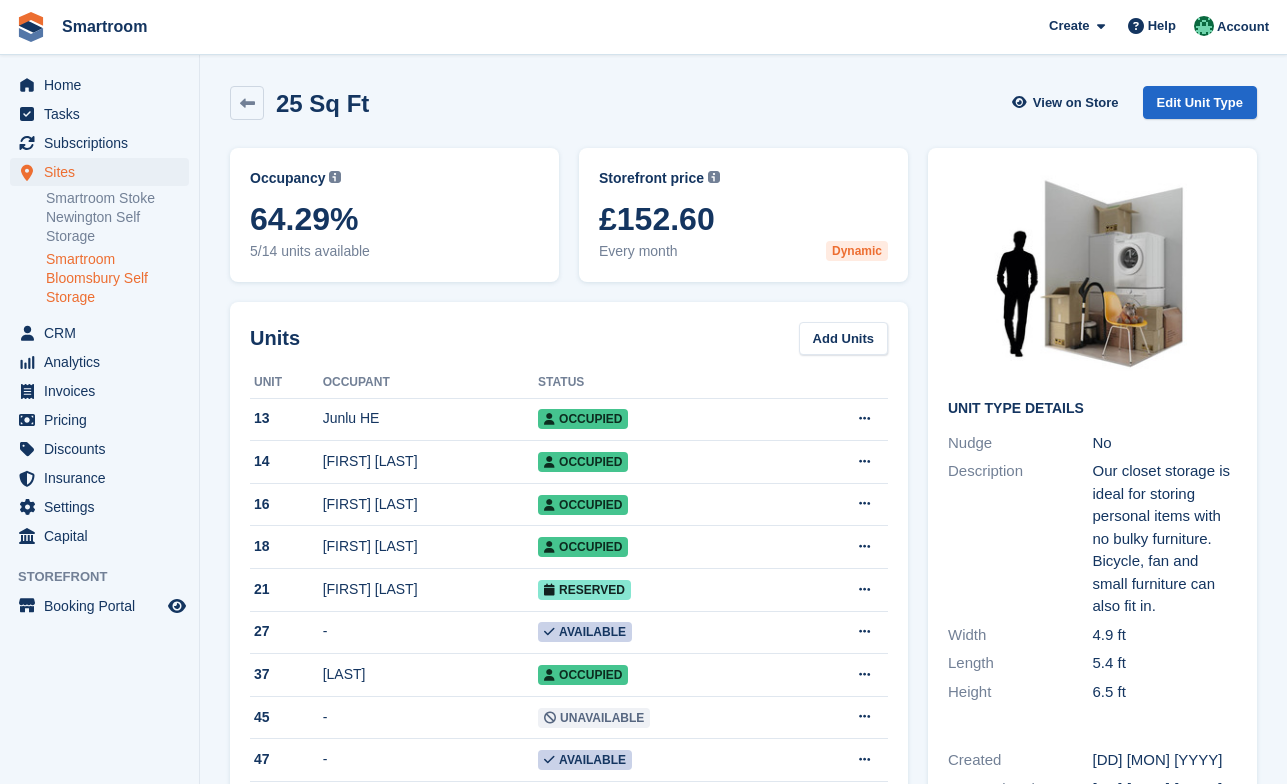 scroll, scrollTop: 0, scrollLeft: 0, axis: both 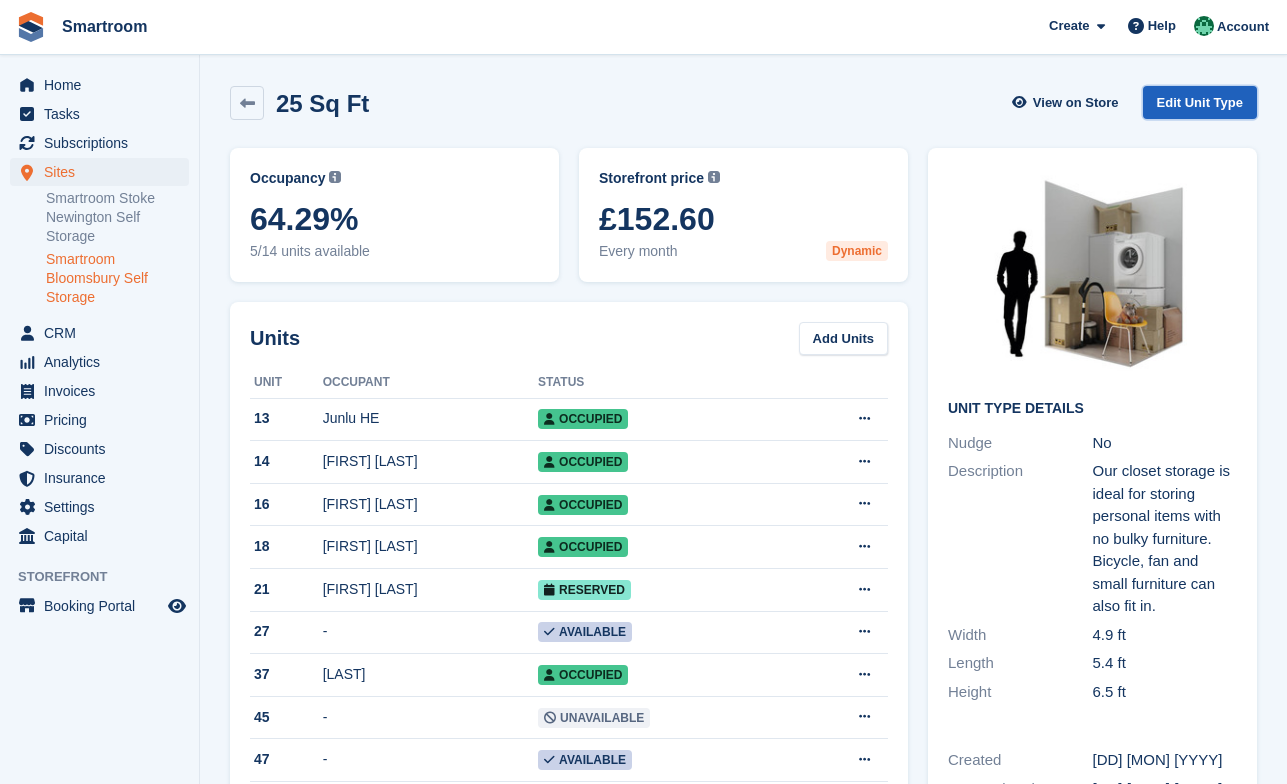 click on "Edit Unit Type" at bounding box center [1200, 102] 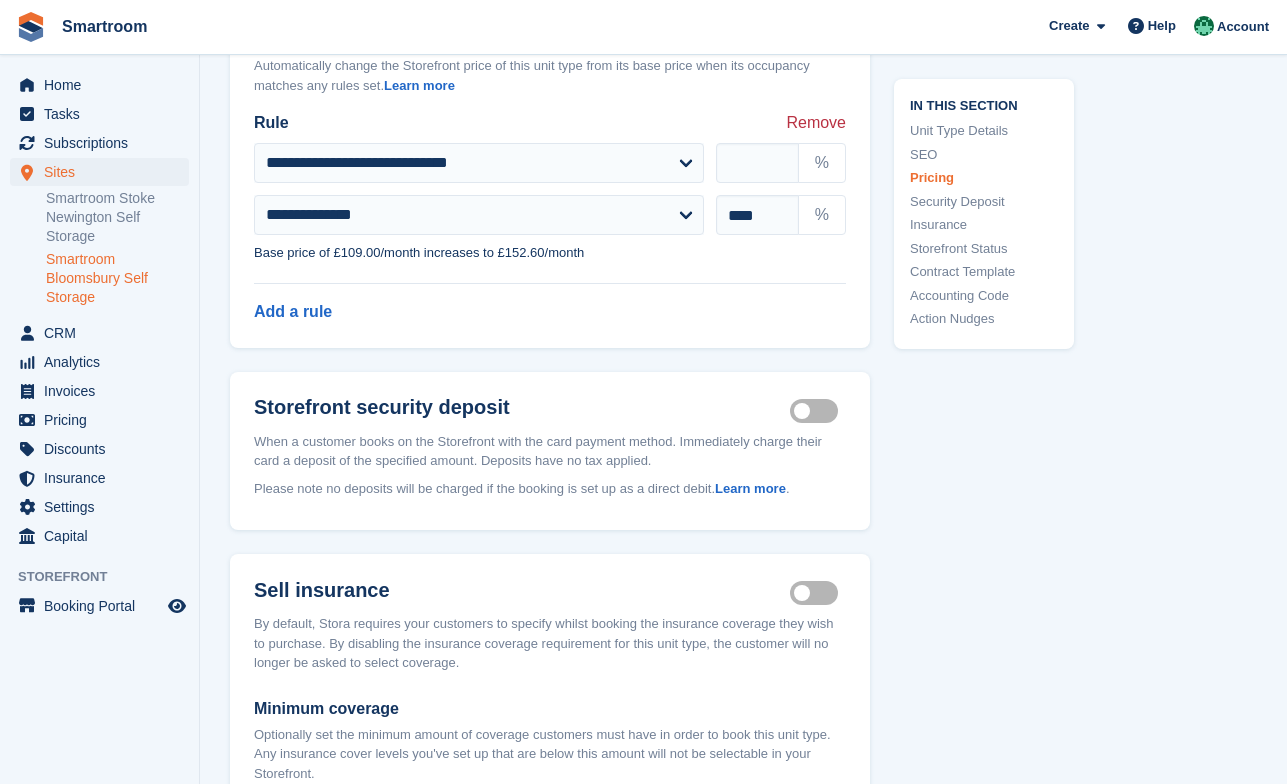 scroll, scrollTop: 2404, scrollLeft: 0, axis: vertical 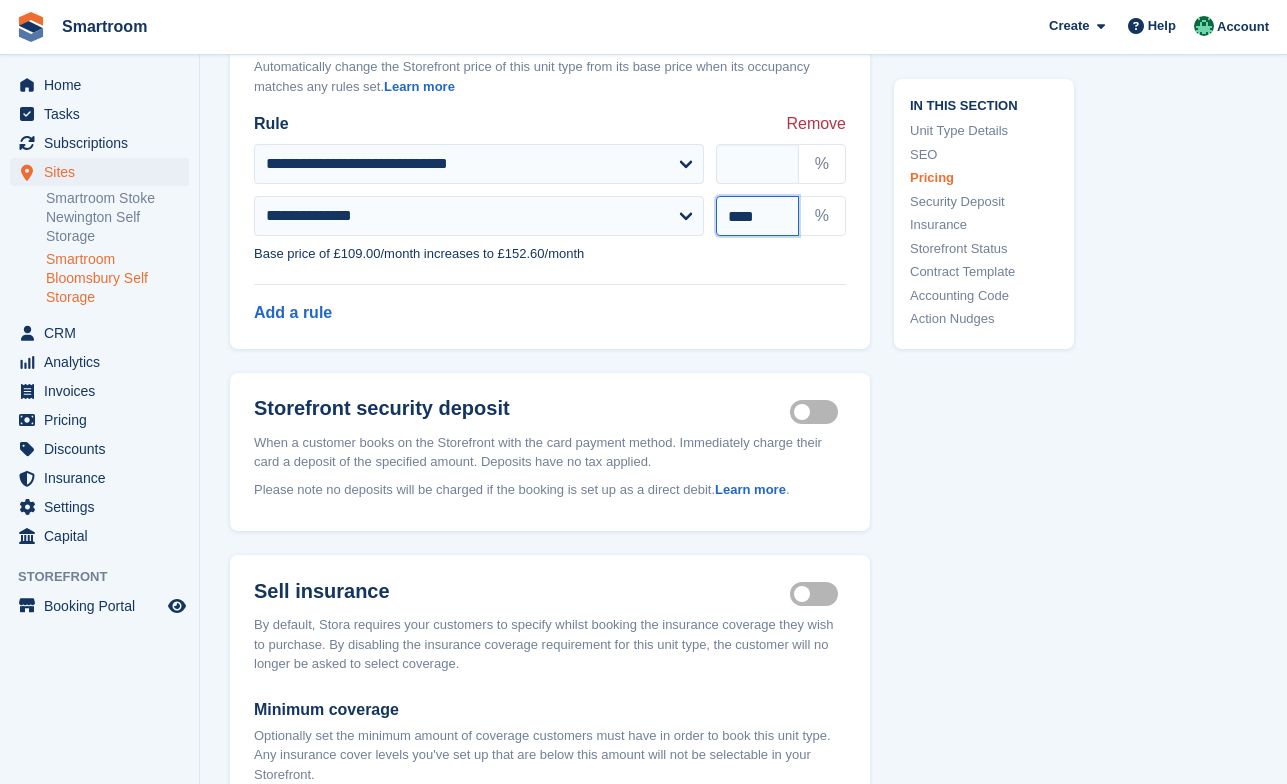 click on "****" at bounding box center (757, 216) 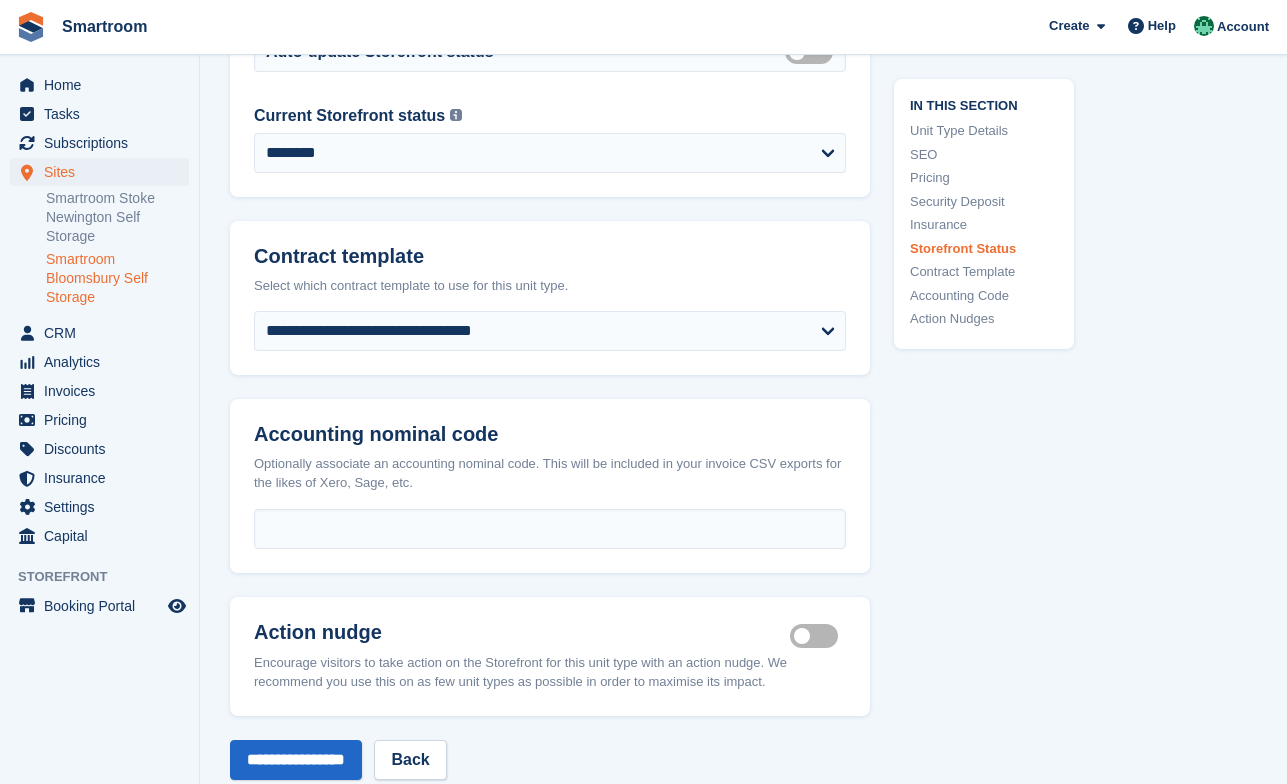 scroll, scrollTop: 3582, scrollLeft: 0, axis: vertical 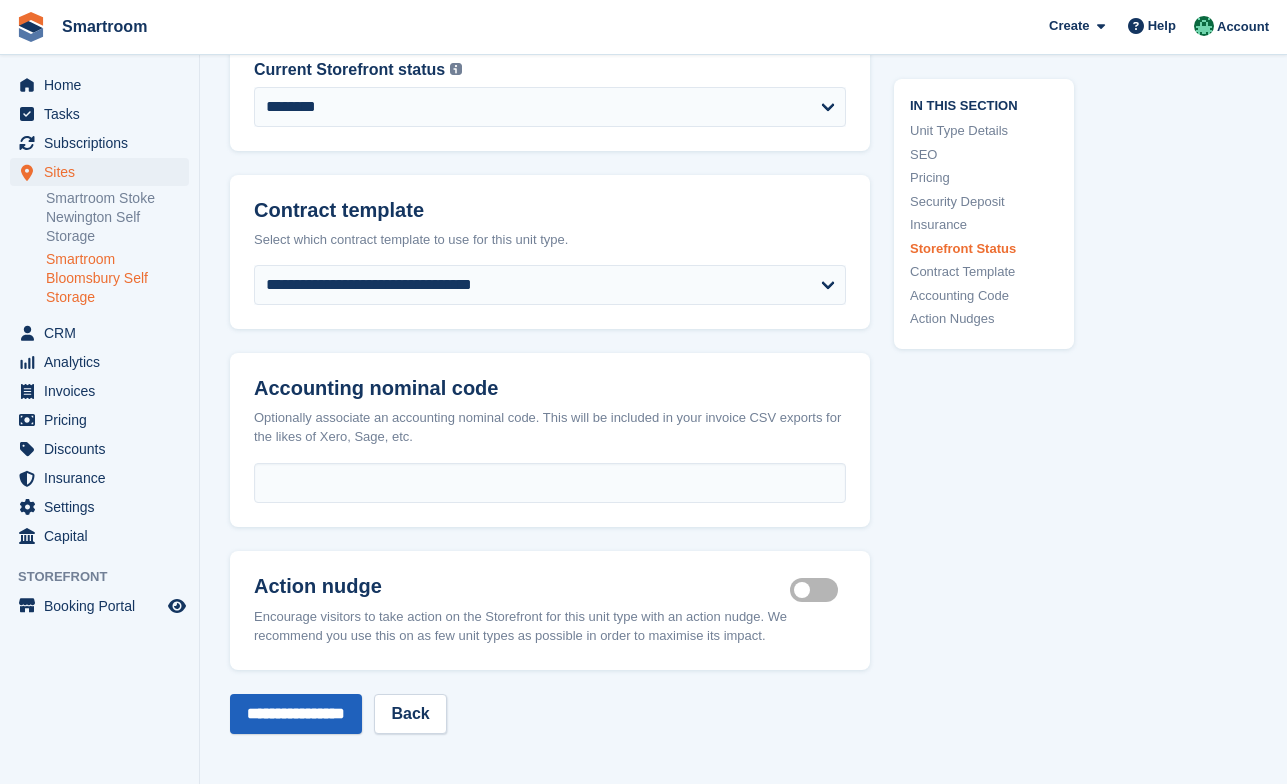 type on "****" 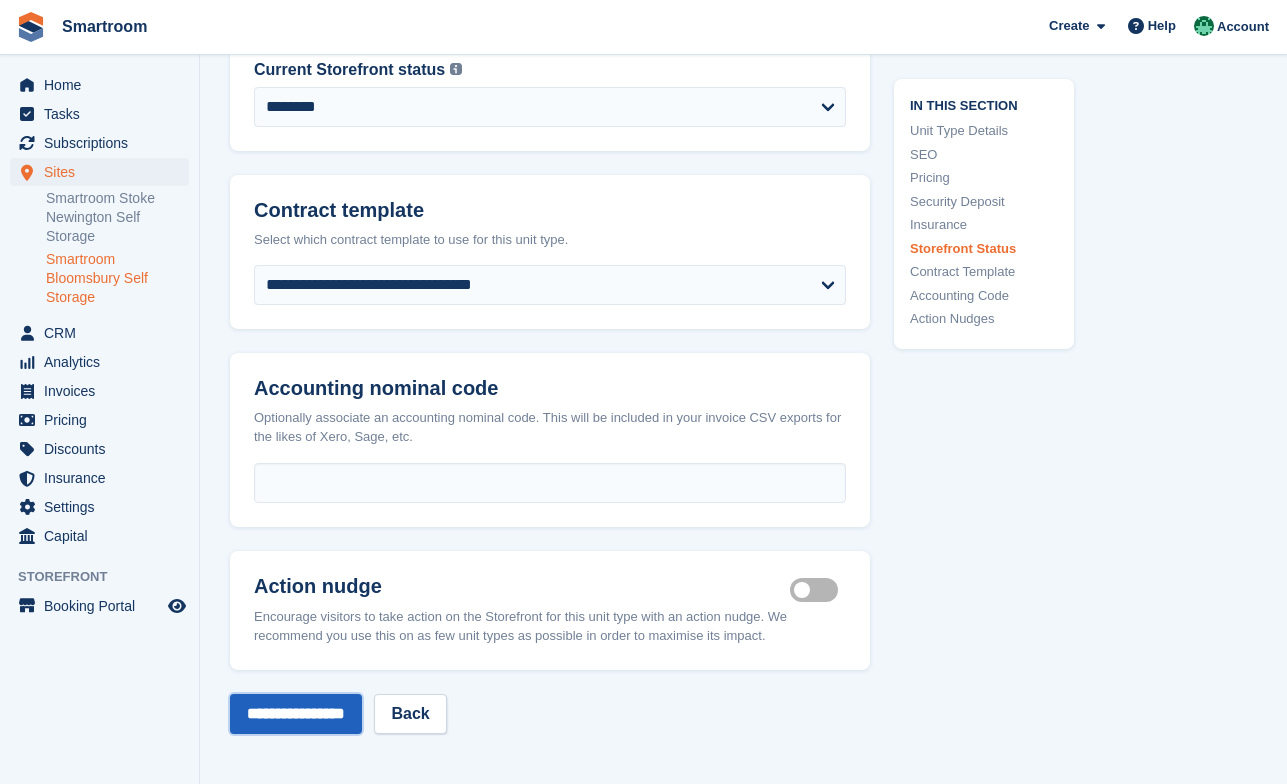 click on "**********" at bounding box center (296, 714) 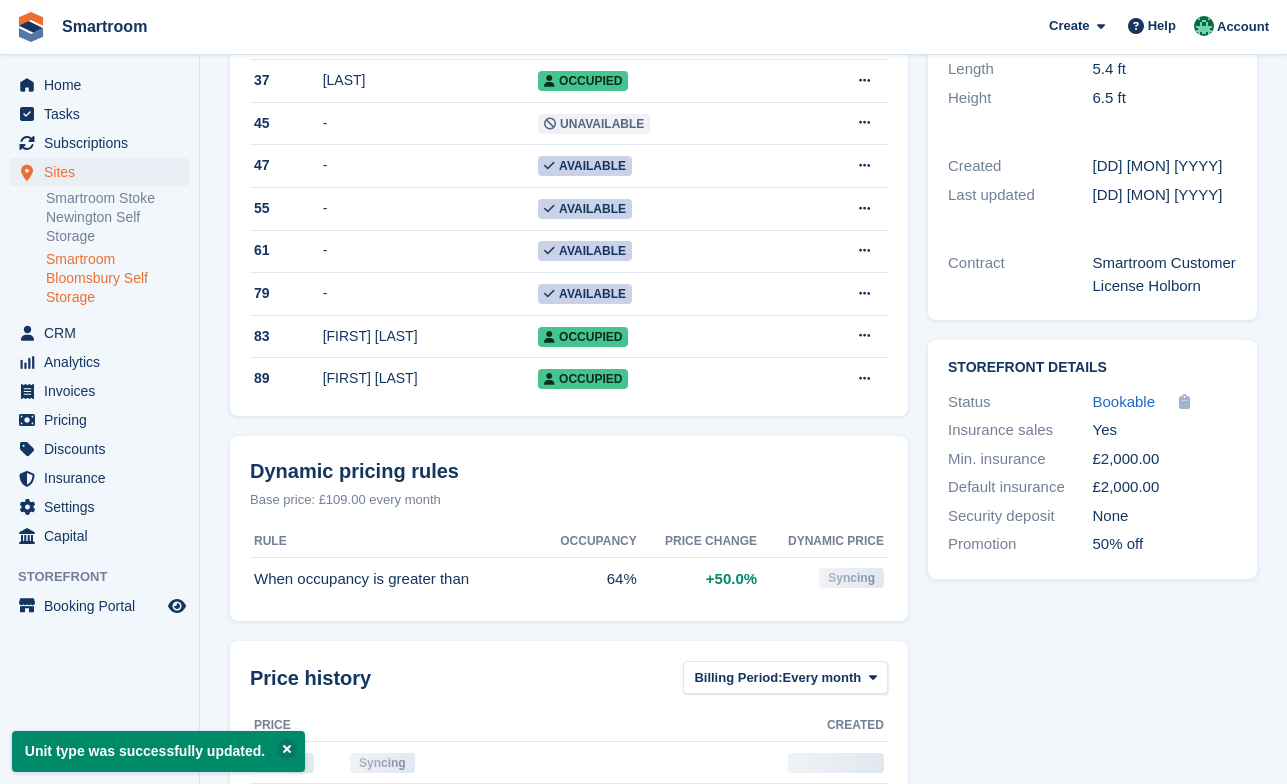 scroll, scrollTop: 591, scrollLeft: 0, axis: vertical 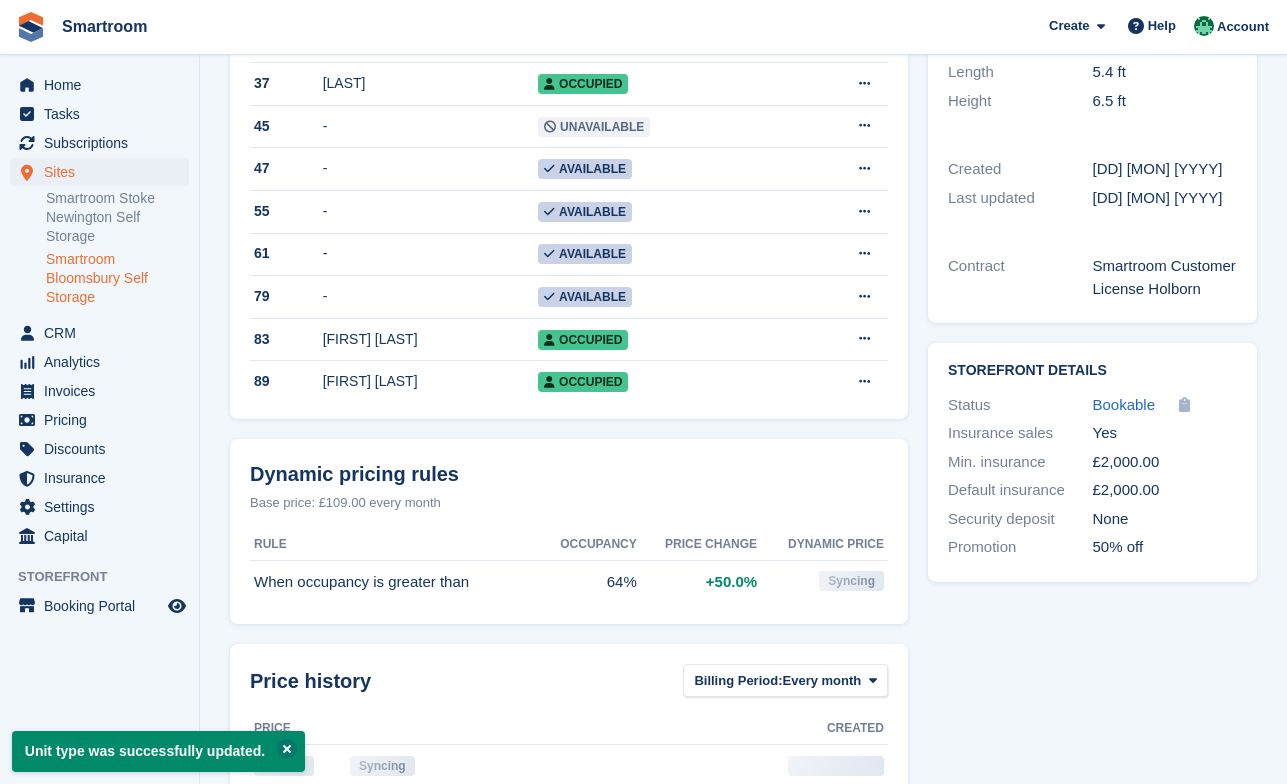 click on "[FIRST] [LAST]" at bounding box center (430, 381) 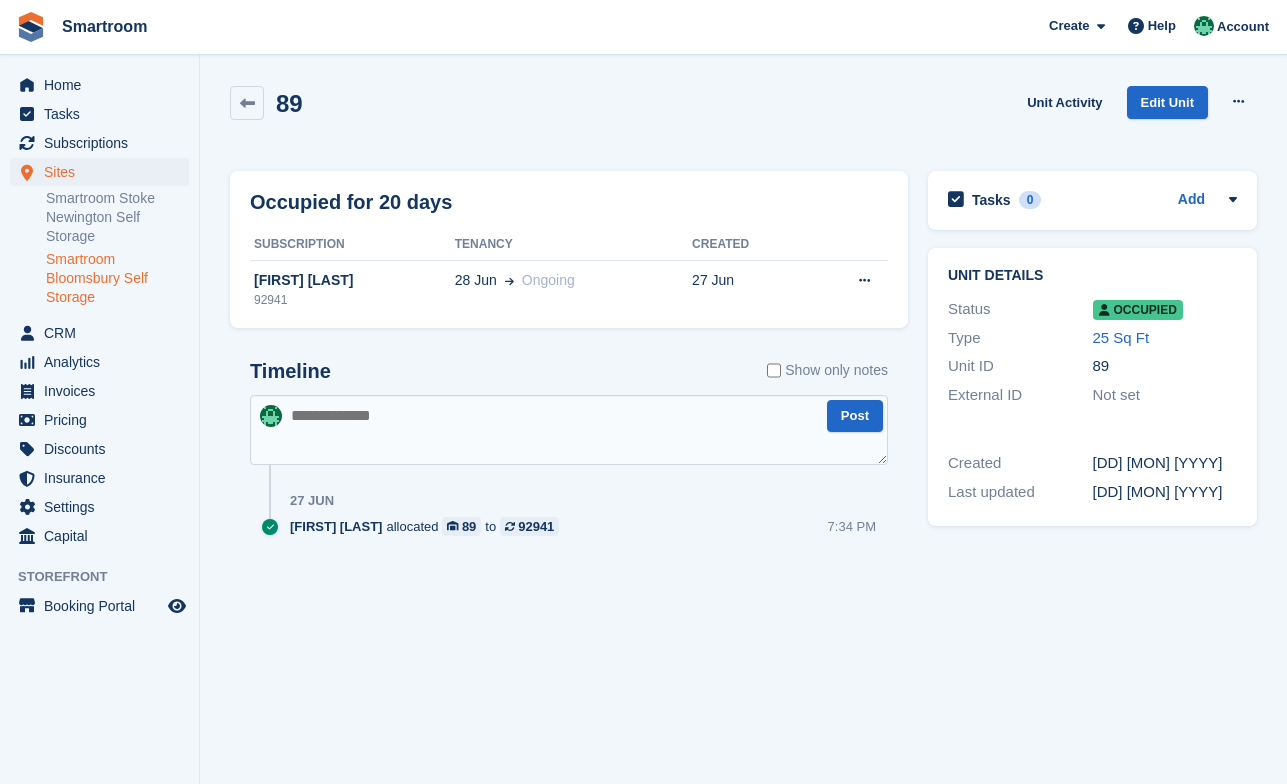 scroll, scrollTop: 0, scrollLeft: 0, axis: both 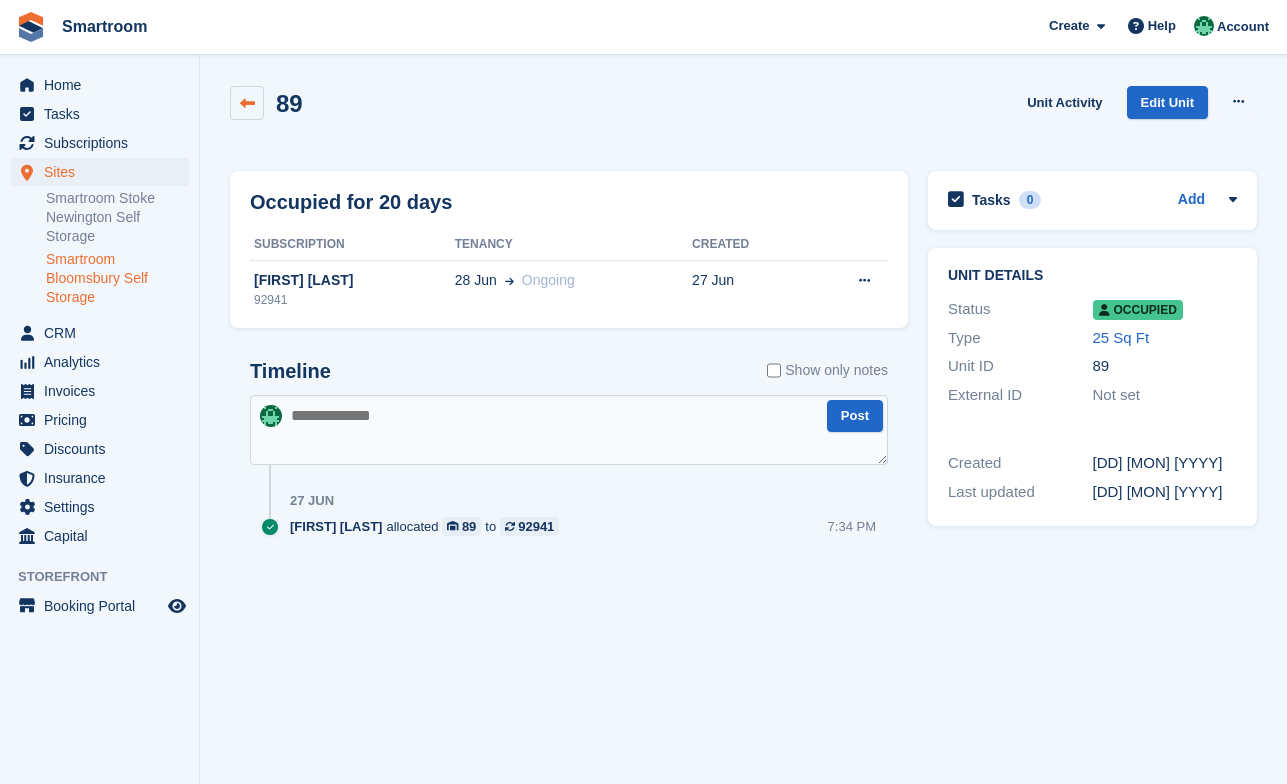 click at bounding box center (247, 103) 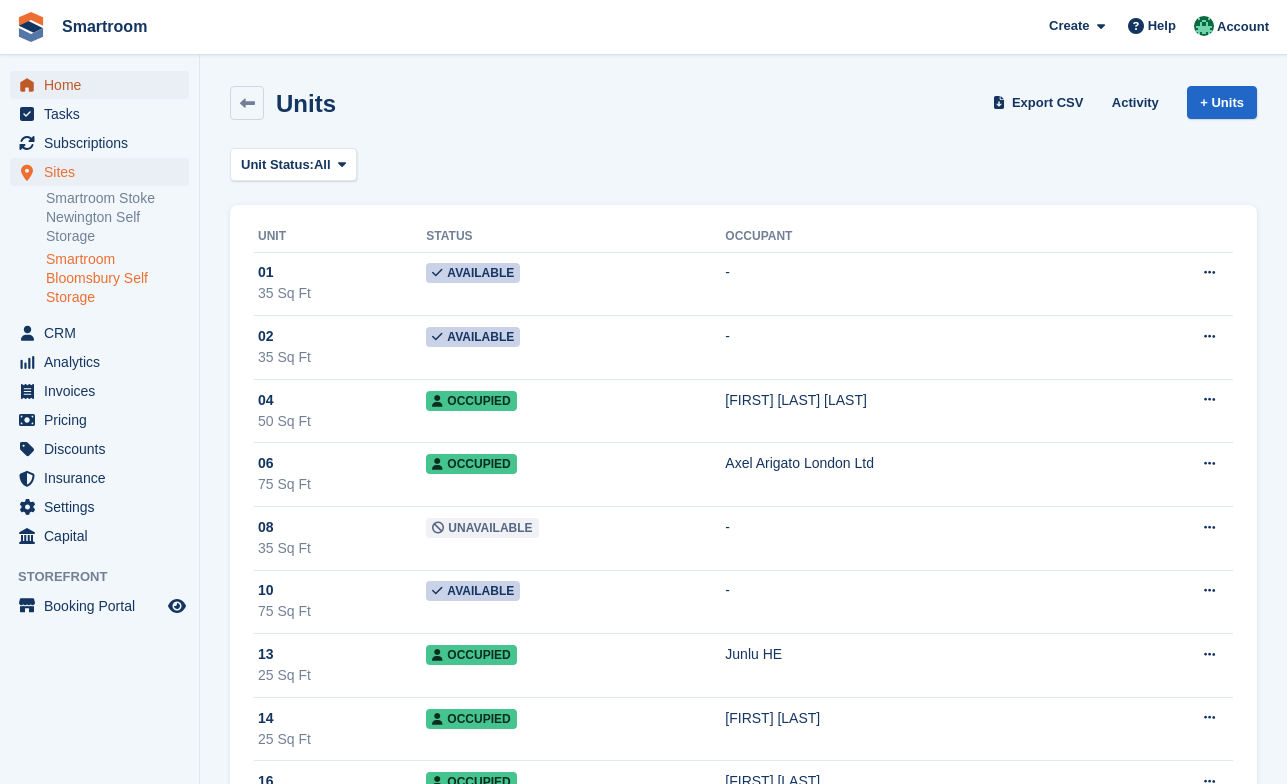 click on "Home" at bounding box center (104, 85) 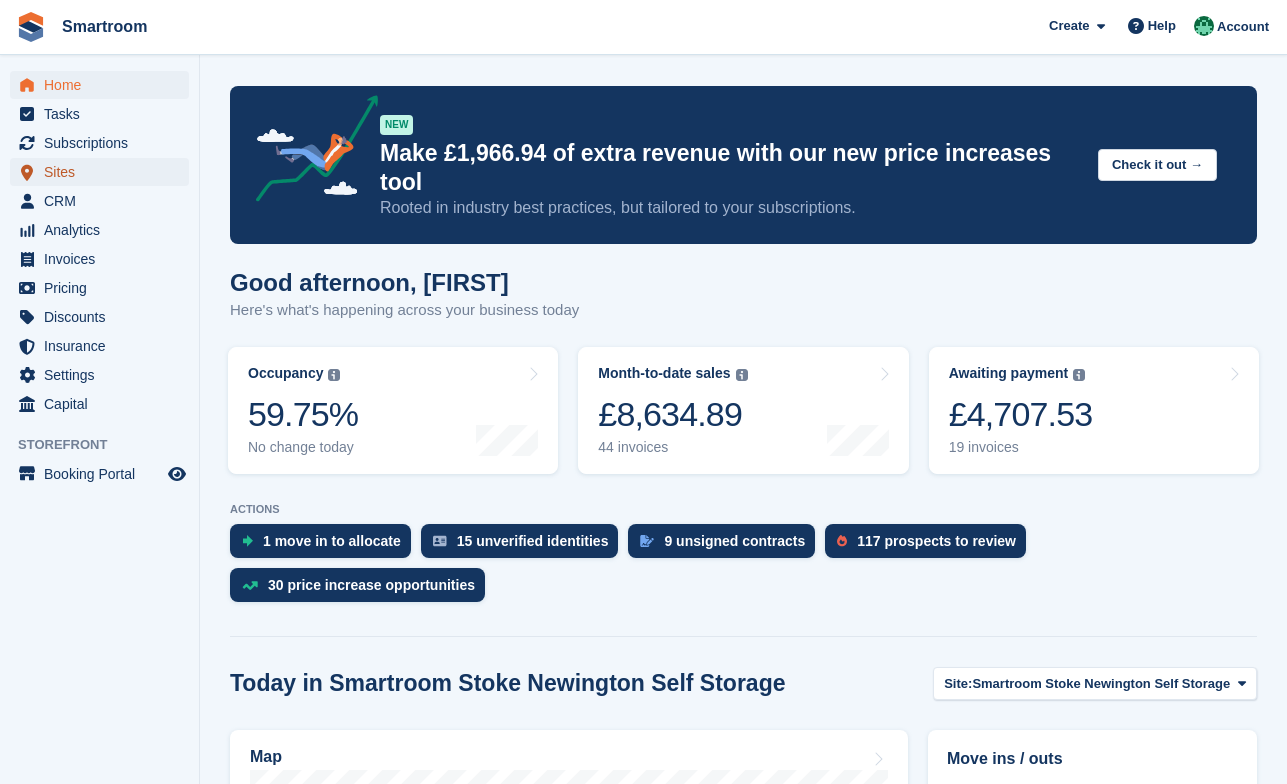 click on "Sites" at bounding box center [104, 172] 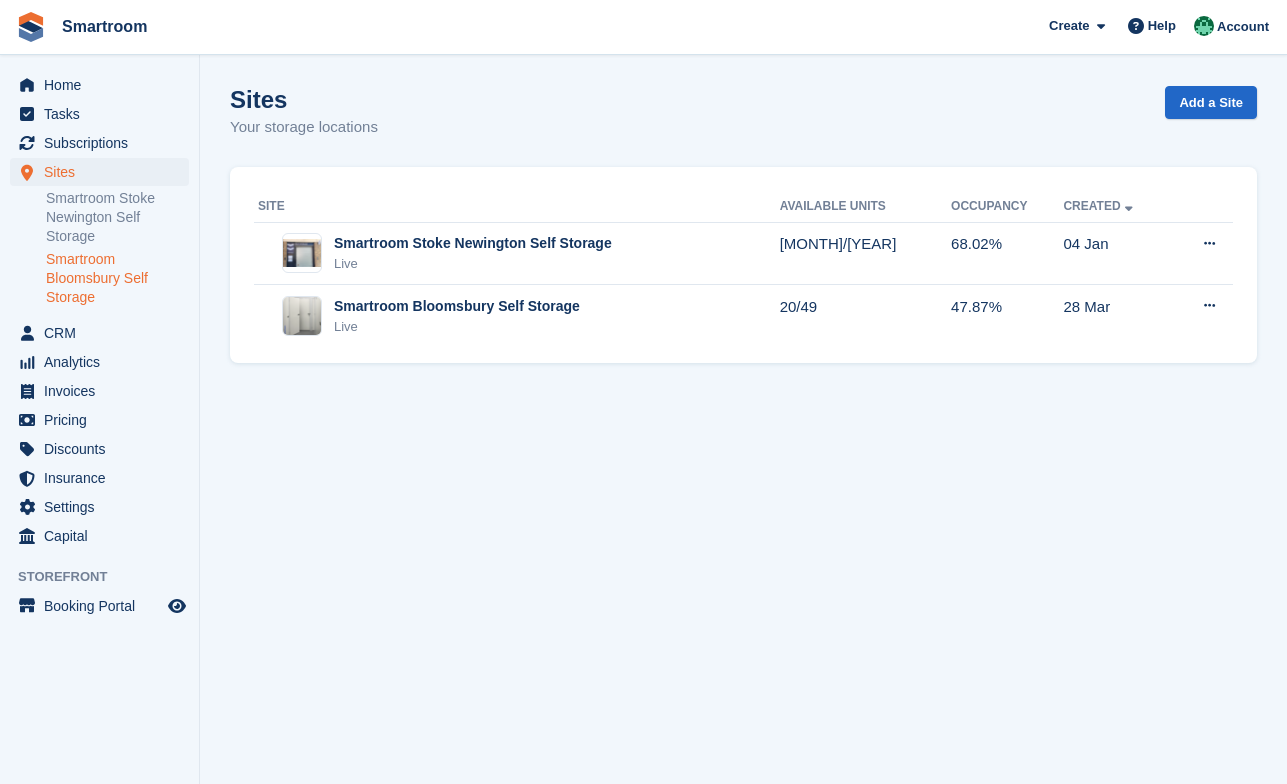 scroll, scrollTop: 0, scrollLeft: 0, axis: both 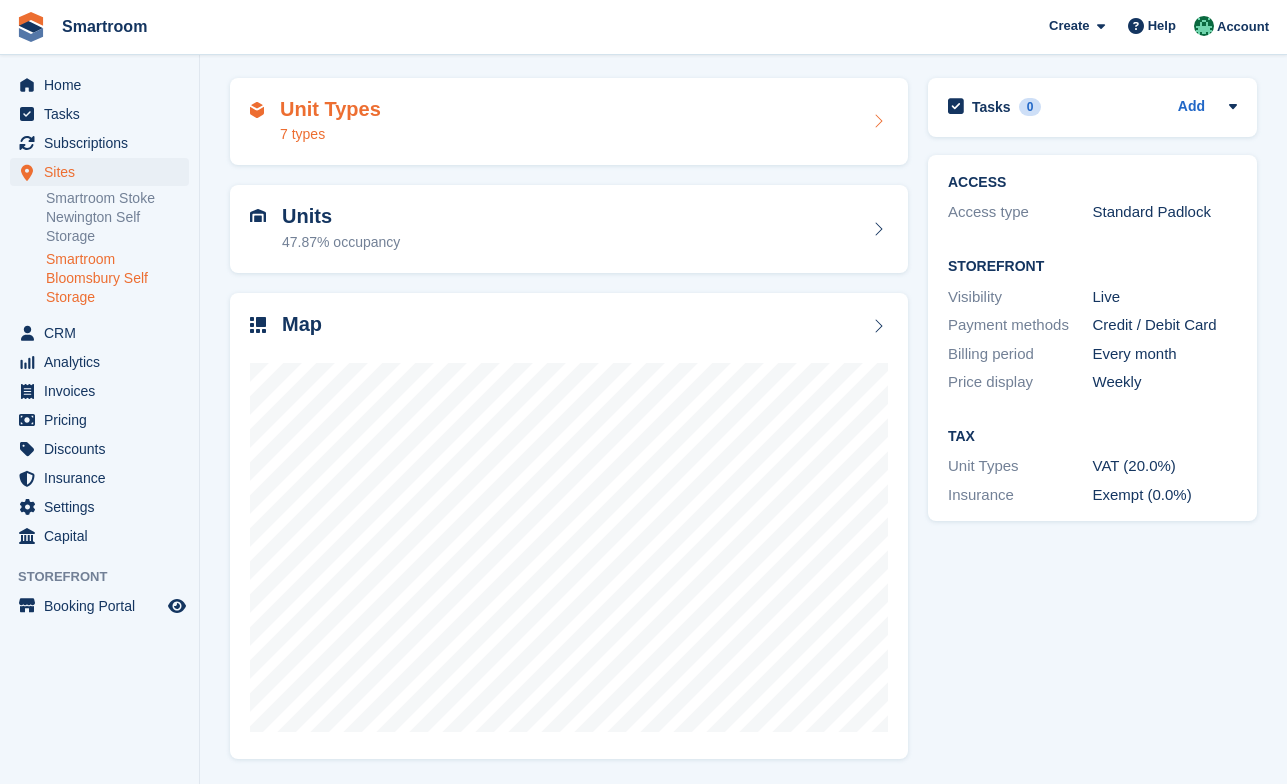 click on "Unit Types
7 types" at bounding box center (569, 122) 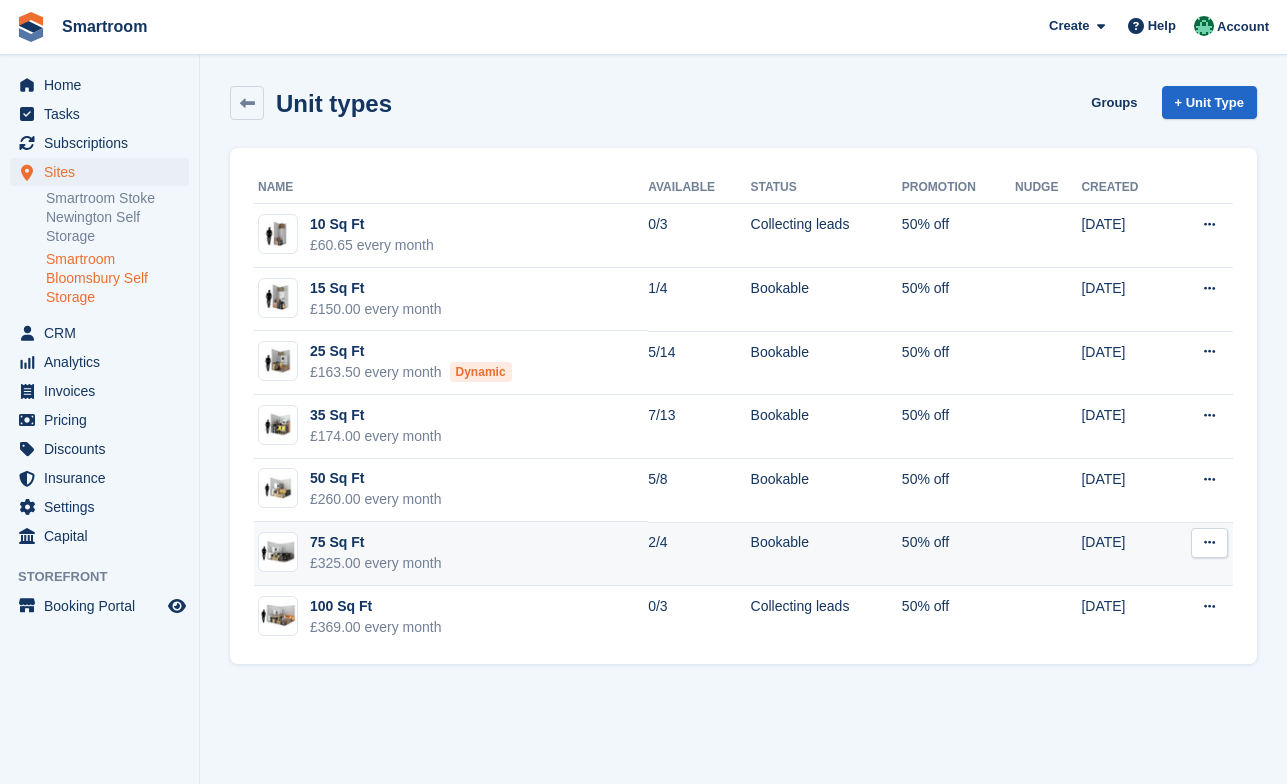 scroll, scrollTop: 0, scrollLeft: 0, axis: both 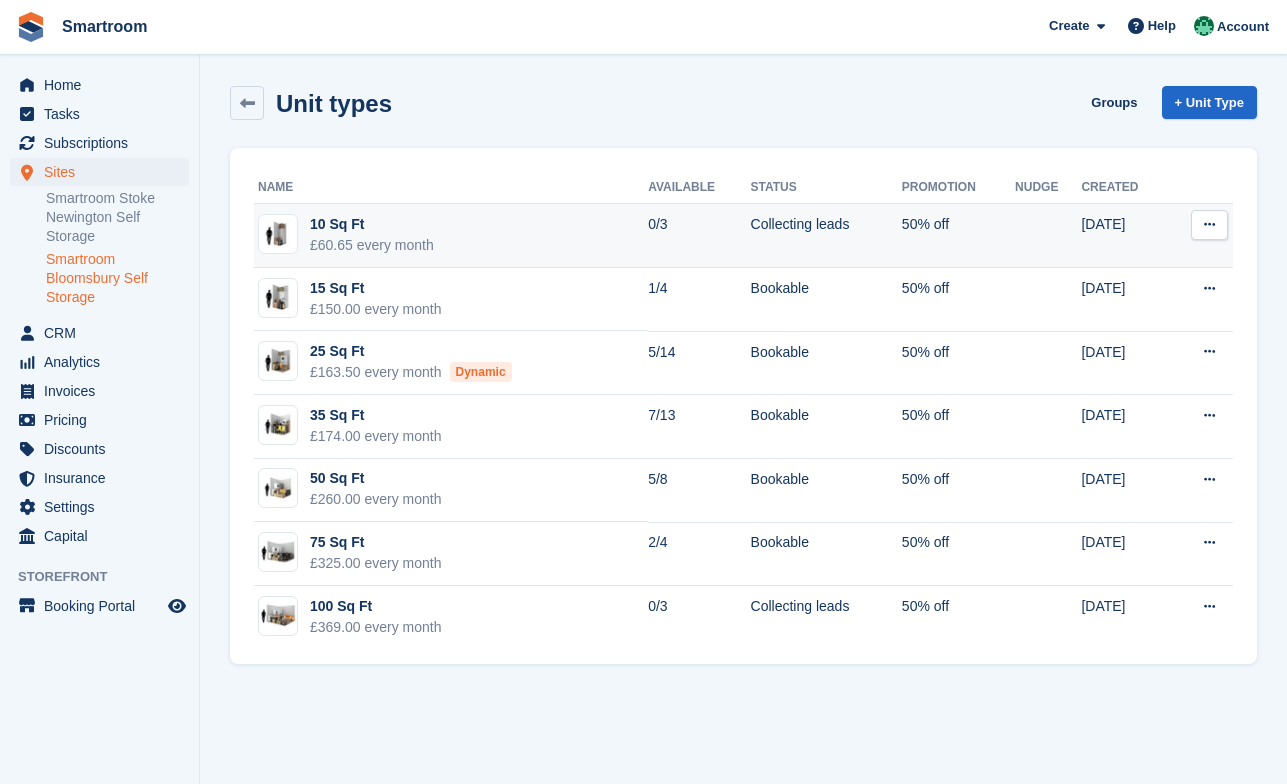 click on "10 Sq Ft
£60.65 every month" at bounding box center [451, 236] 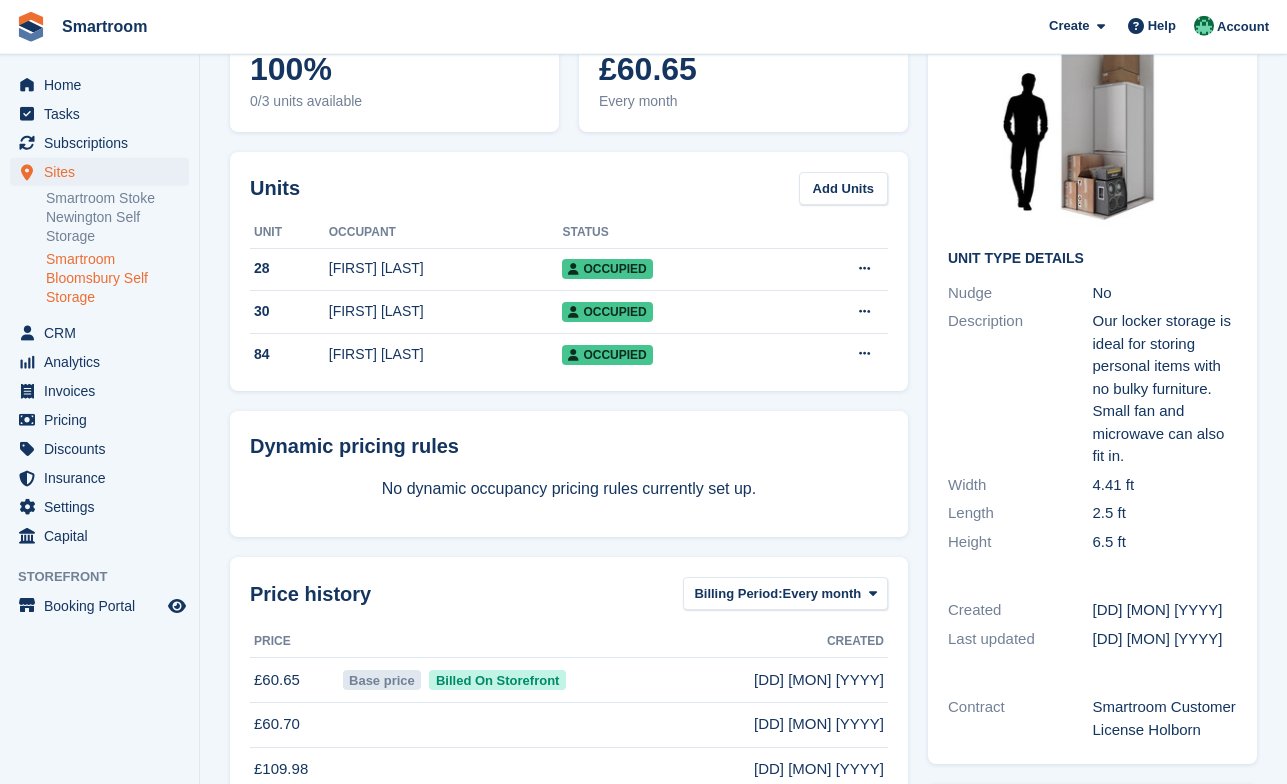 scroll, scrollTop: 0, scrollLeft: 0, axis: both 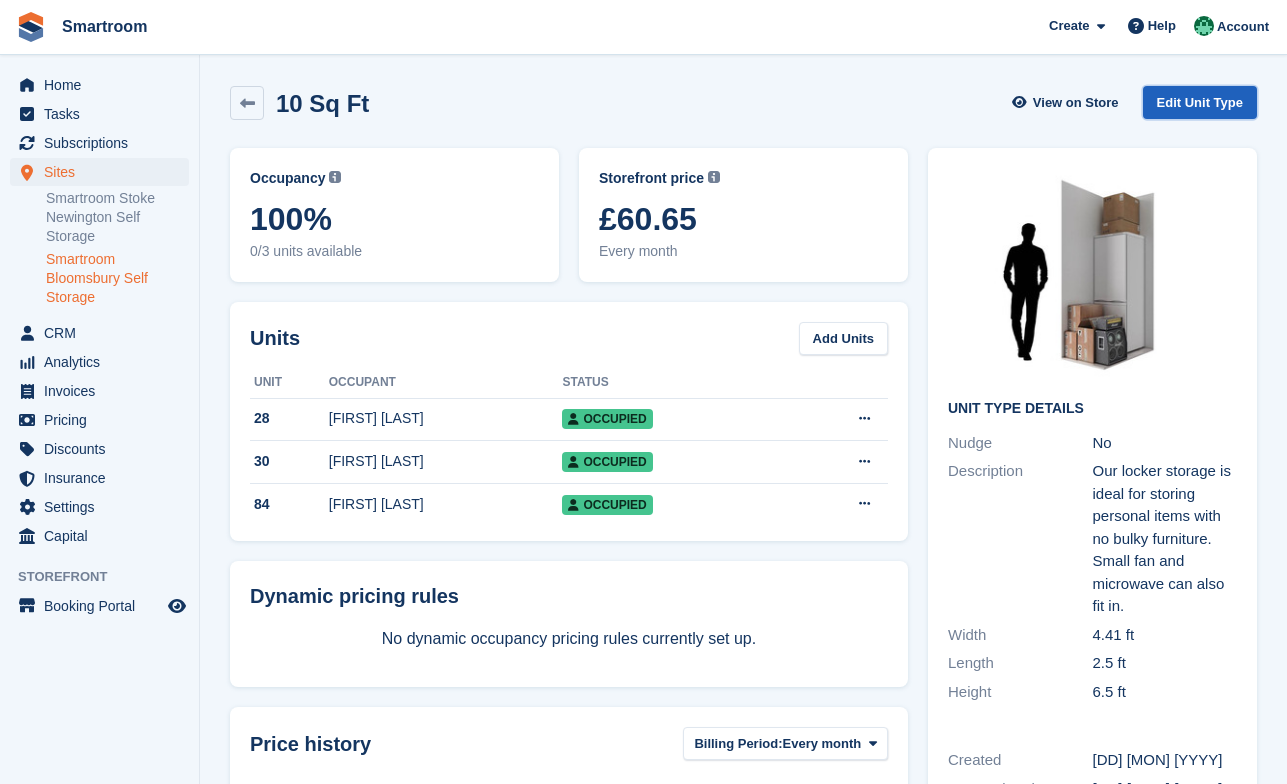click on "Edit Unit Type" at bounding box center [1200, 102] 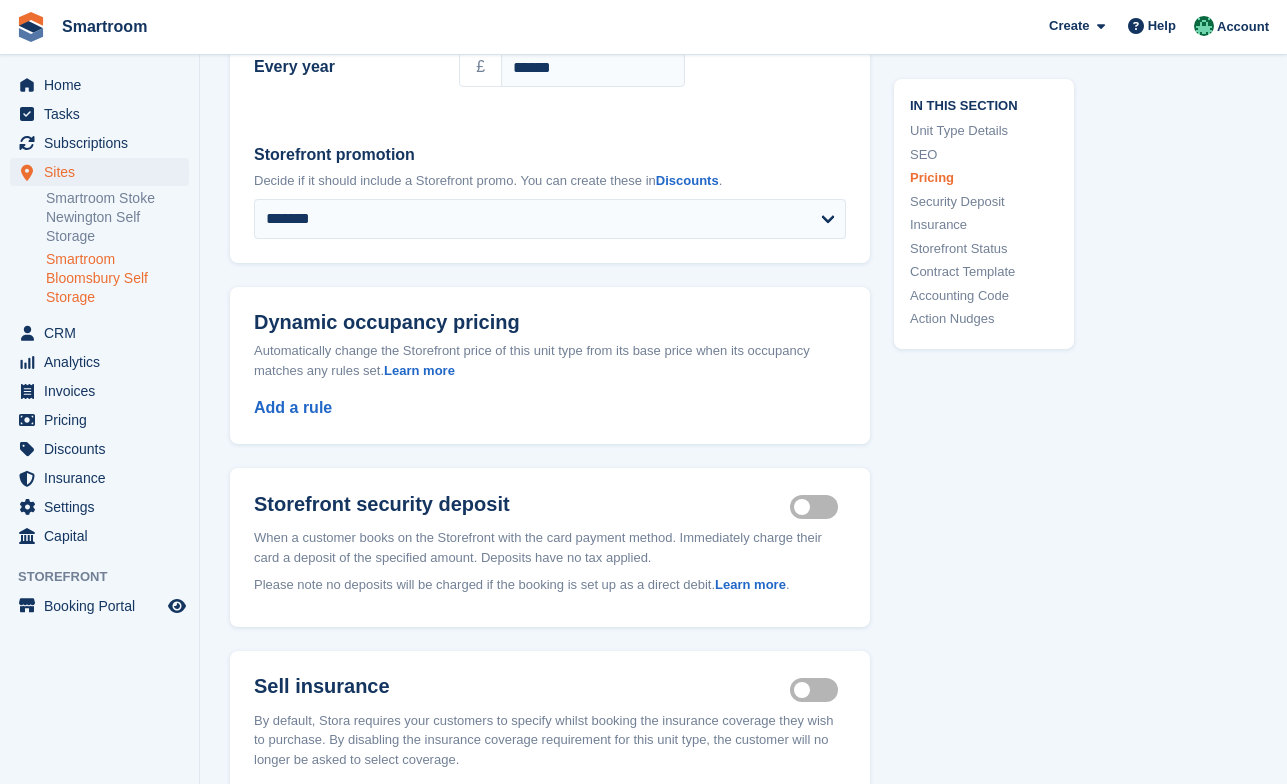 scroll, scrollTop: 2119, scrollLeft: 0, axis: vertical 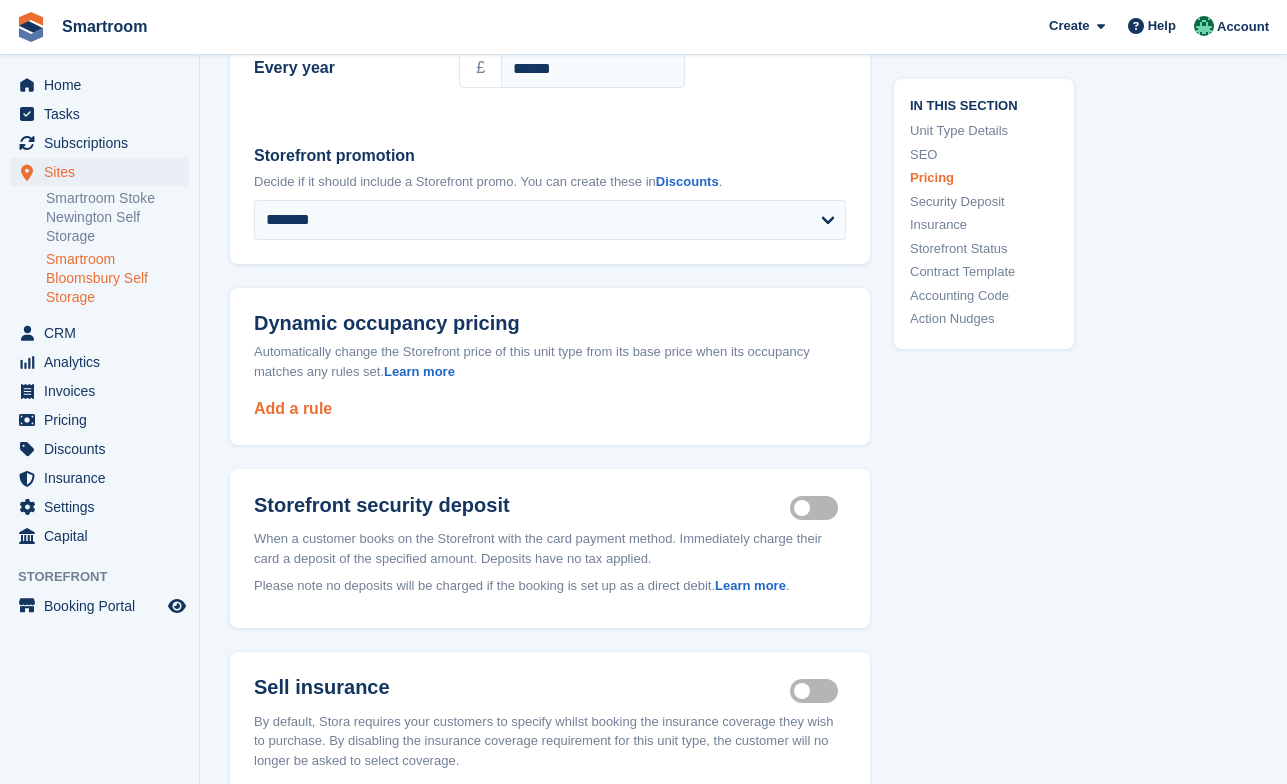 click on "Add a rule" at bounding box center [293, 408] 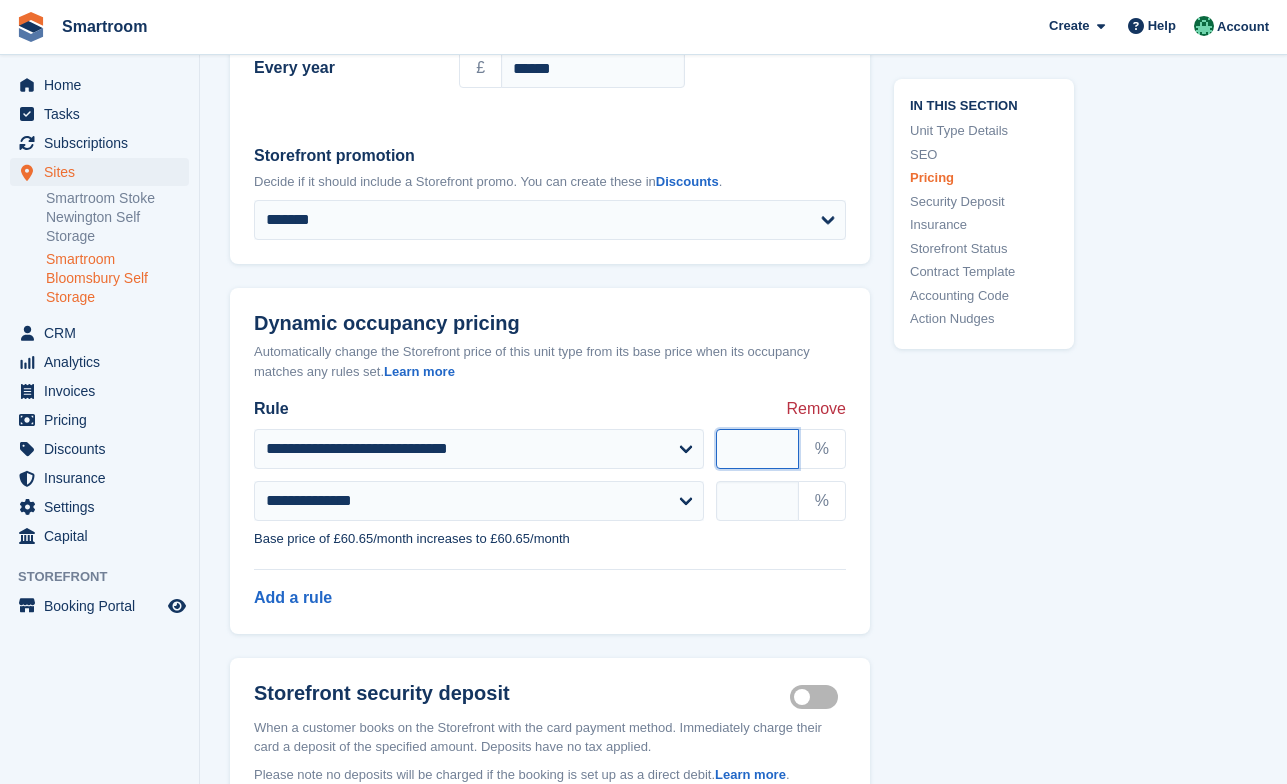 click at bounding box center (757, 449) 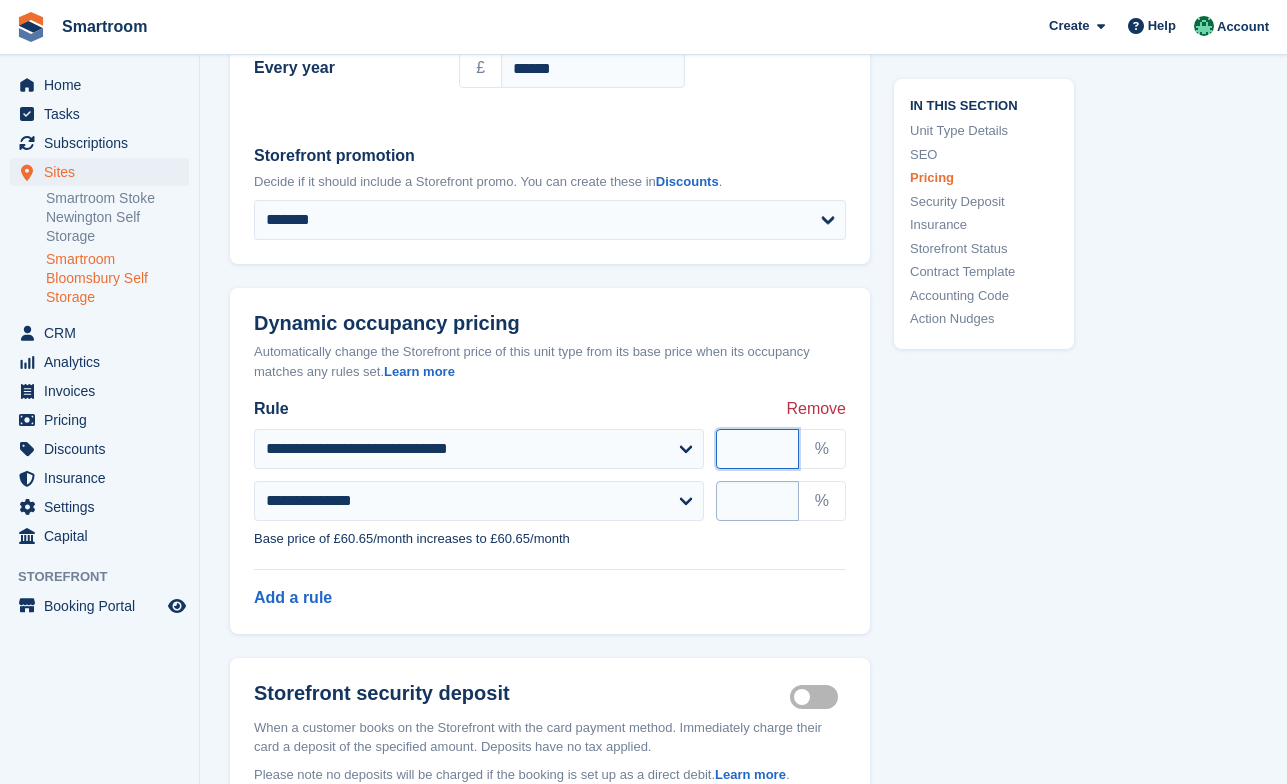 type on "**" 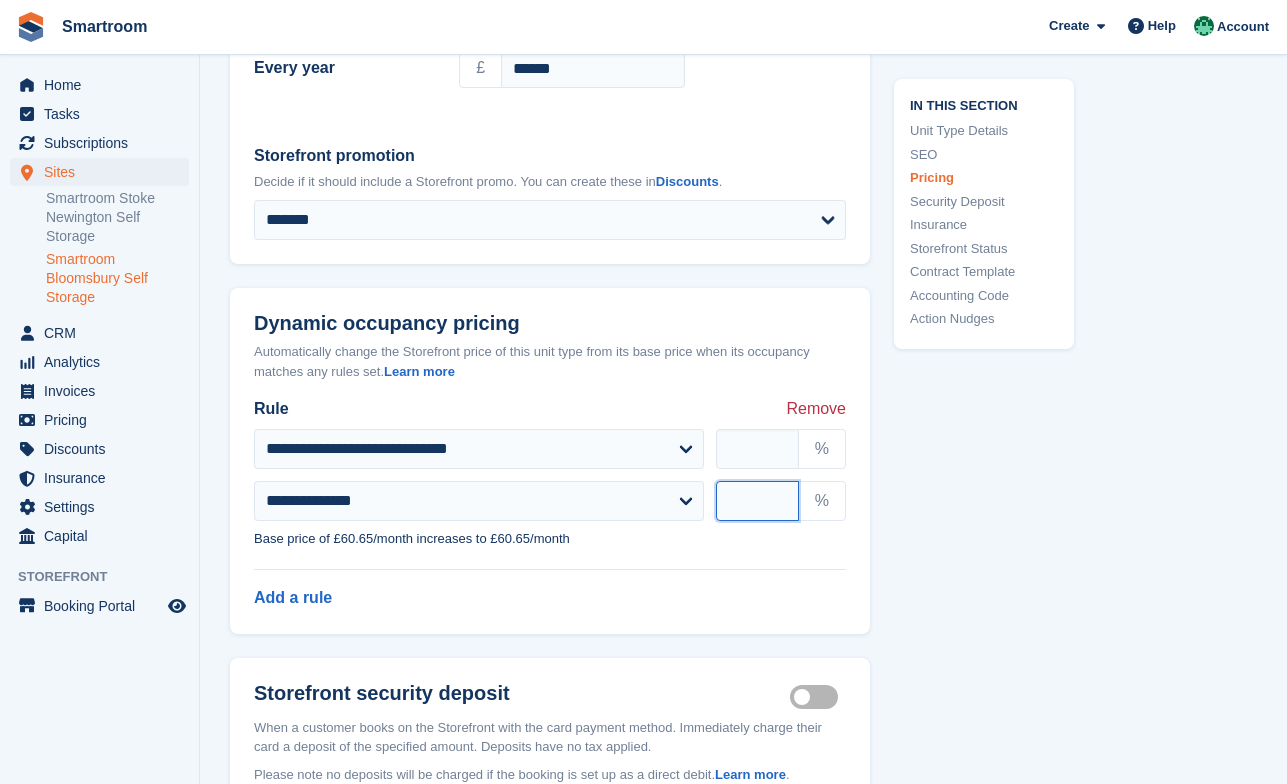 click at bounding box center (757, 501) 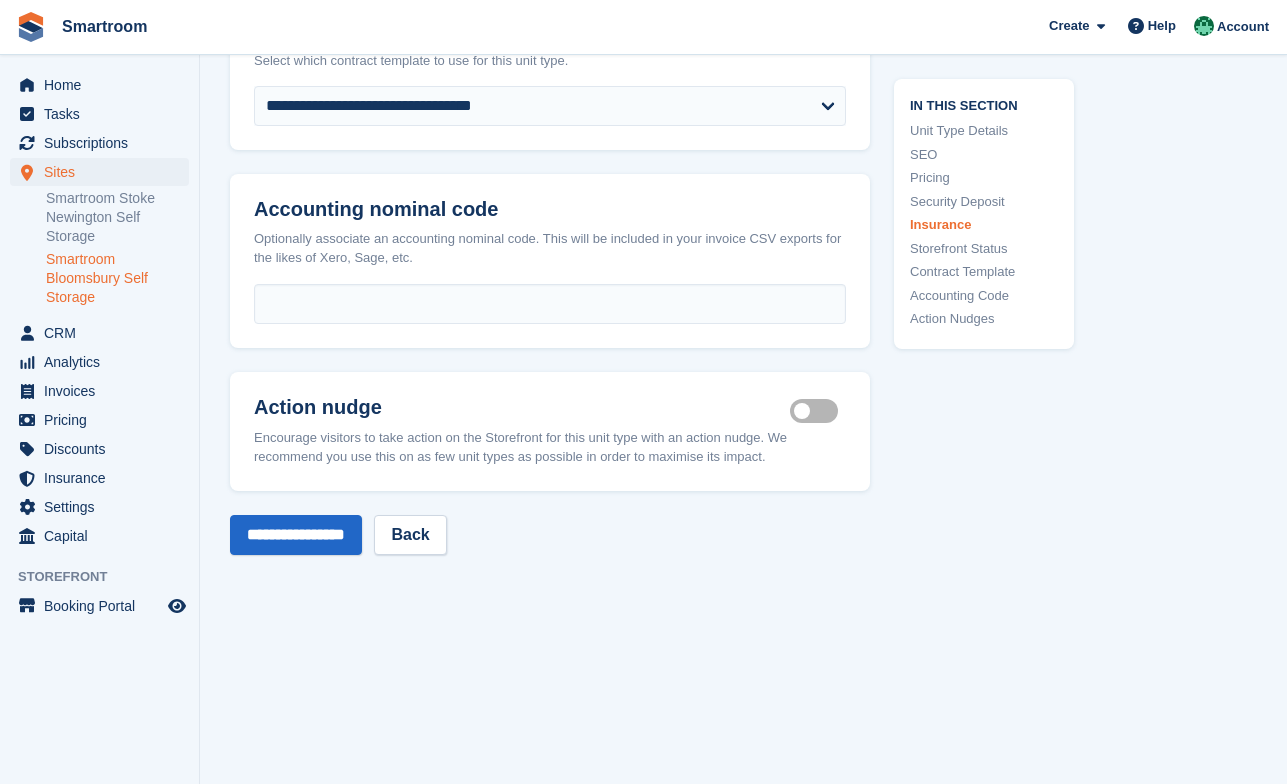 scroll, scrollTop: 3969, scrollLeft: 0, axis: vertical 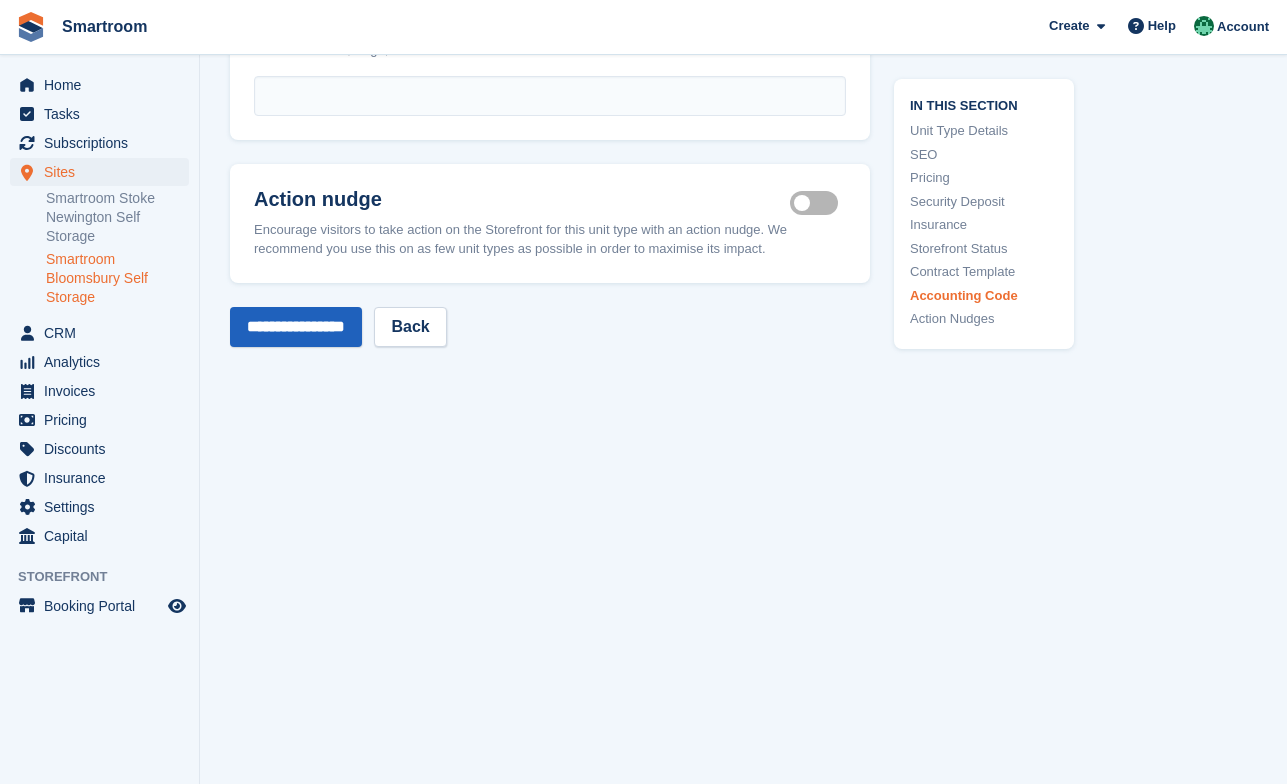 type on "**" 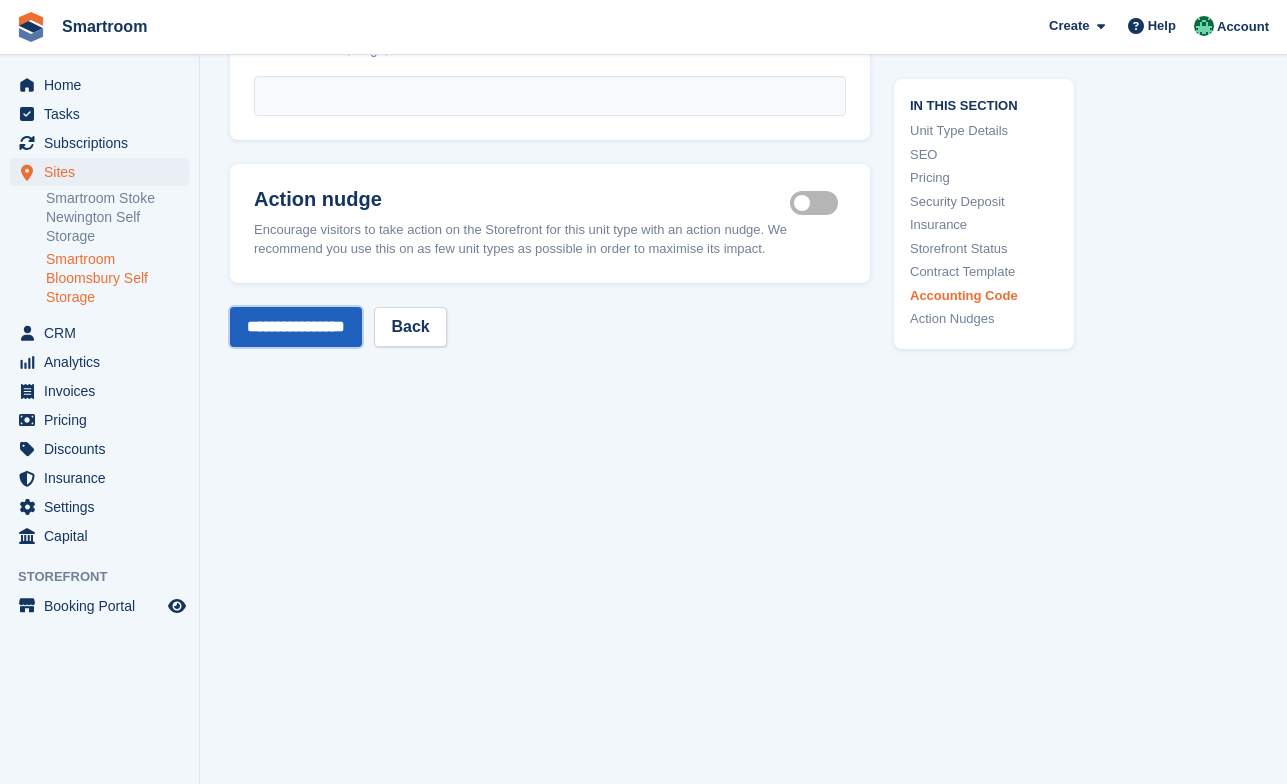 click on "**********" at bounding box center (296, 327) 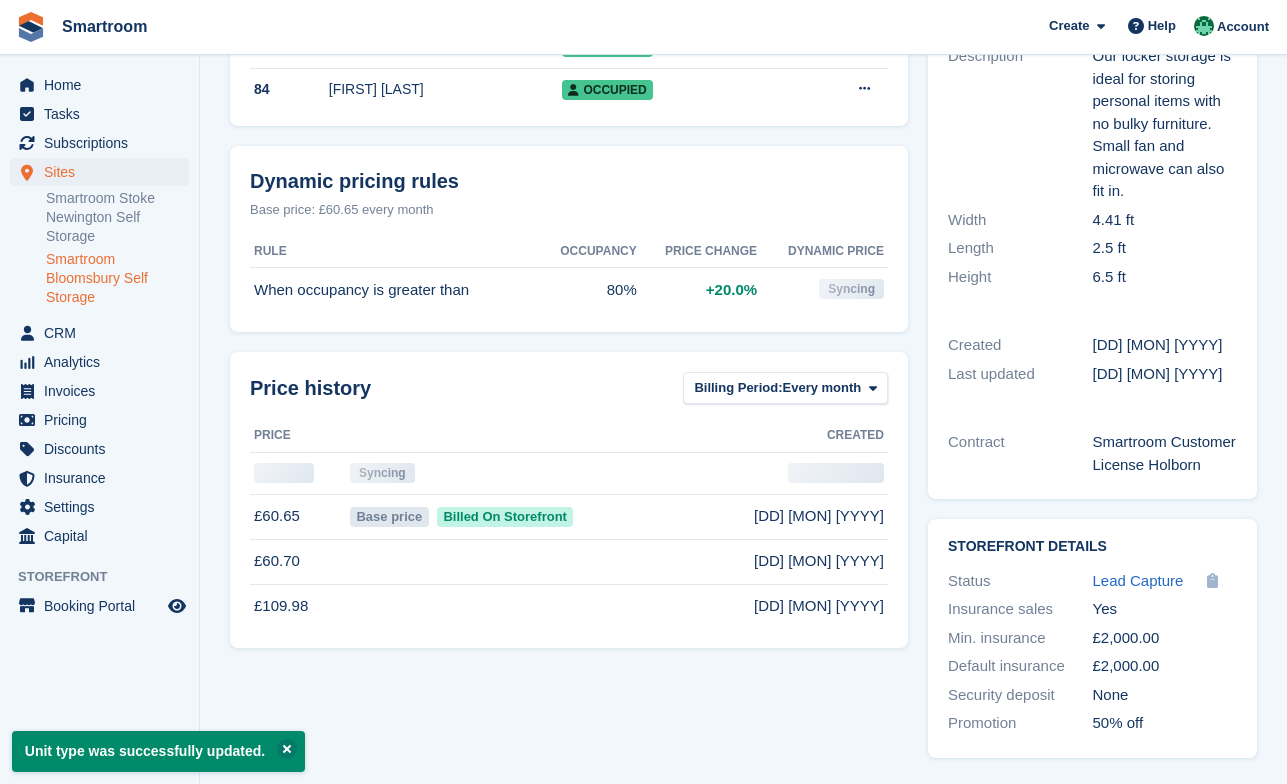 scroll, scrollTop: 438, scrollLeft: 0, axis: vertical 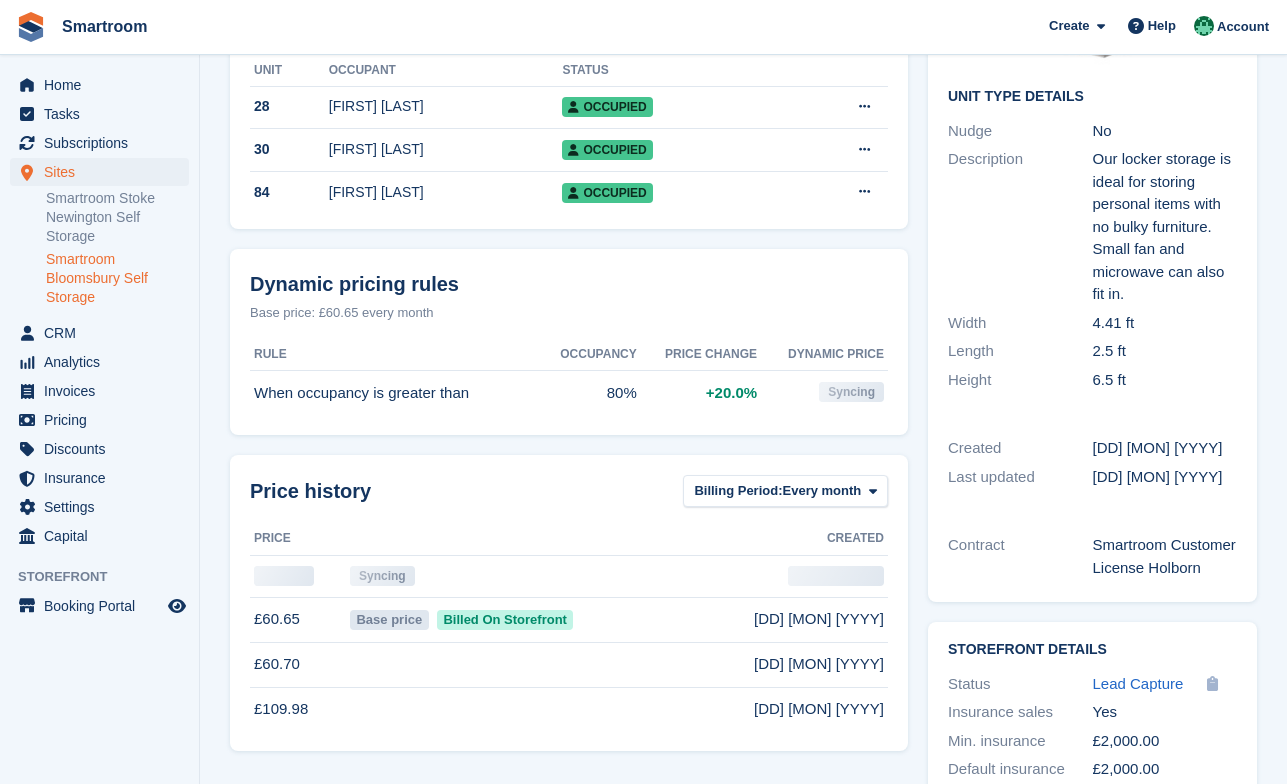 click on "Smartroom Bloomsbury Self Storage" at bounding box center [117, 278] 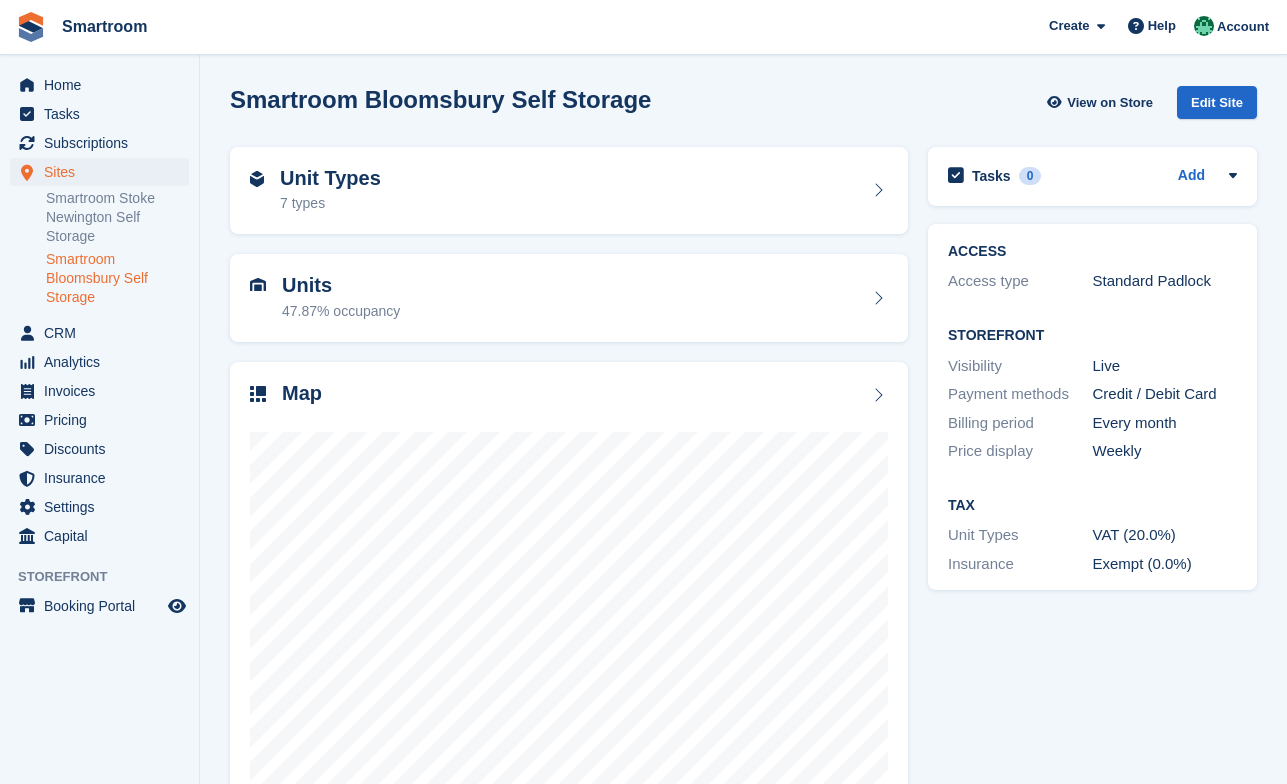 scroll, scrollTop: 0, scrollLeft: 0, axis: both 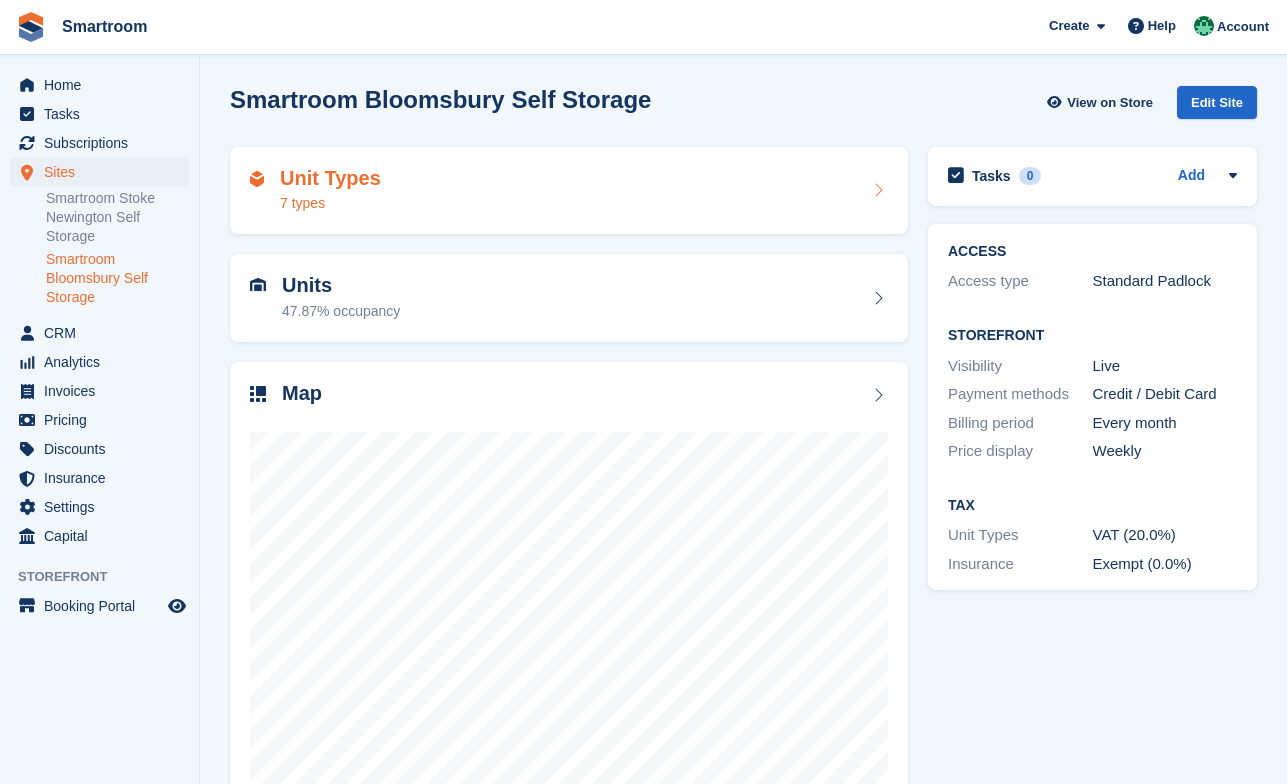 click on "Unit Types
7 types" at bounding box center (569, 191) 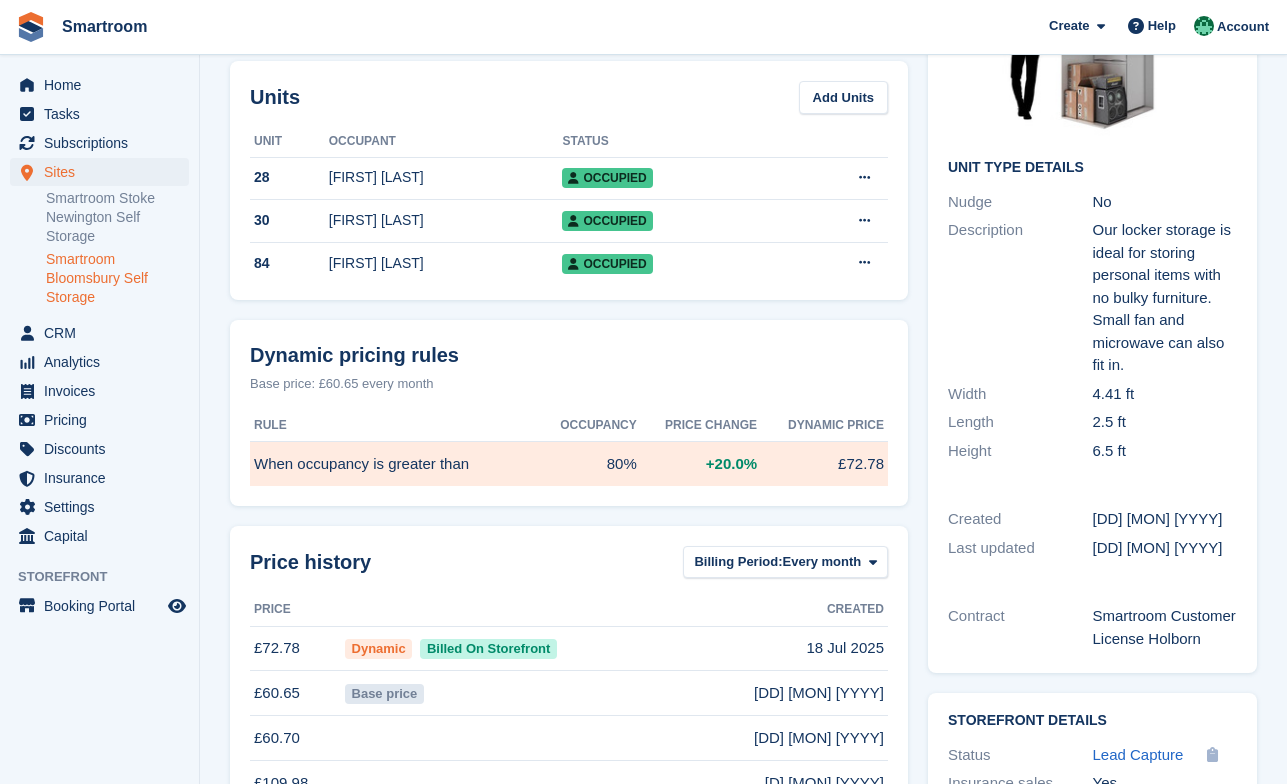 scroll, scrollTop: 0, scrollLeft: 0, axis: both 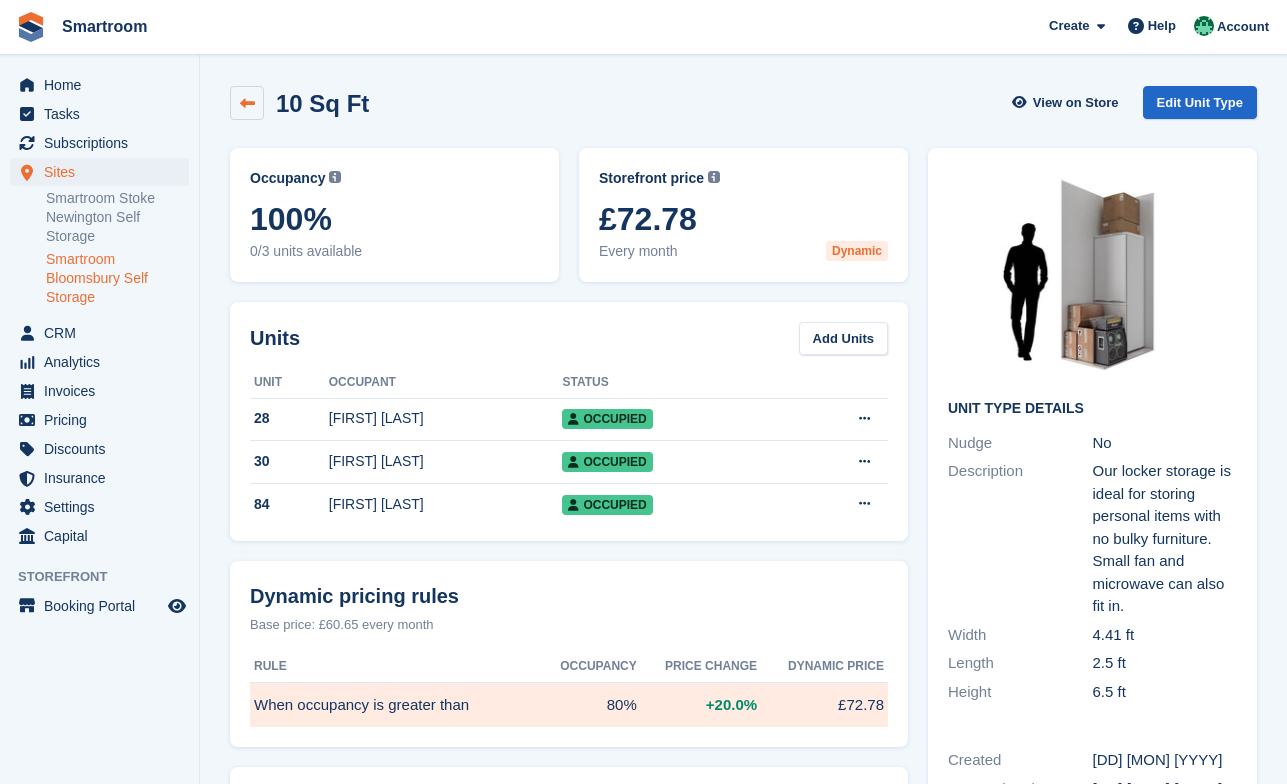 click at bounding box center [247, 103] 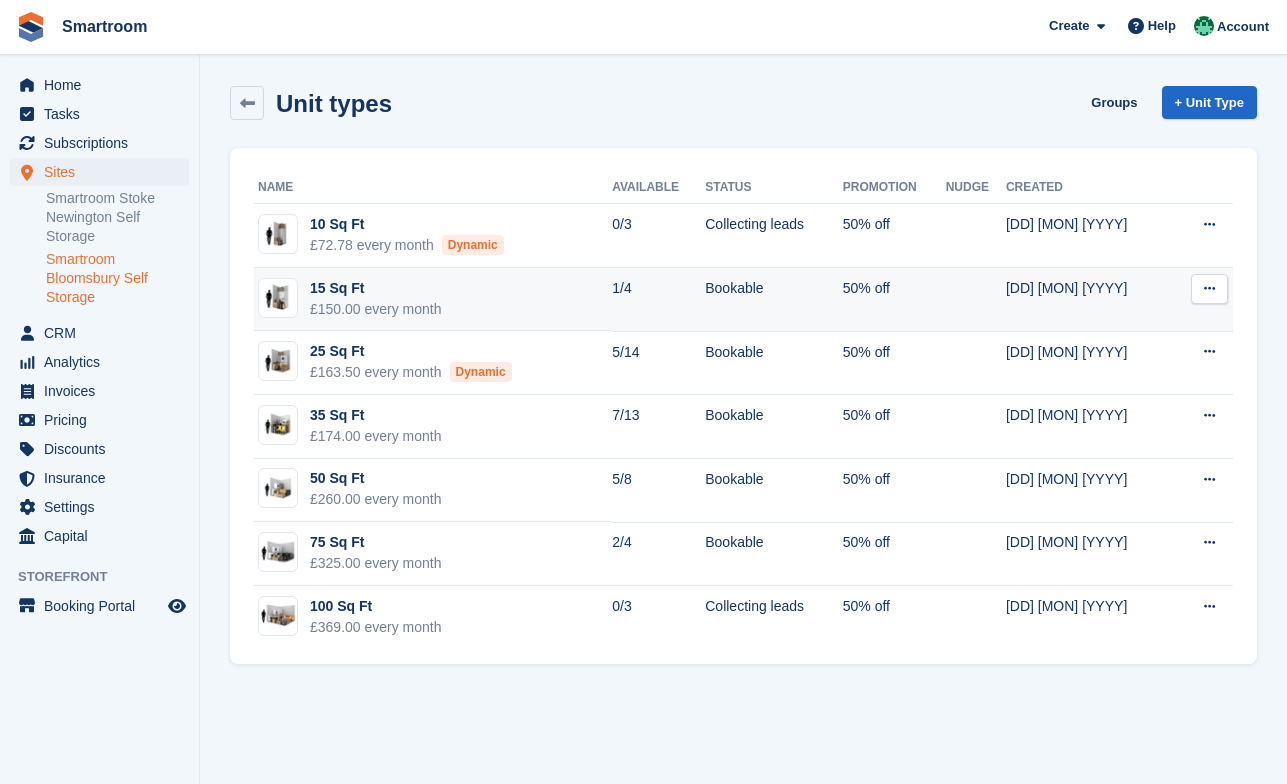 click on "15 Sq Ft
£150.00 every month" at bounding box center [433, 300] 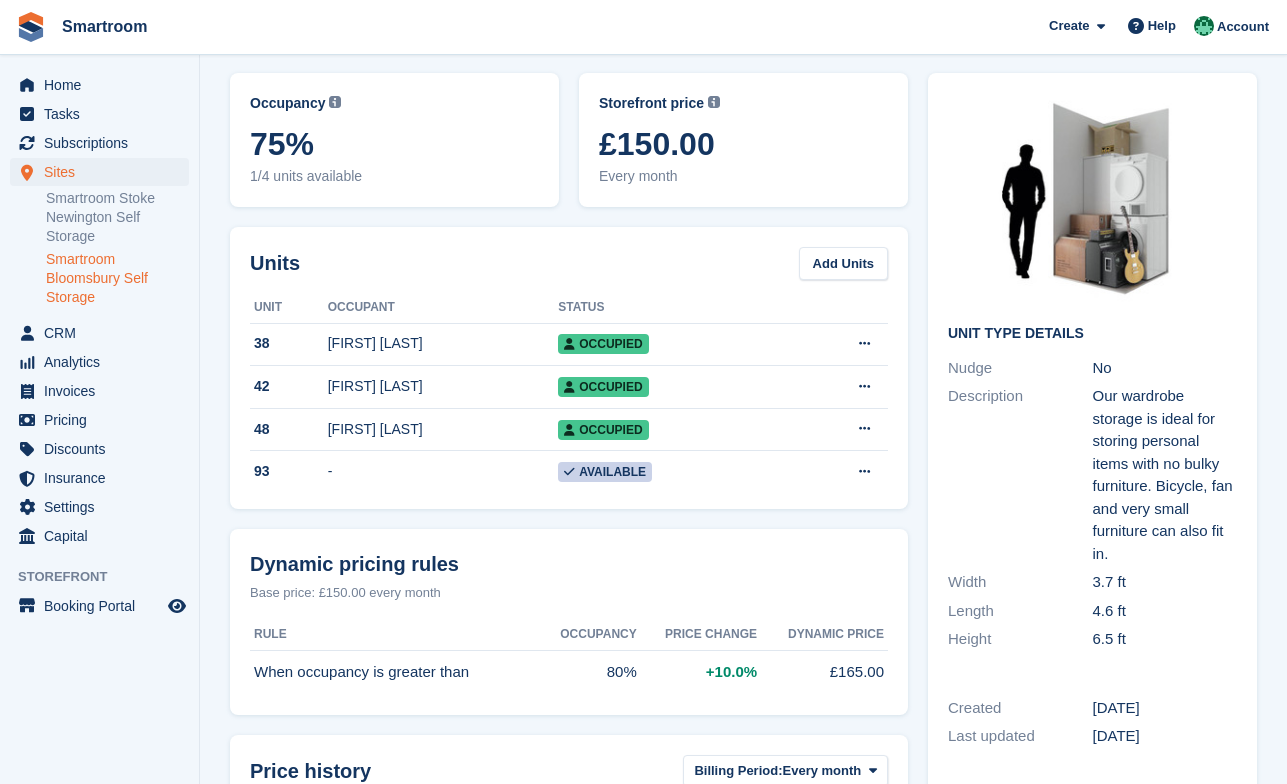 scroll, scrollTop: 0, scrollLeft: 0, axis: both 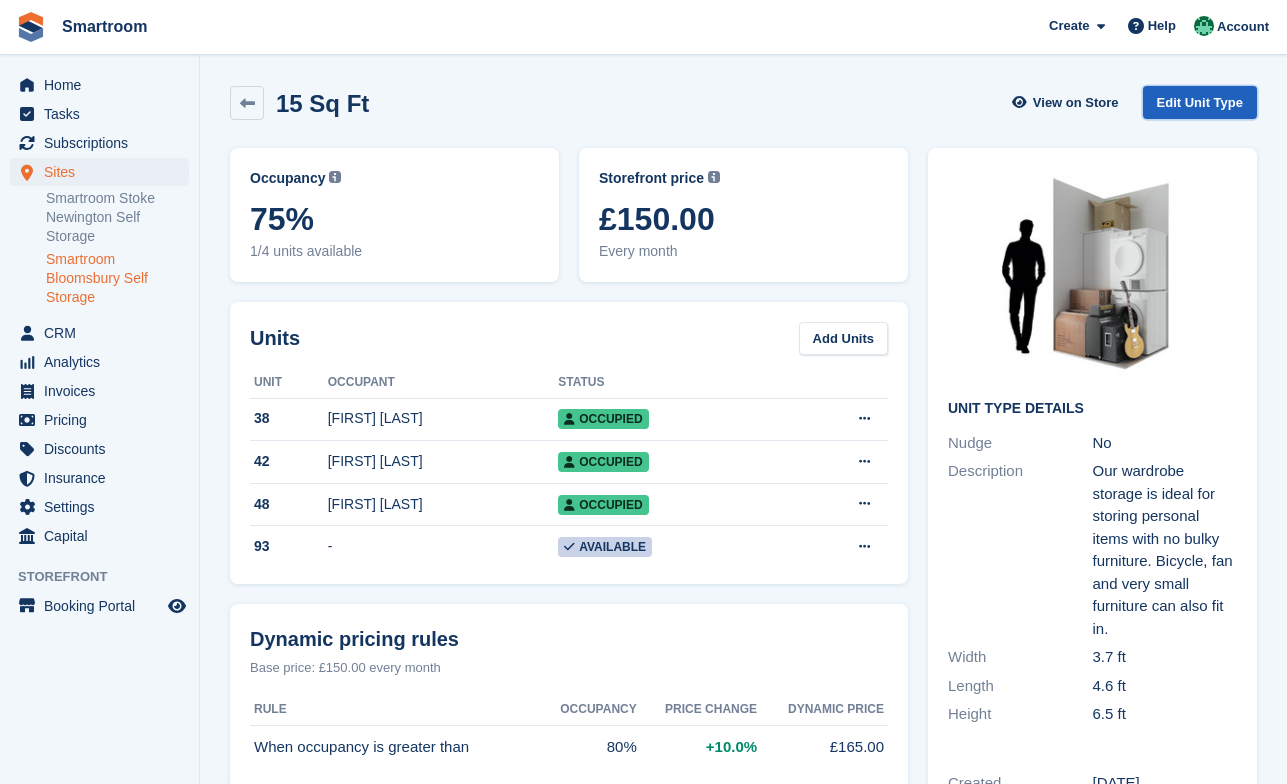 click on "Edit Unit Type" at bounding box center [1200, 102] 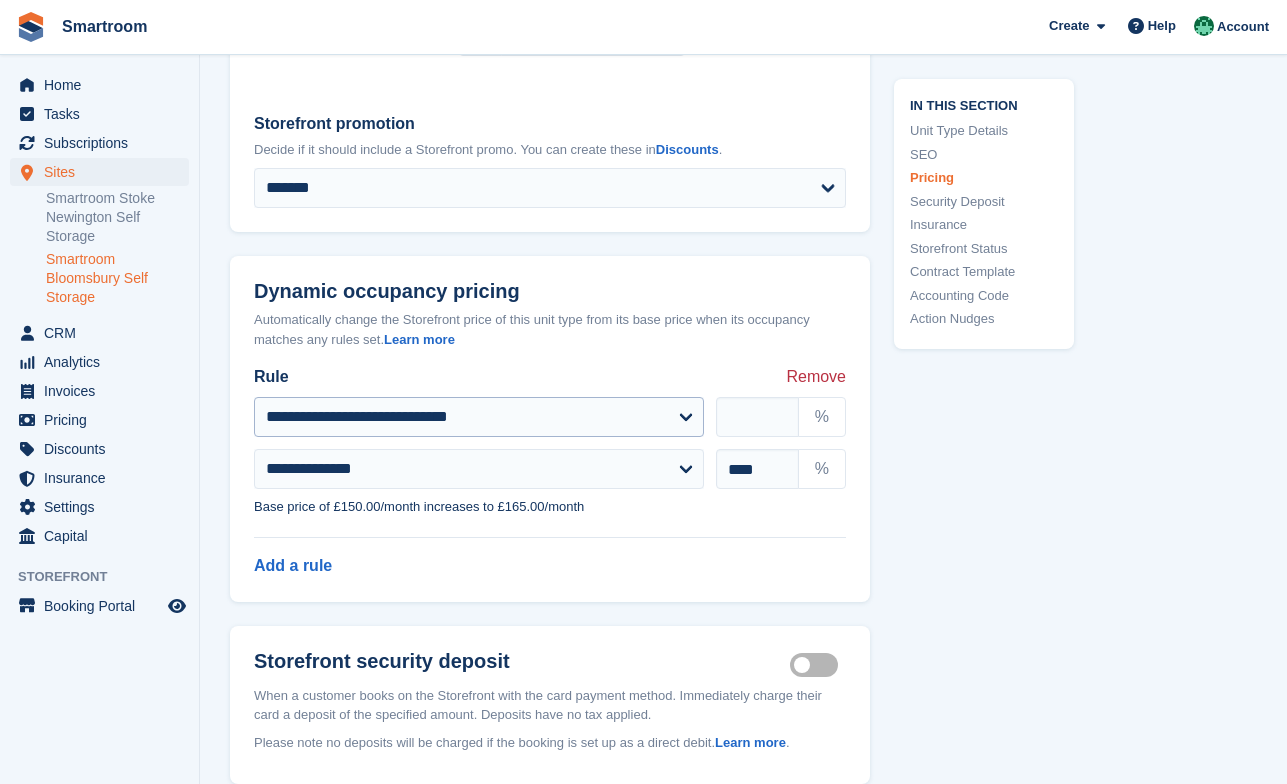 scroll, scrollTop: 2139, scrollLeft: 0, axis: vertical 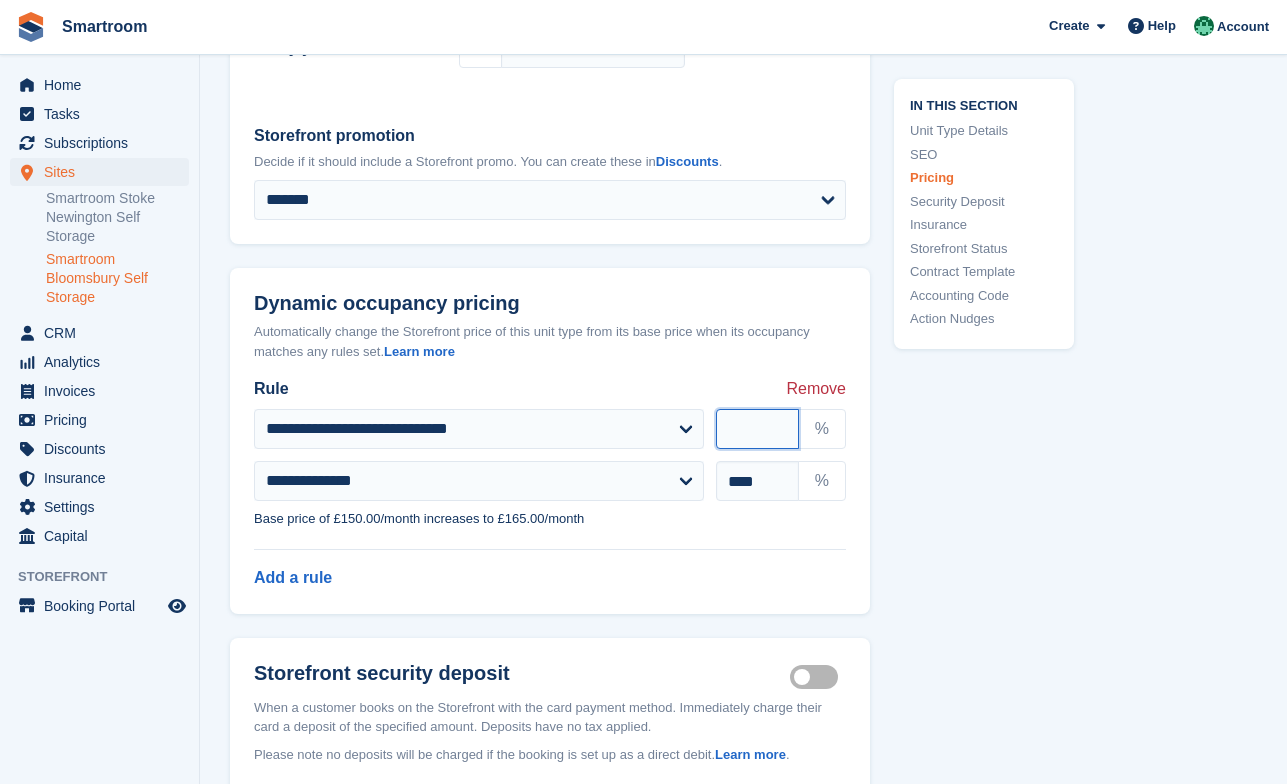 click on "**" at bounding box center [757, 429] 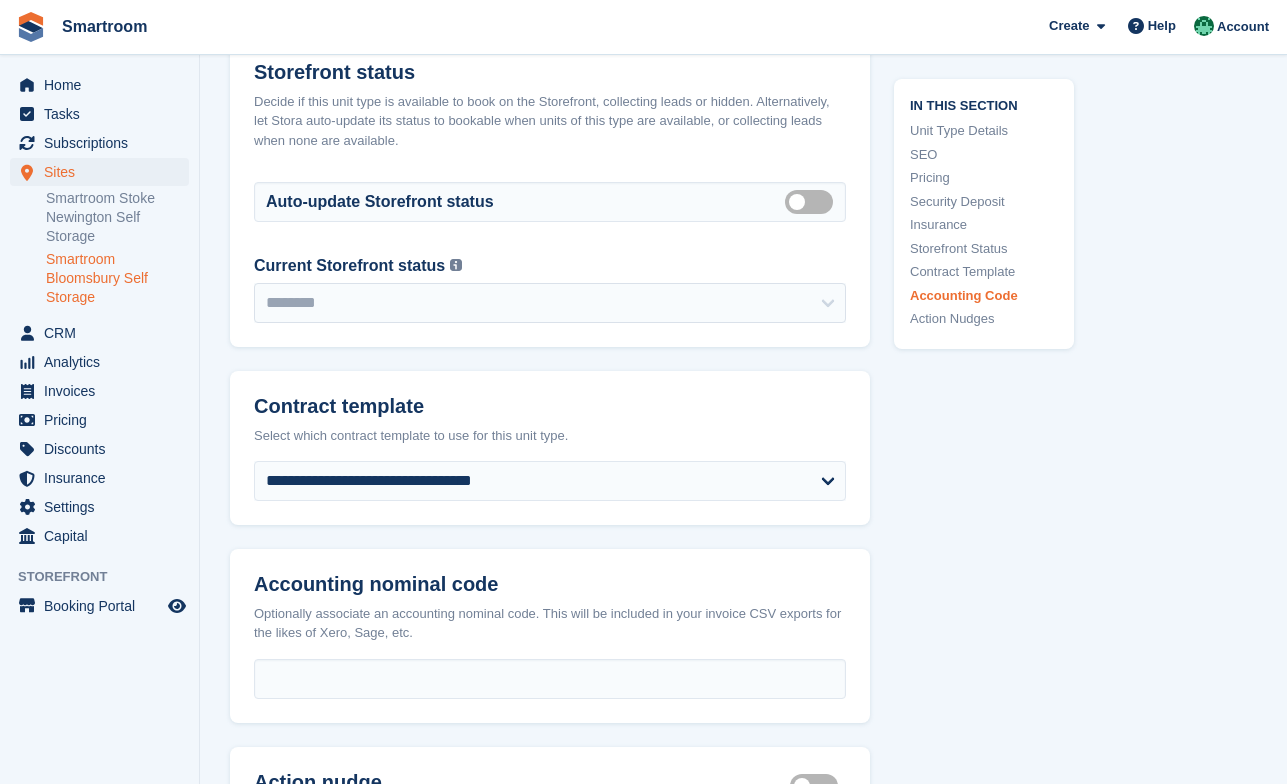 scroll, scrollTop: 3969, scrollLeft: 0, axis: vertical 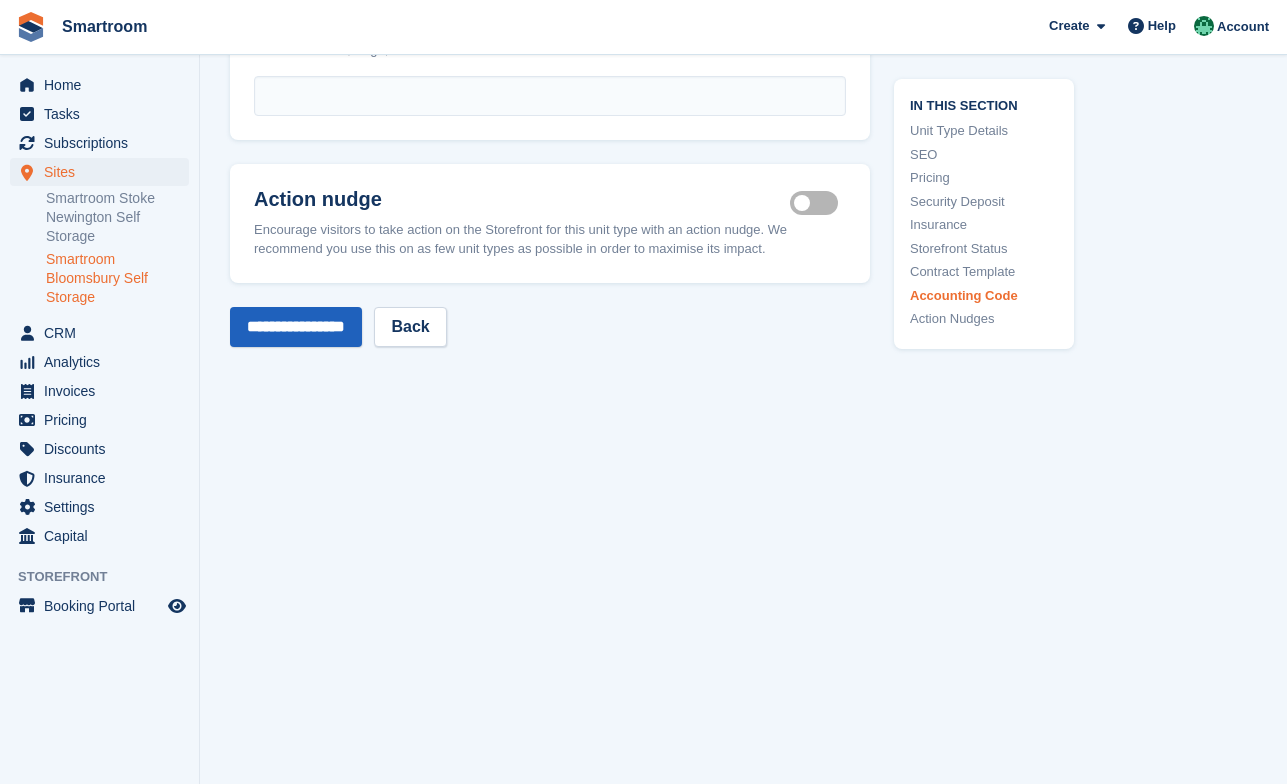 type on "**" 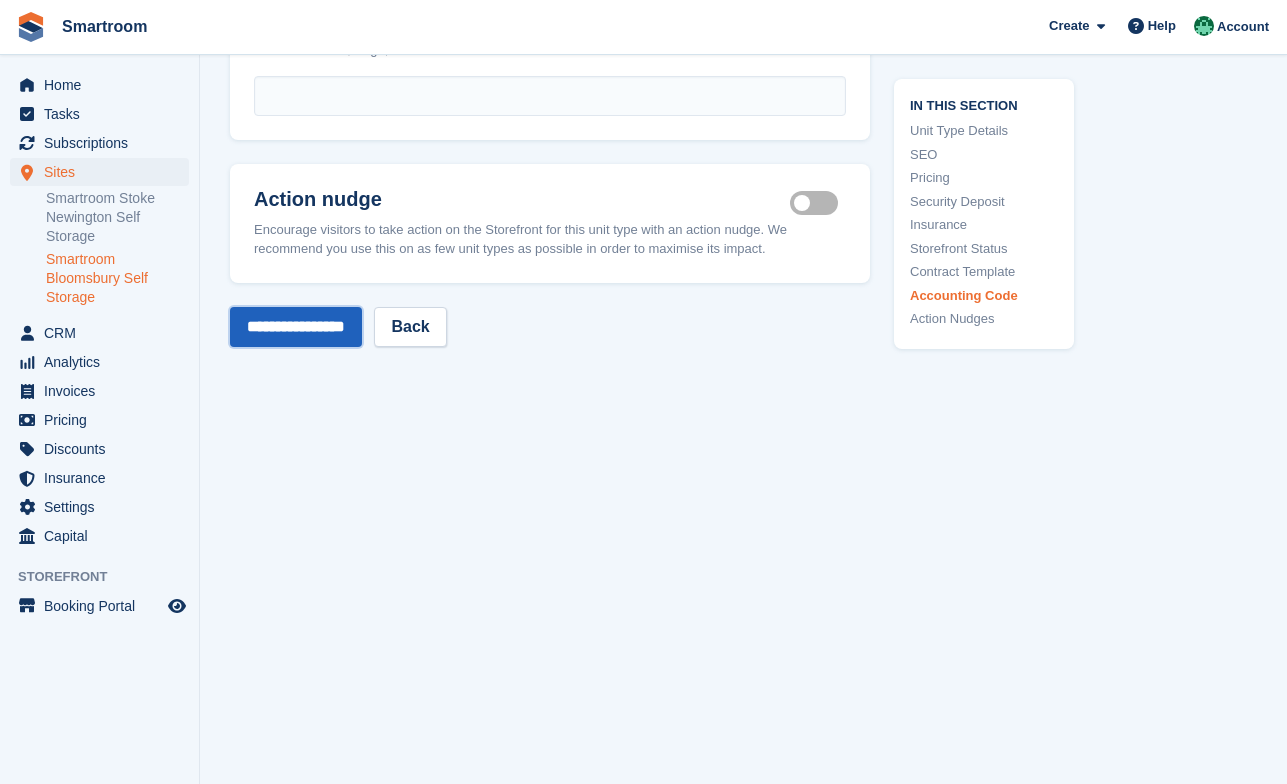 click on "**********" at bounding box center (296, 327) 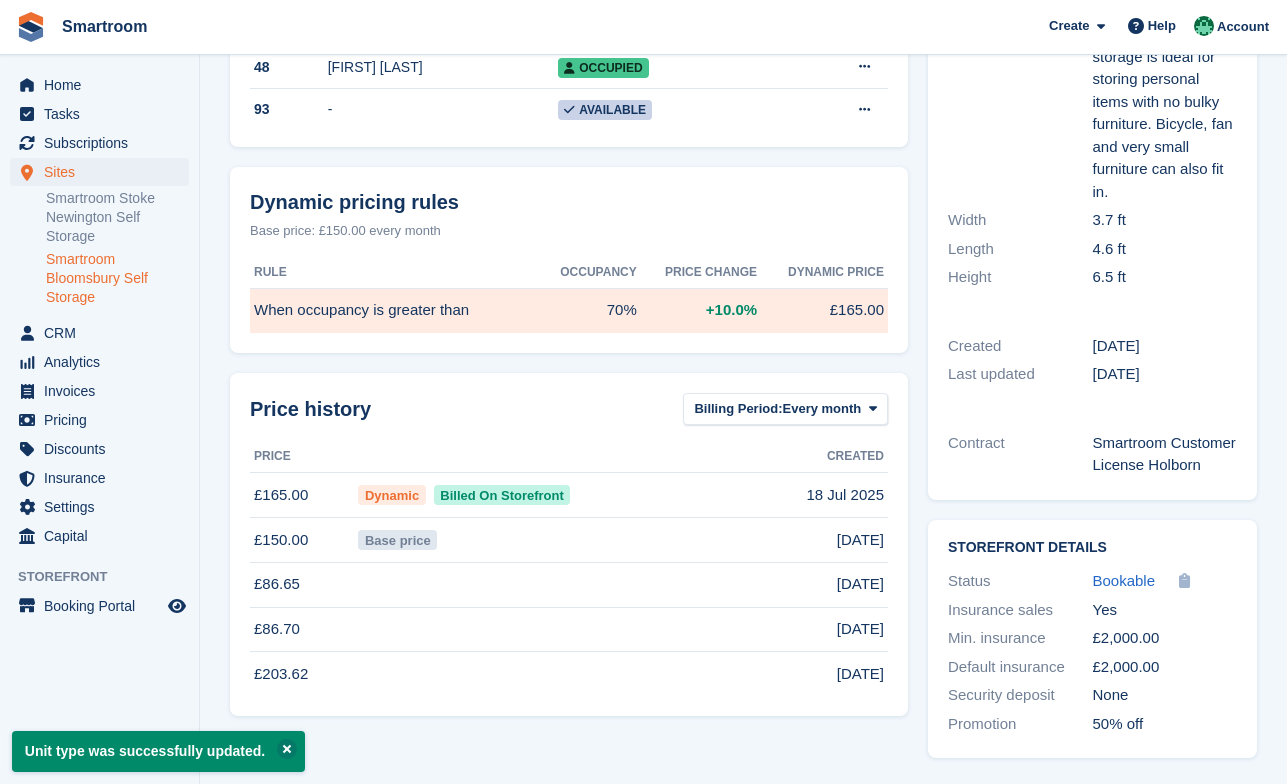 scroll, scrollTop: 460, scrollLeft: 0, axis: vertical 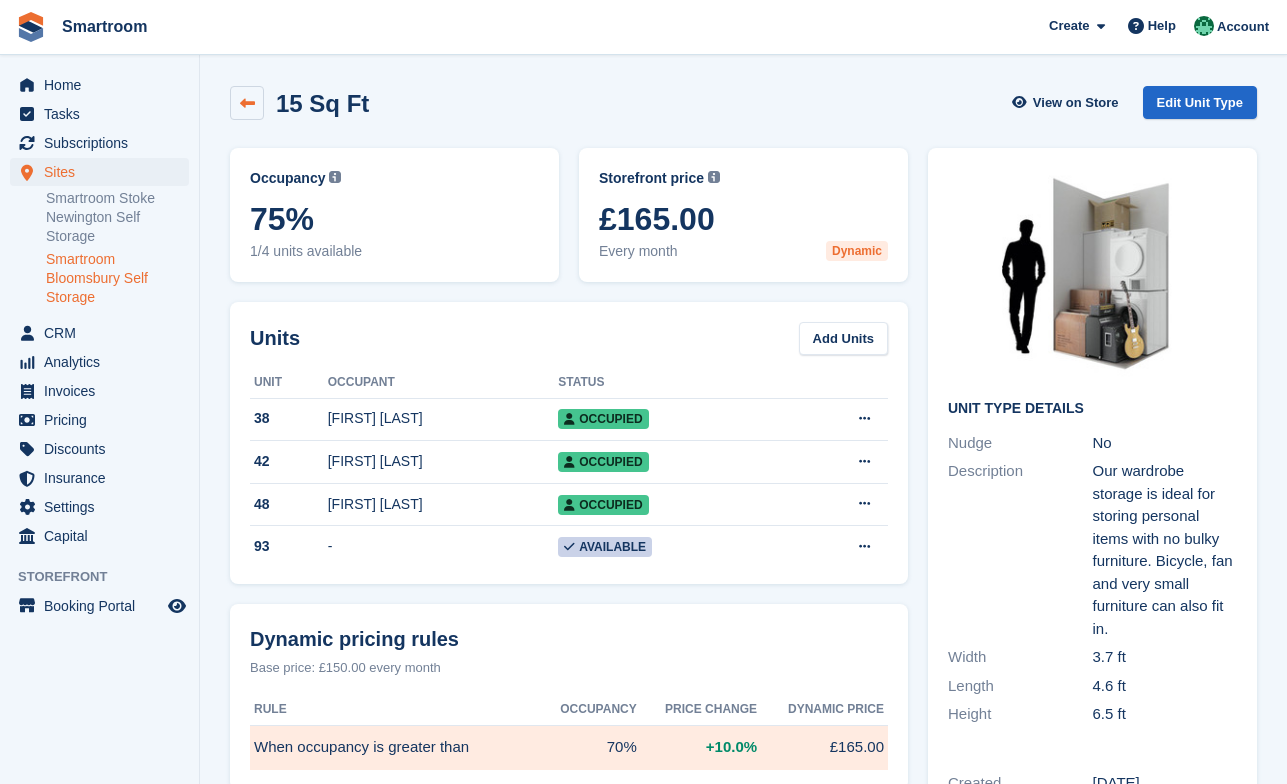 click at bounding box center (247, 103) 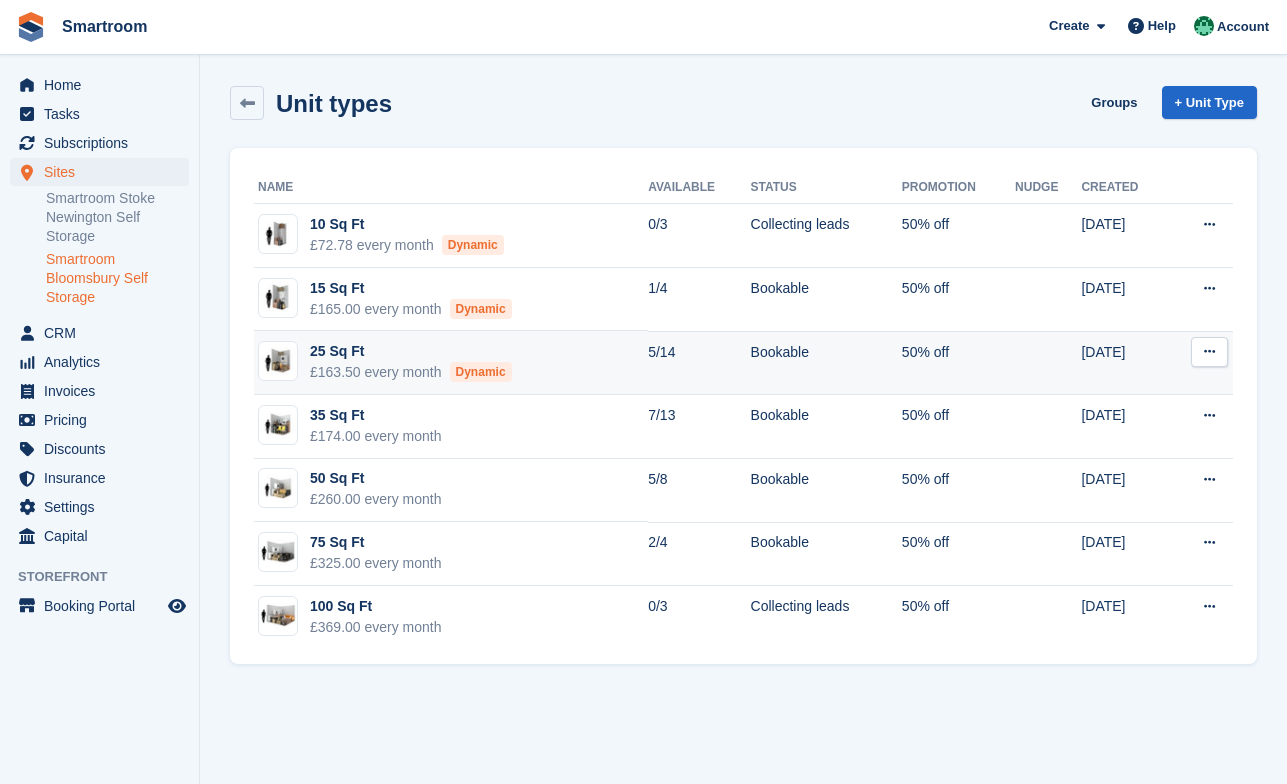 click on "5/14" at bounding box center [699, 363] 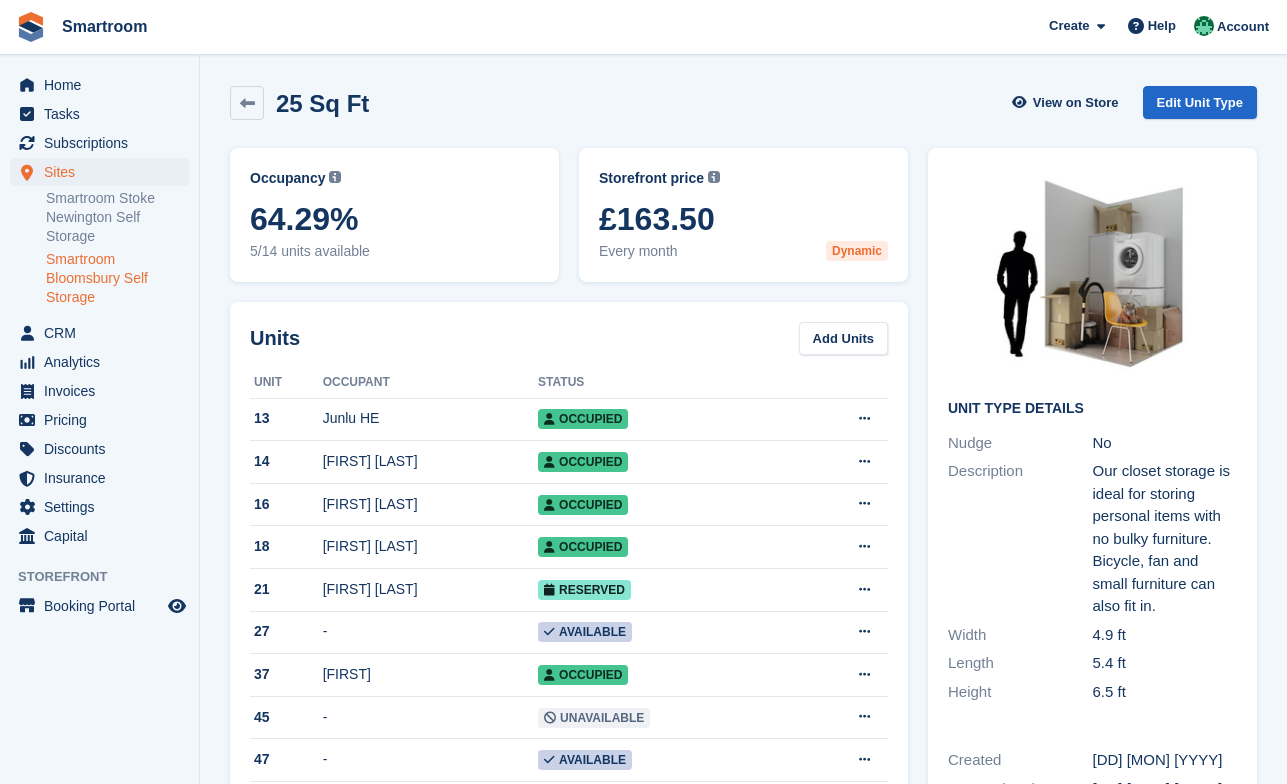 scroll, scrollTop: 0, scrollLeft: 0, axis: both 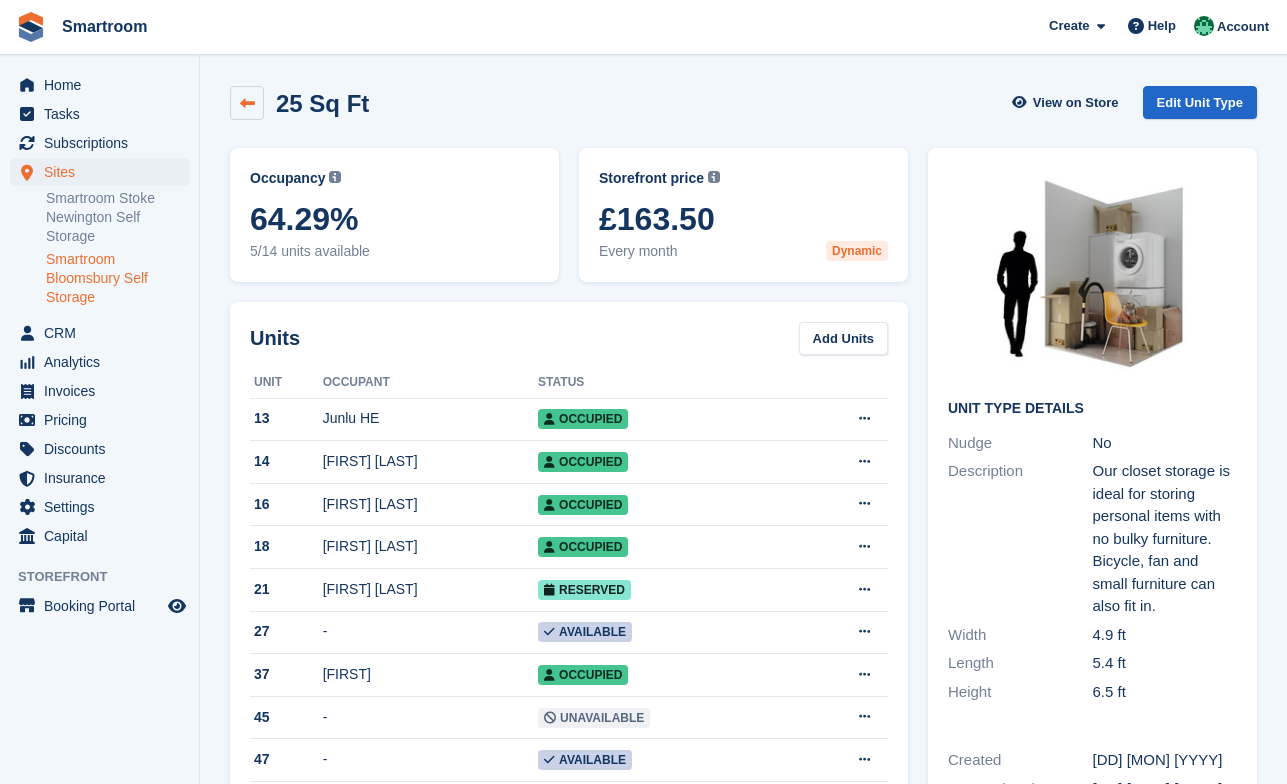 click at bounding box center (247, 103) 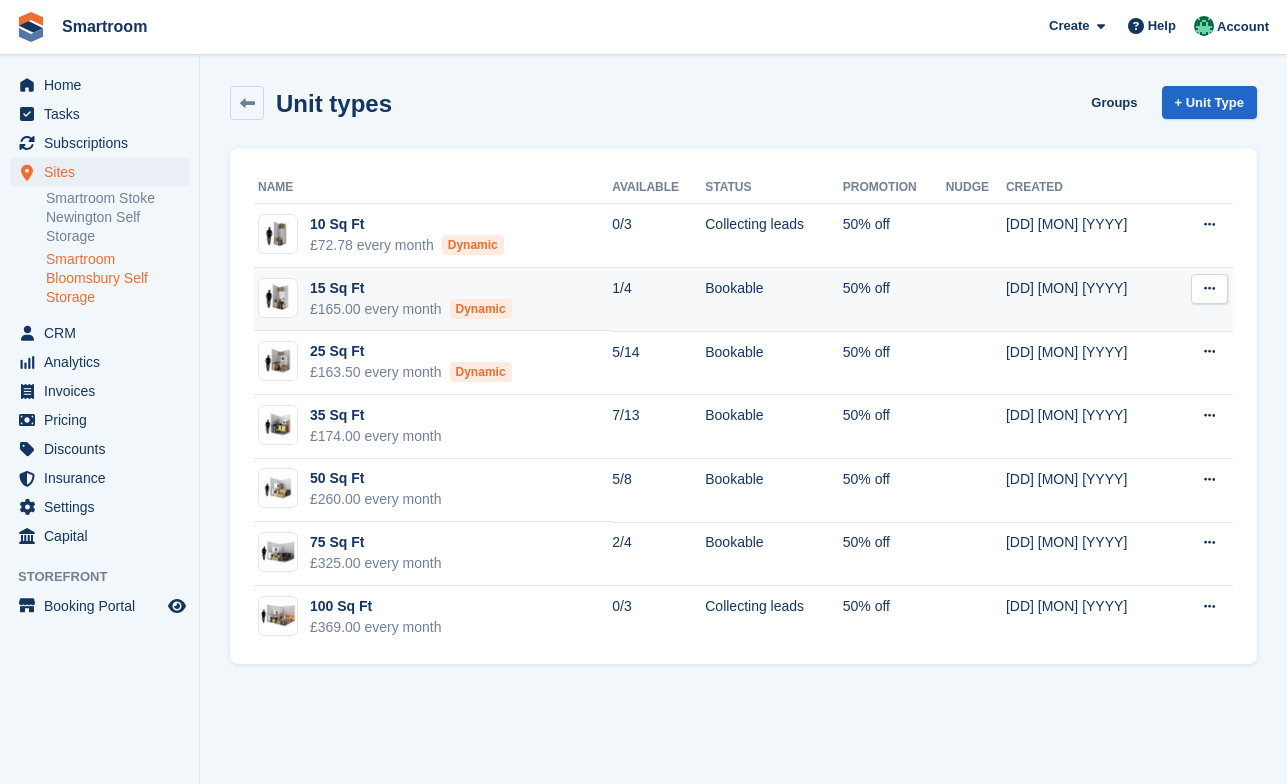 click on "Edit unit type
View on Store" at bounding box center [1204, 300] 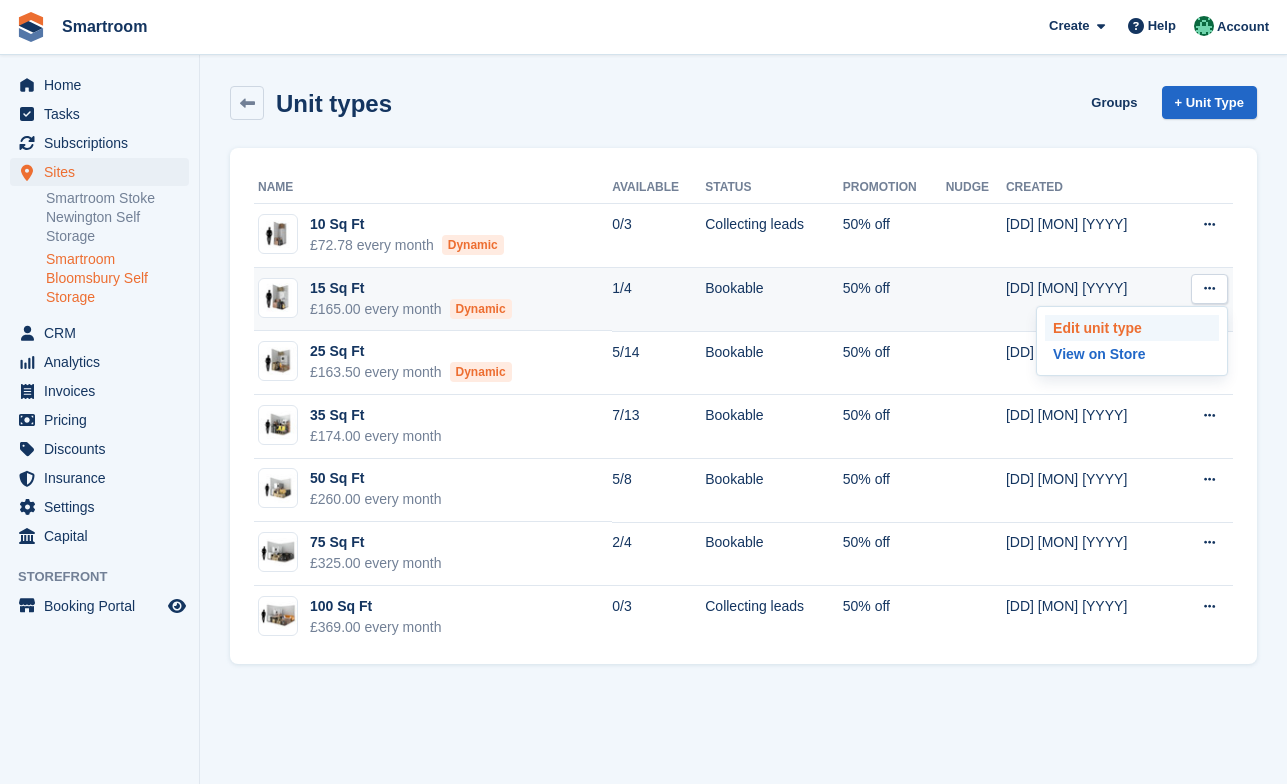 click on "Edit unit type" at bounding box center [1132, 328] 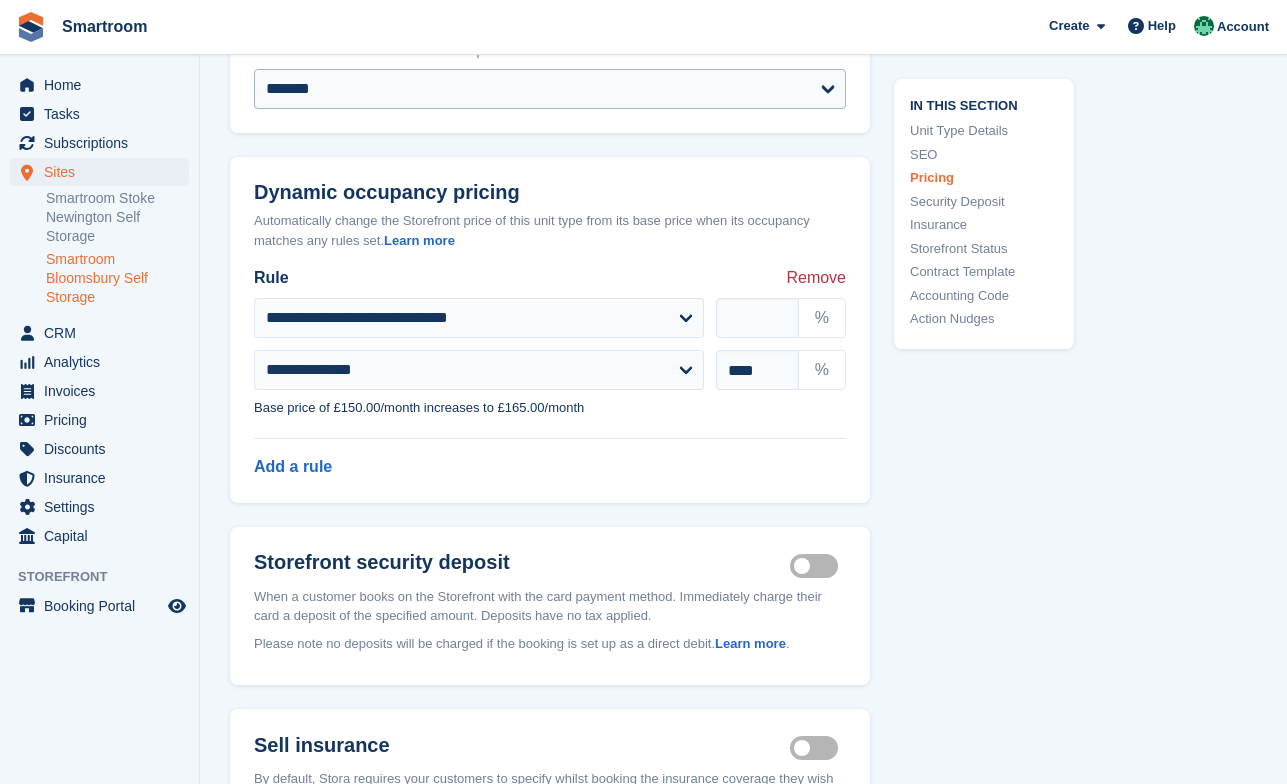 scroll, scrollTop: 2273, scrollLeft: 0, axis: vertical 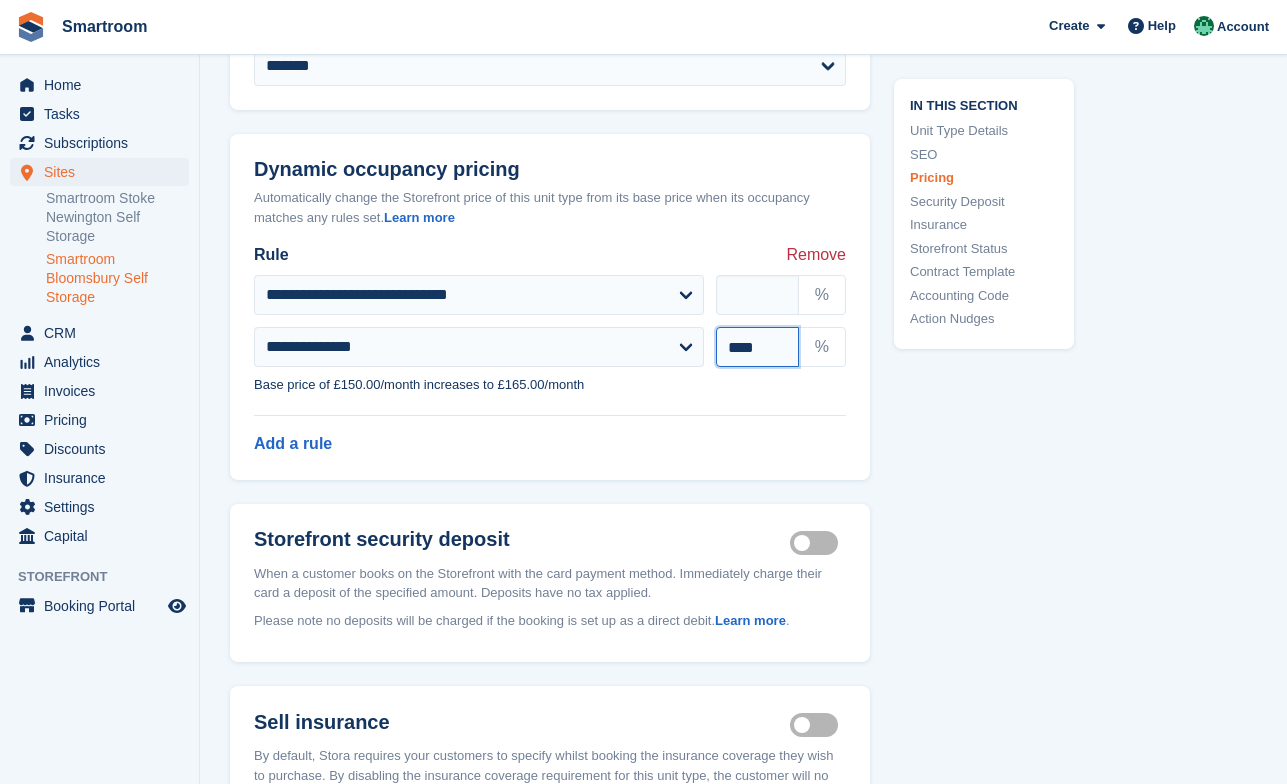 click on "****" at bounding box center [757, 347] 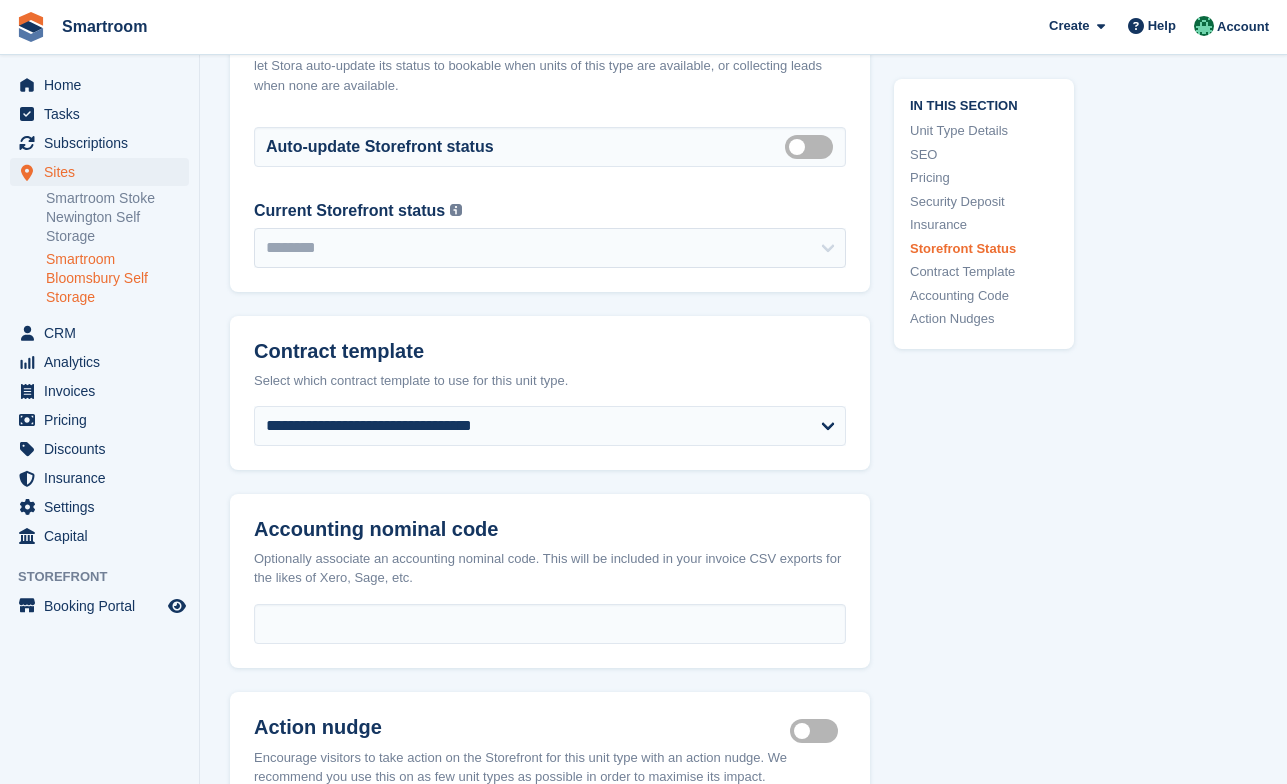 scroll, scrollTop: 3969, scrollLeft: 0, axis: vertical 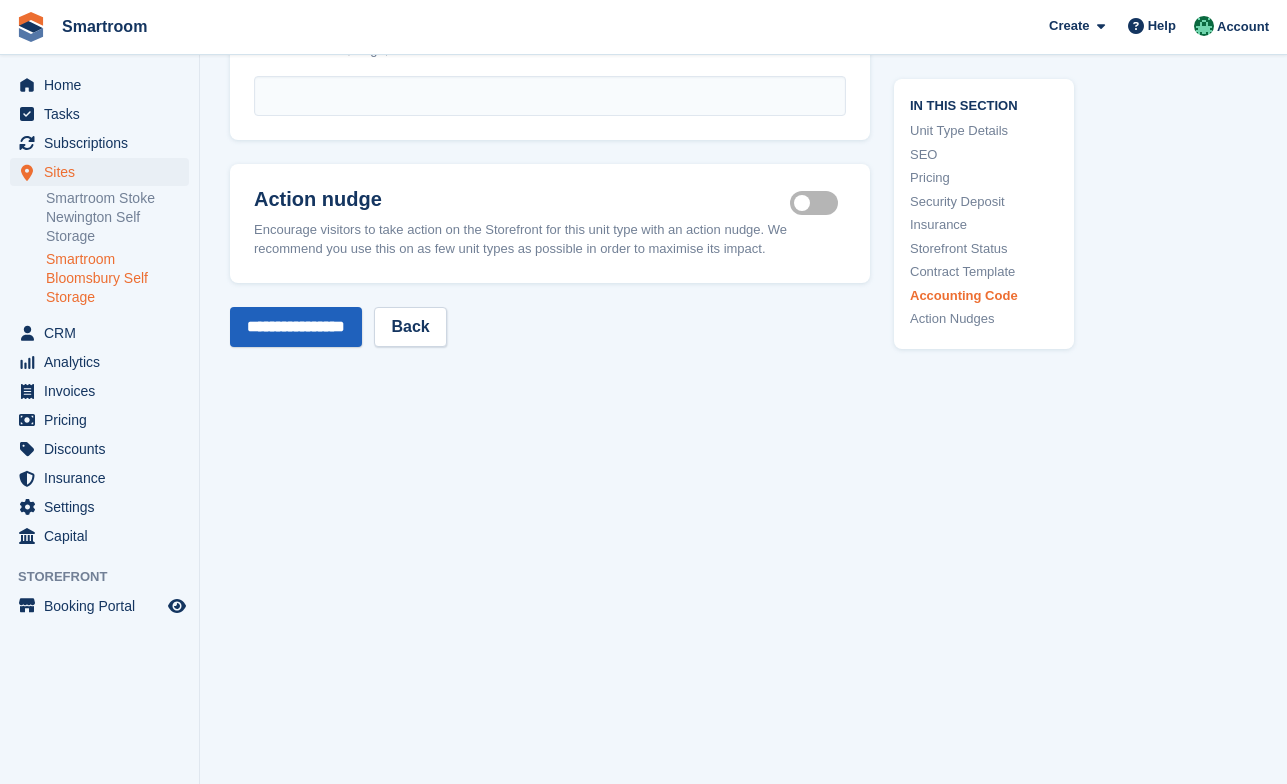 type on "***" 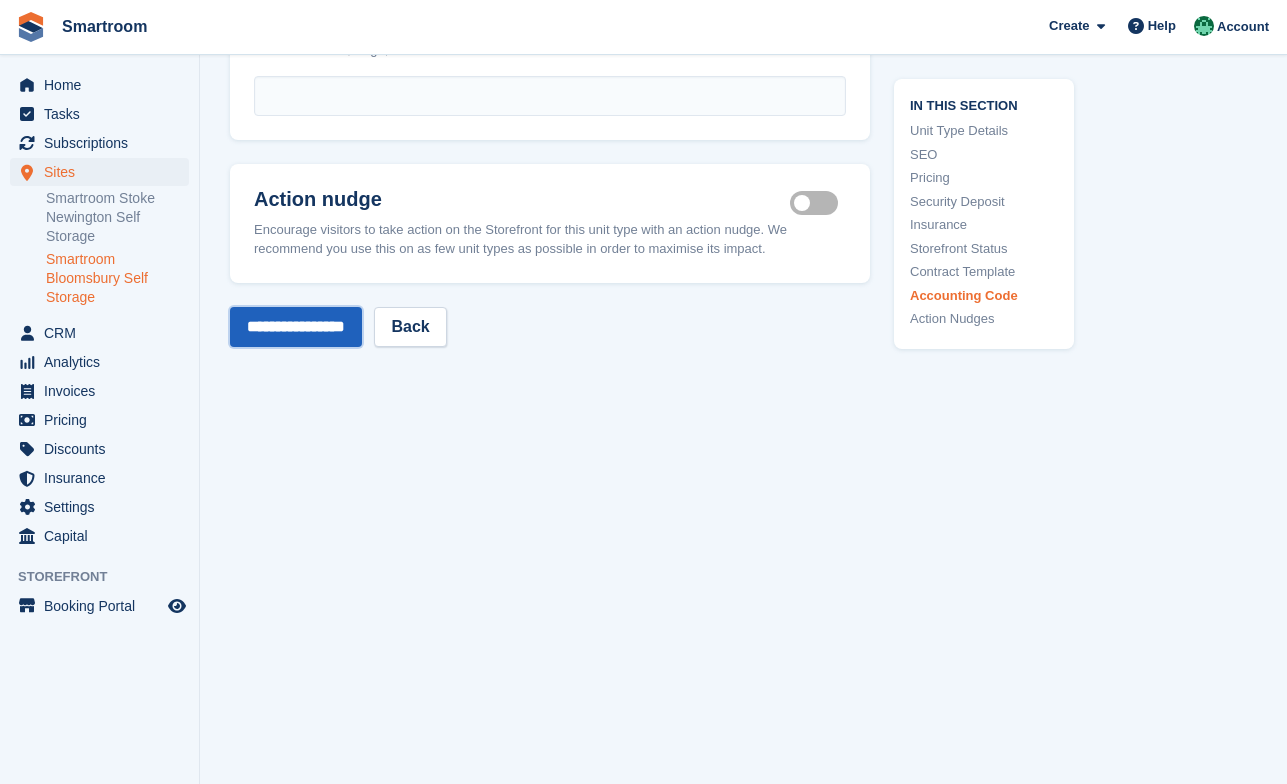 click on "**********" at bounding box center (296, 327) 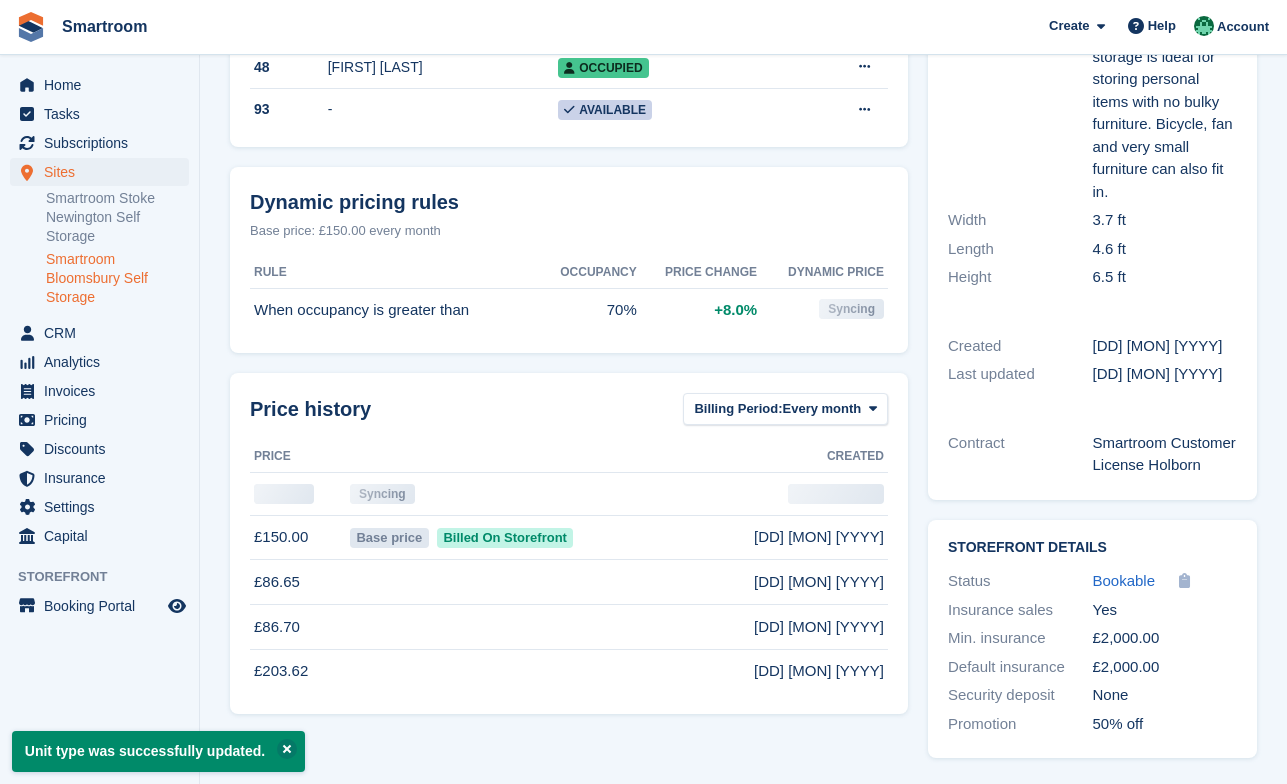 scroll, scrollTop: 397, scrollLeft: 0, axis: vertical 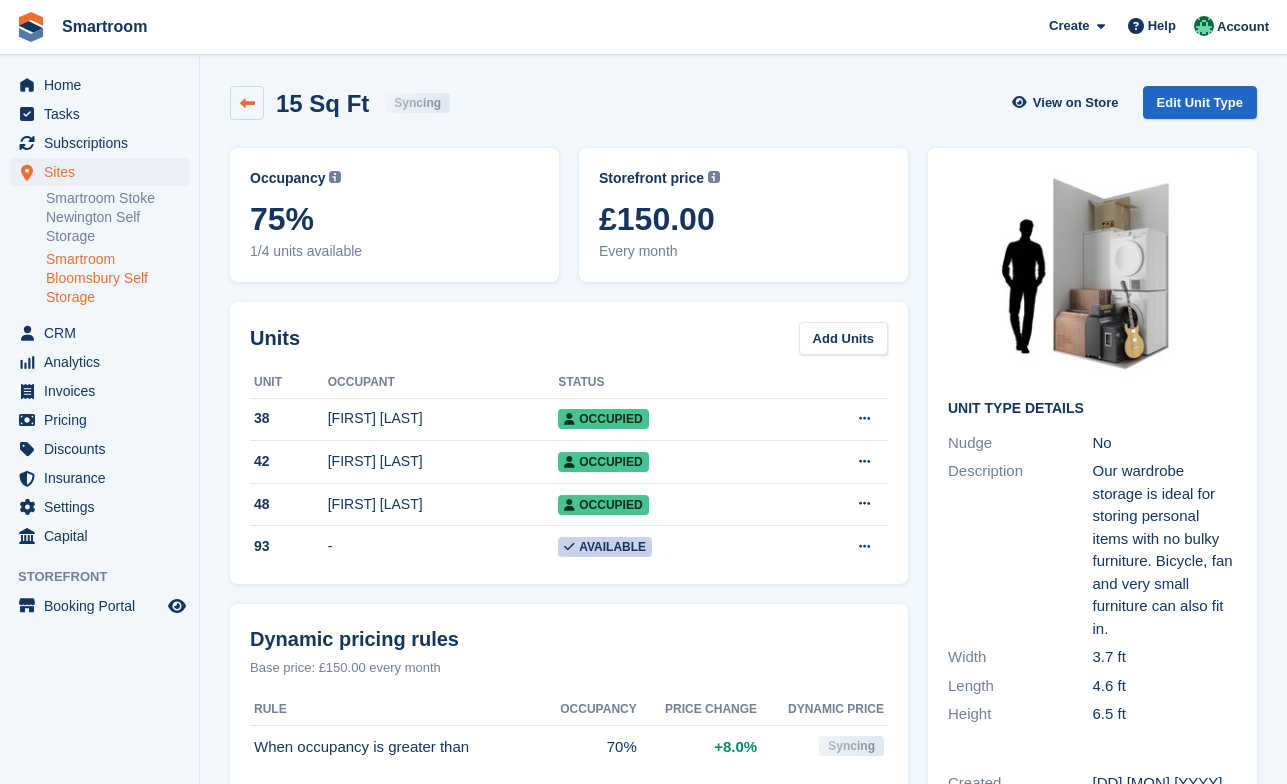 click at bounding box center (247, 103) 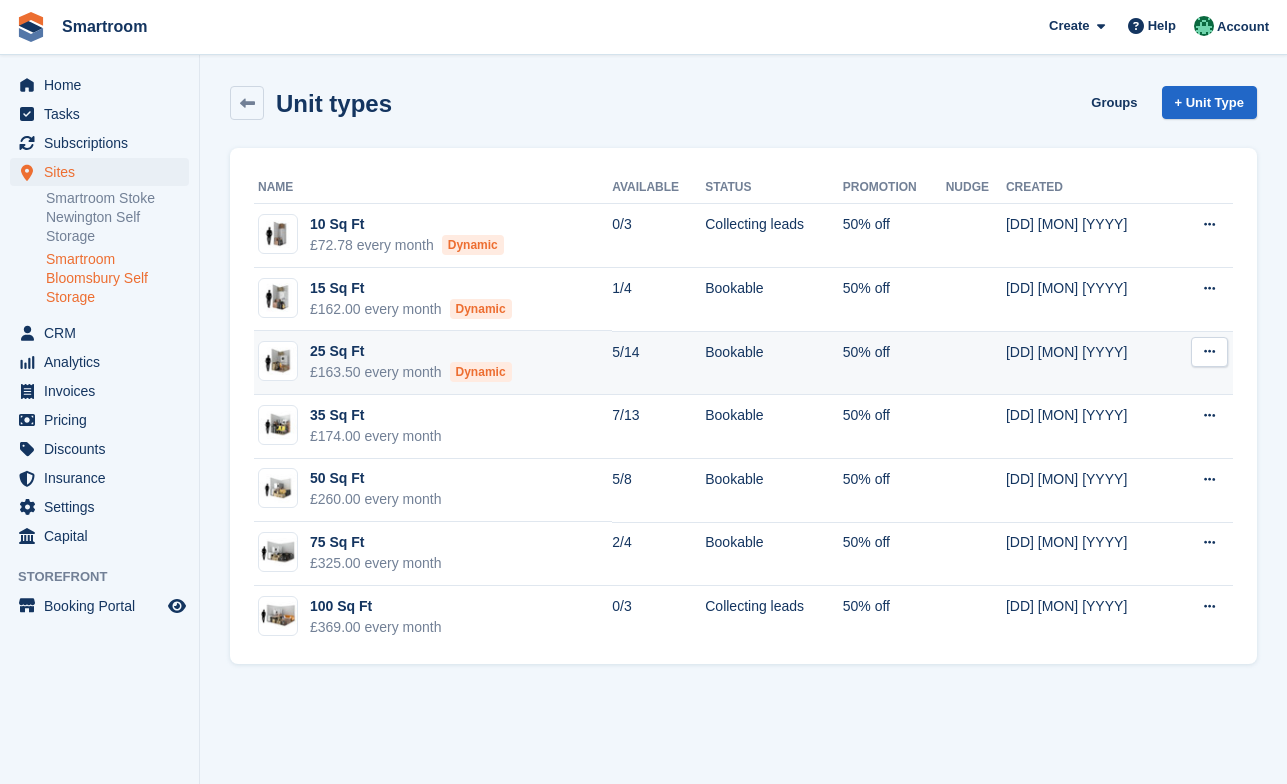 click on "25 Sq Ft" at bounding box center [411, 351] 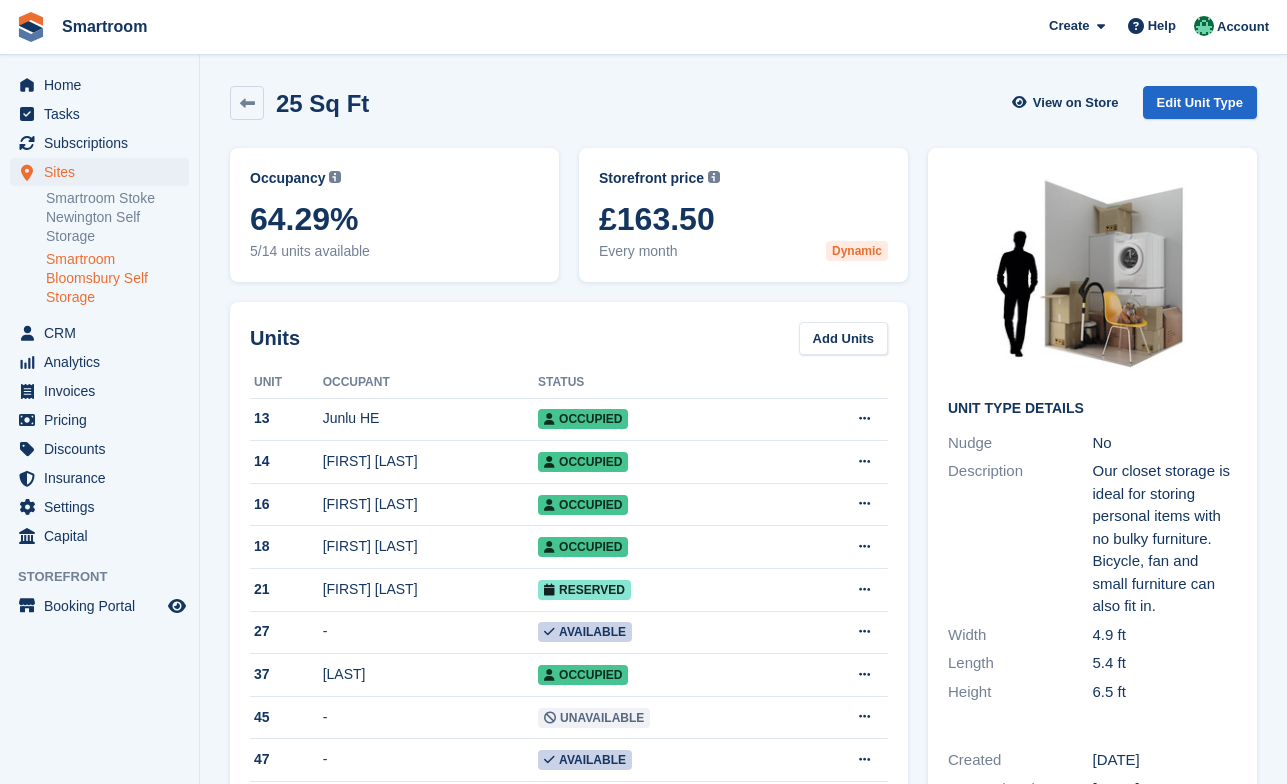 scroll, scrollTop: 0, scrollLeft: 0, axis: both 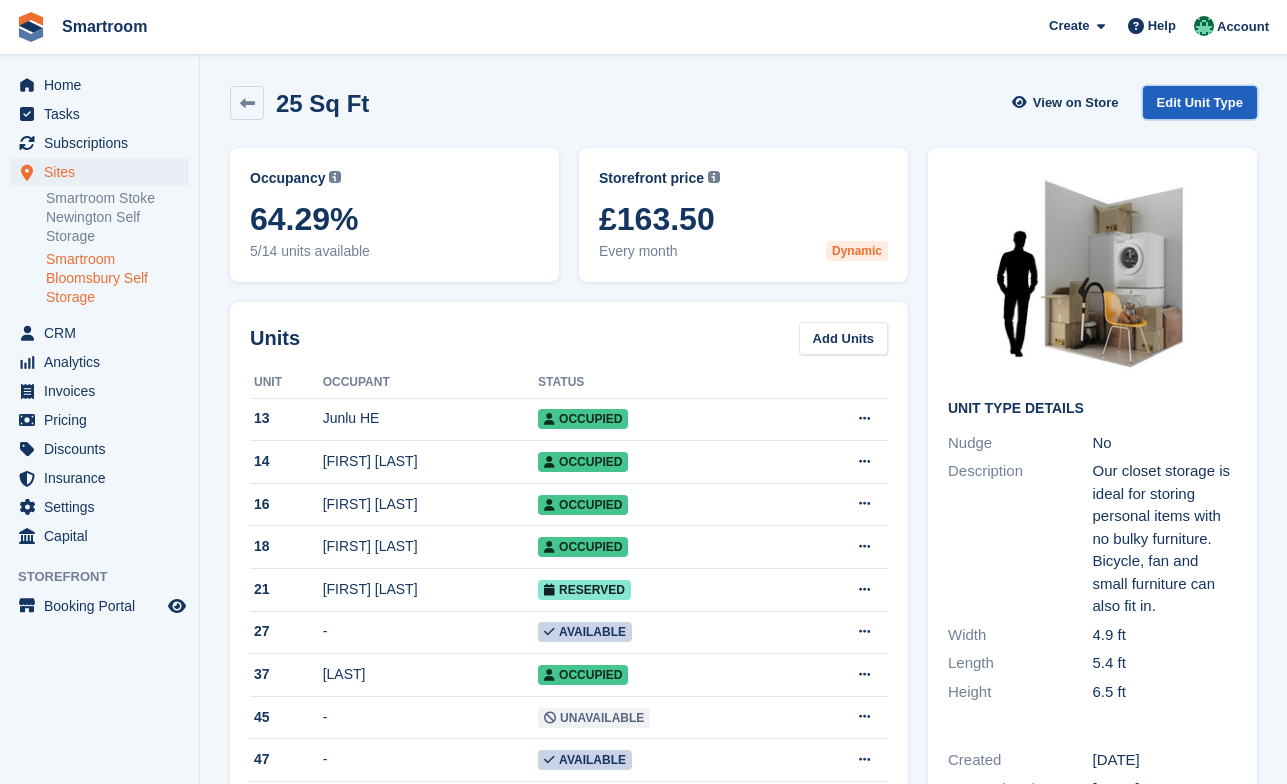 click on "Edit Unit Type" at bounding box center [1200, 102] 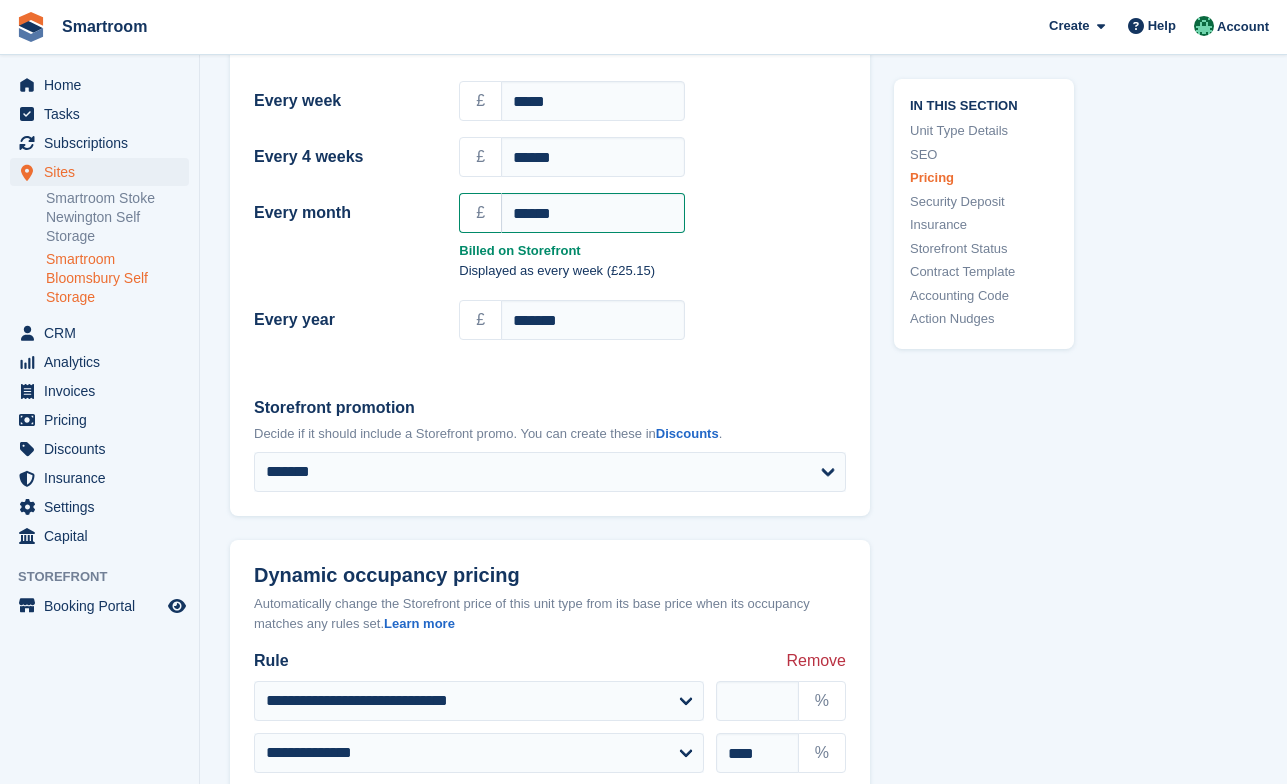 scroll, scrollTop: 1810, scrollLeft: 0, axis: vertical 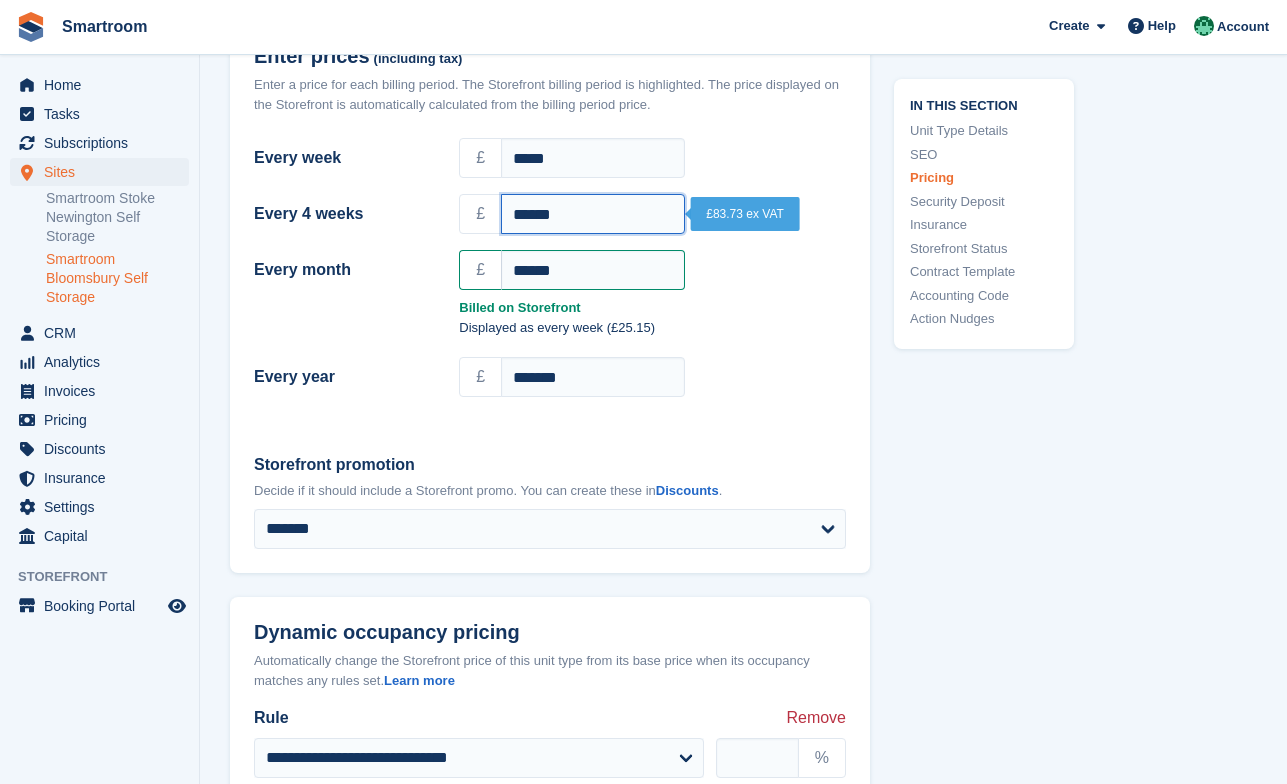 click on "******" at bounding box center (593, 214) 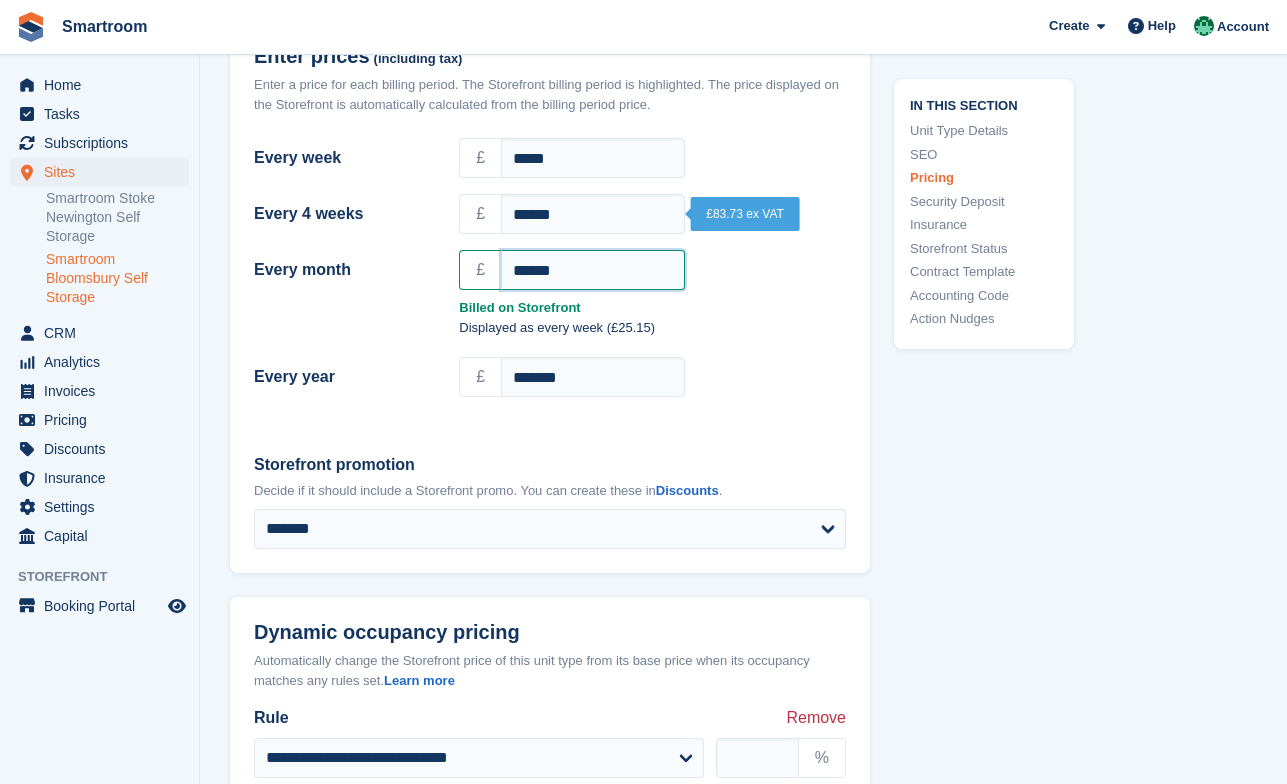 click on "******" at bounding box center (593, 270) 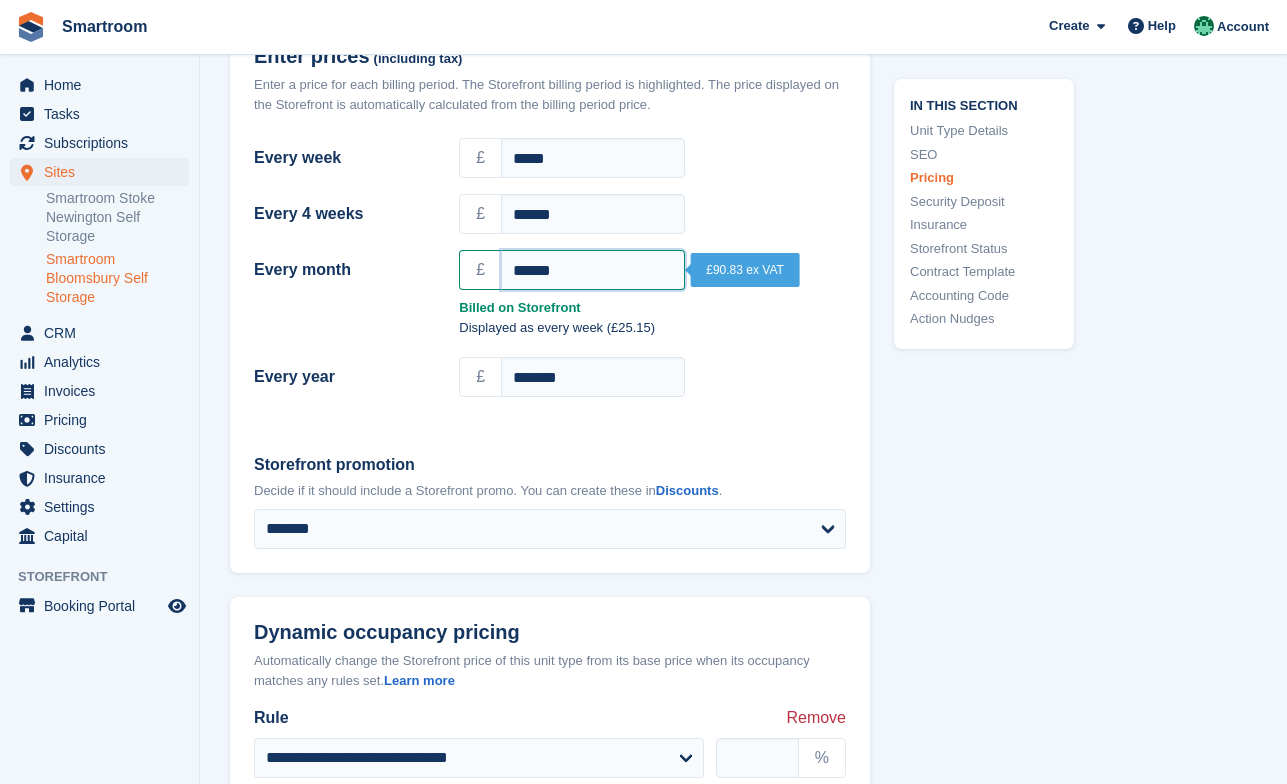 drag, startPoint x: 596, startPoint y: 278, endPoint x: 423, endPoint y: 274, distance: 173.04623 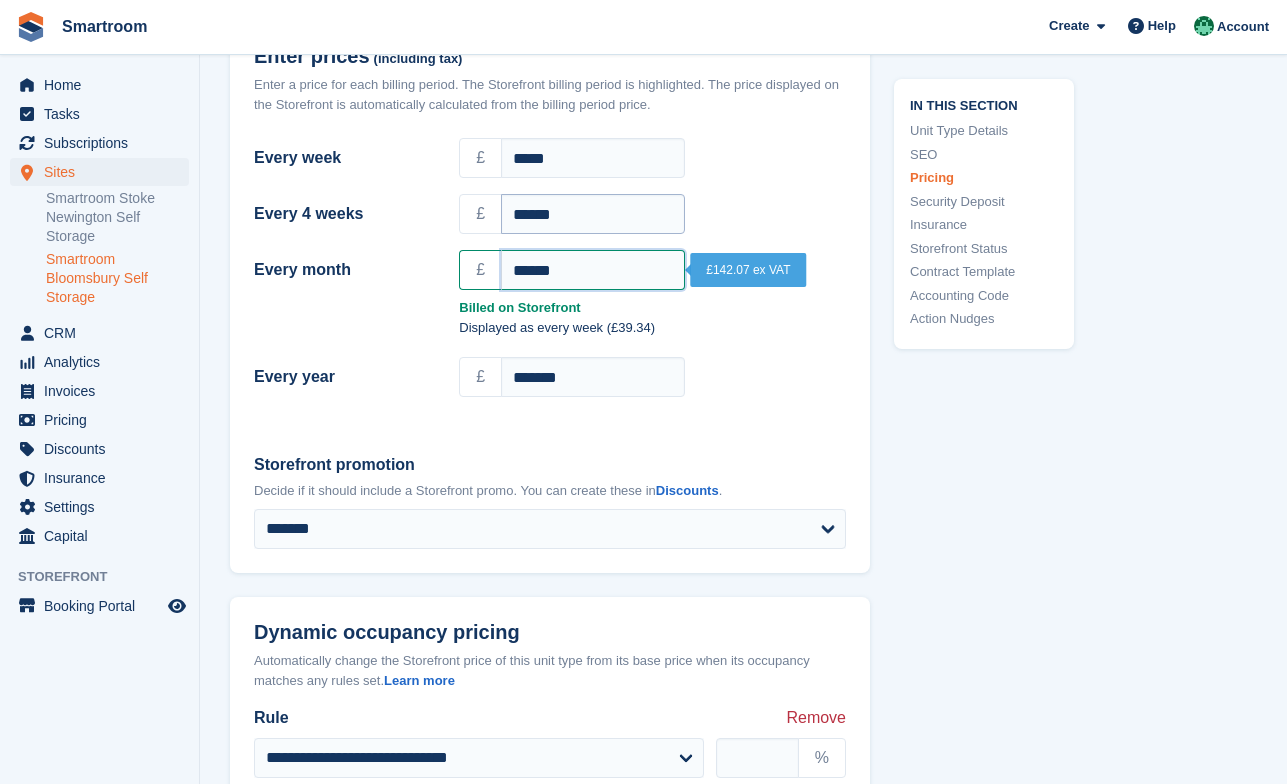 type on "******" 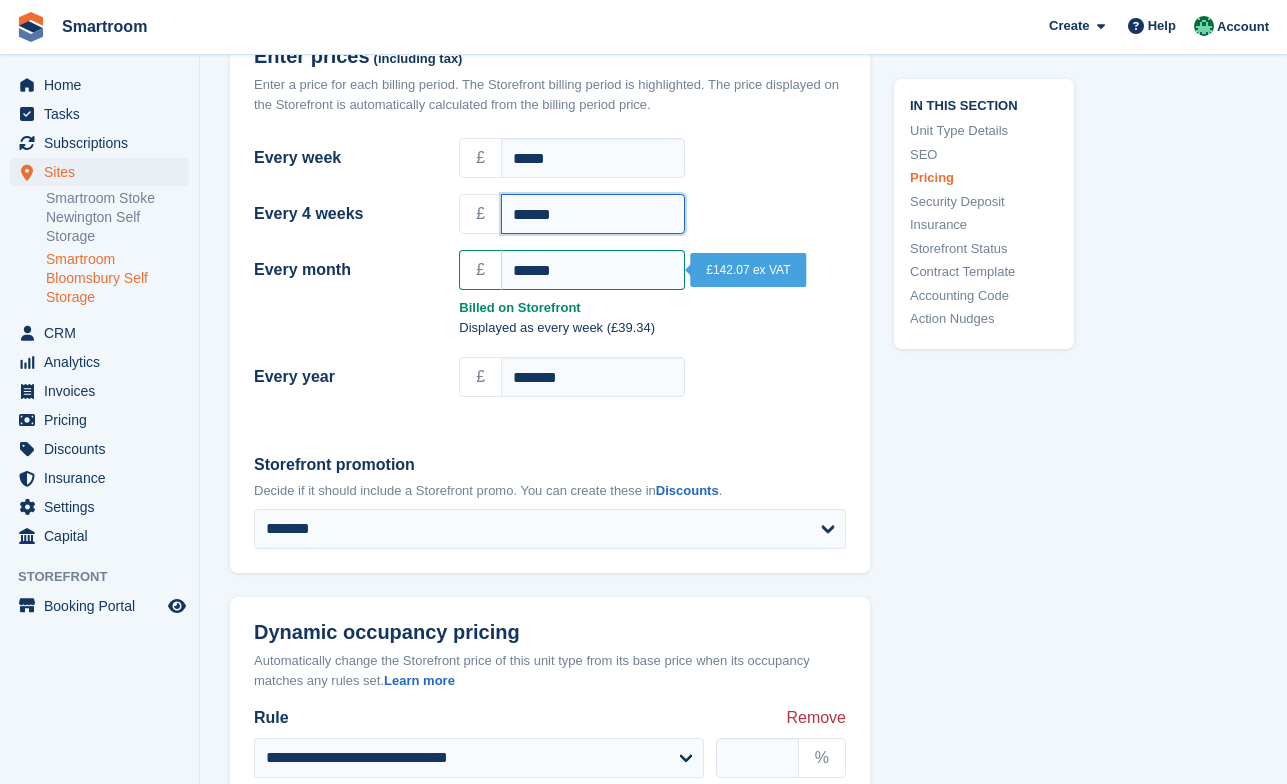 click on "******" at bounding box center (593, 214) 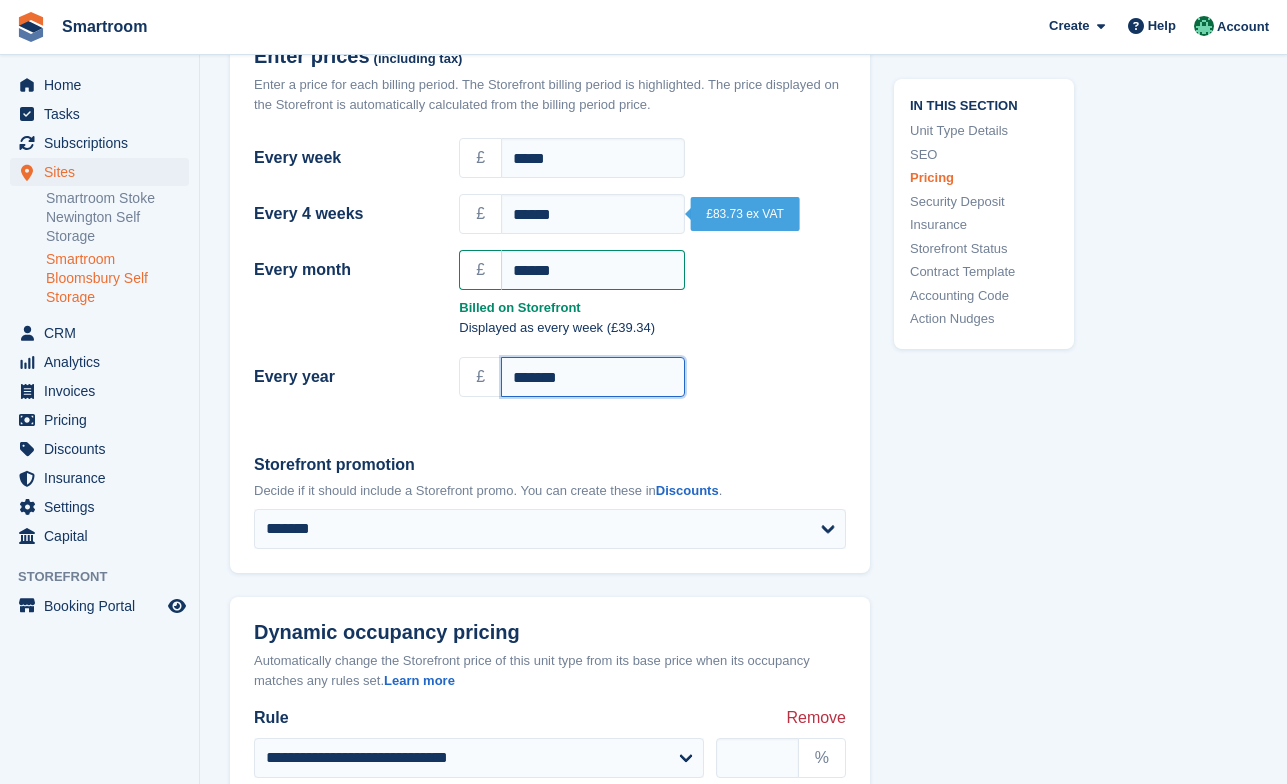 click on "*******" at bounding box center [593, 377] 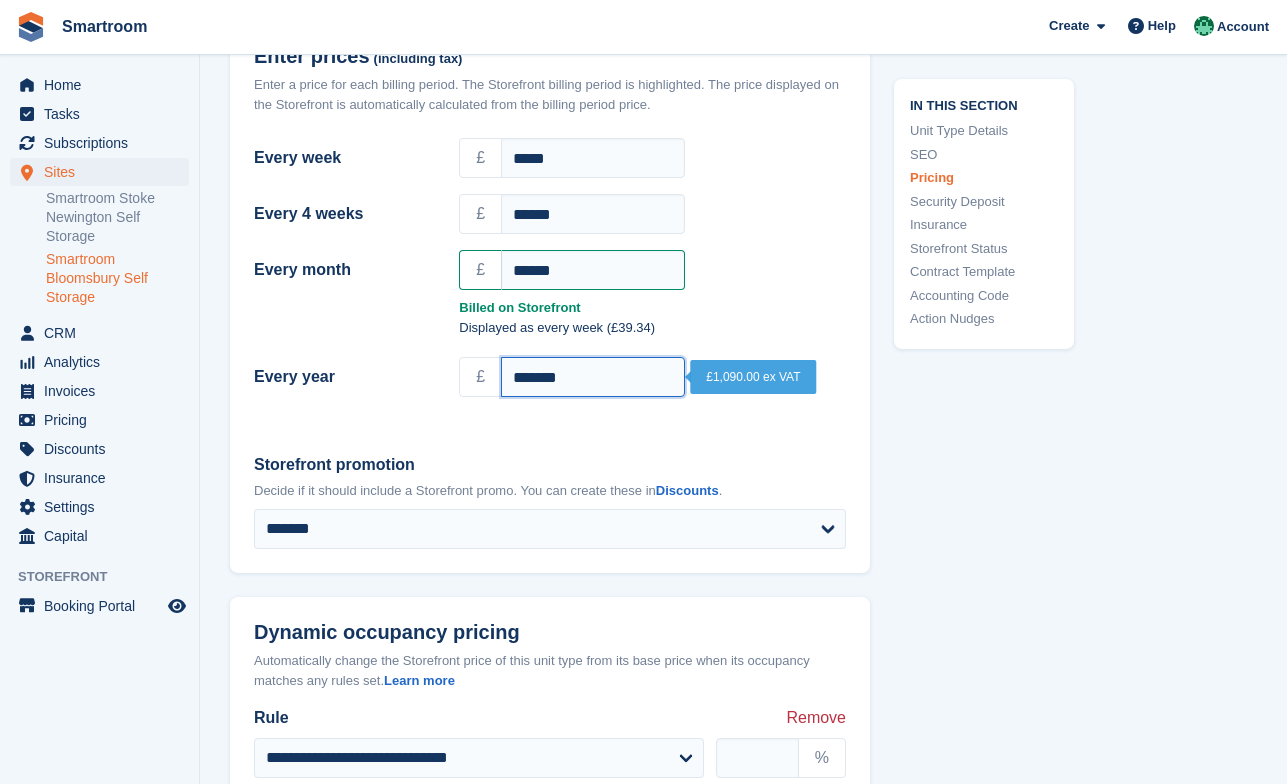 drag, startPoint x: 605, startPoint y: 378, endPoint x: 437, endPoint y: 377, distance: 168.00298 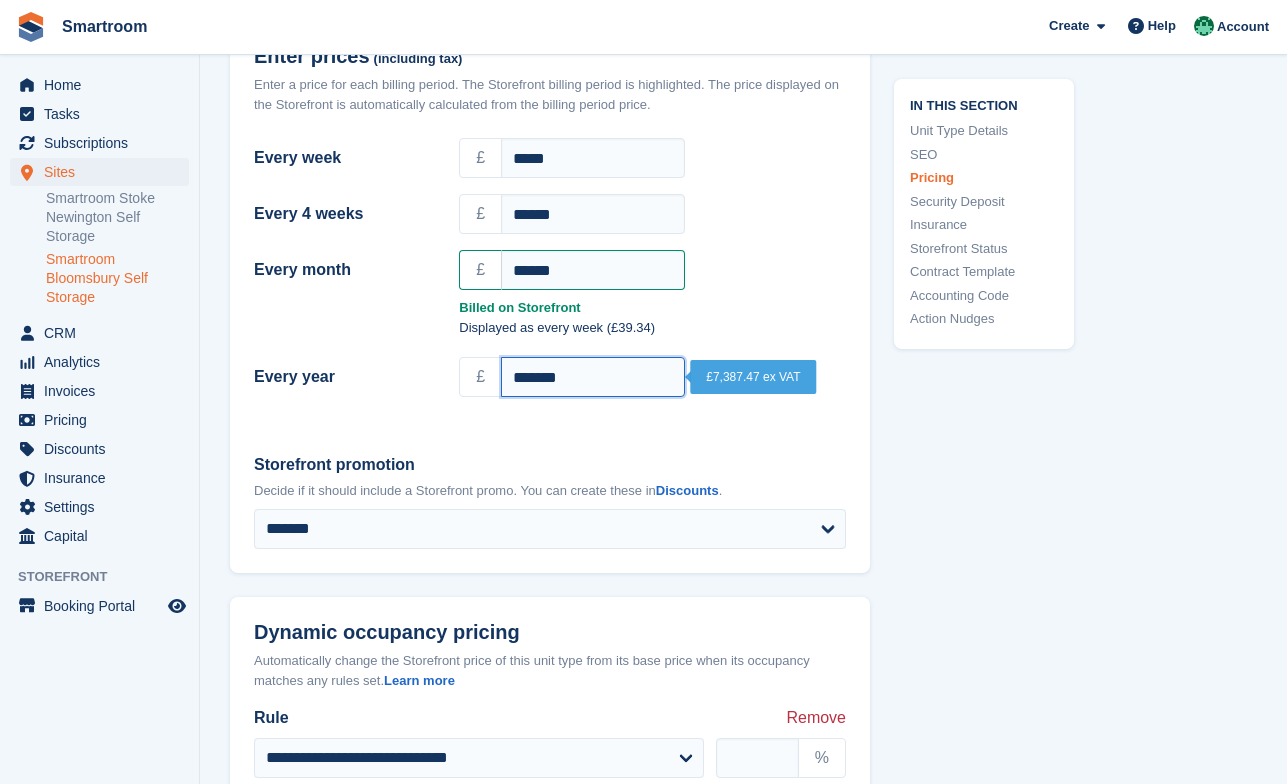 drag, startPoint x: 605, startPoint y: 380, endPoint x: 427, endPoint y: 377, distance: 178.02528 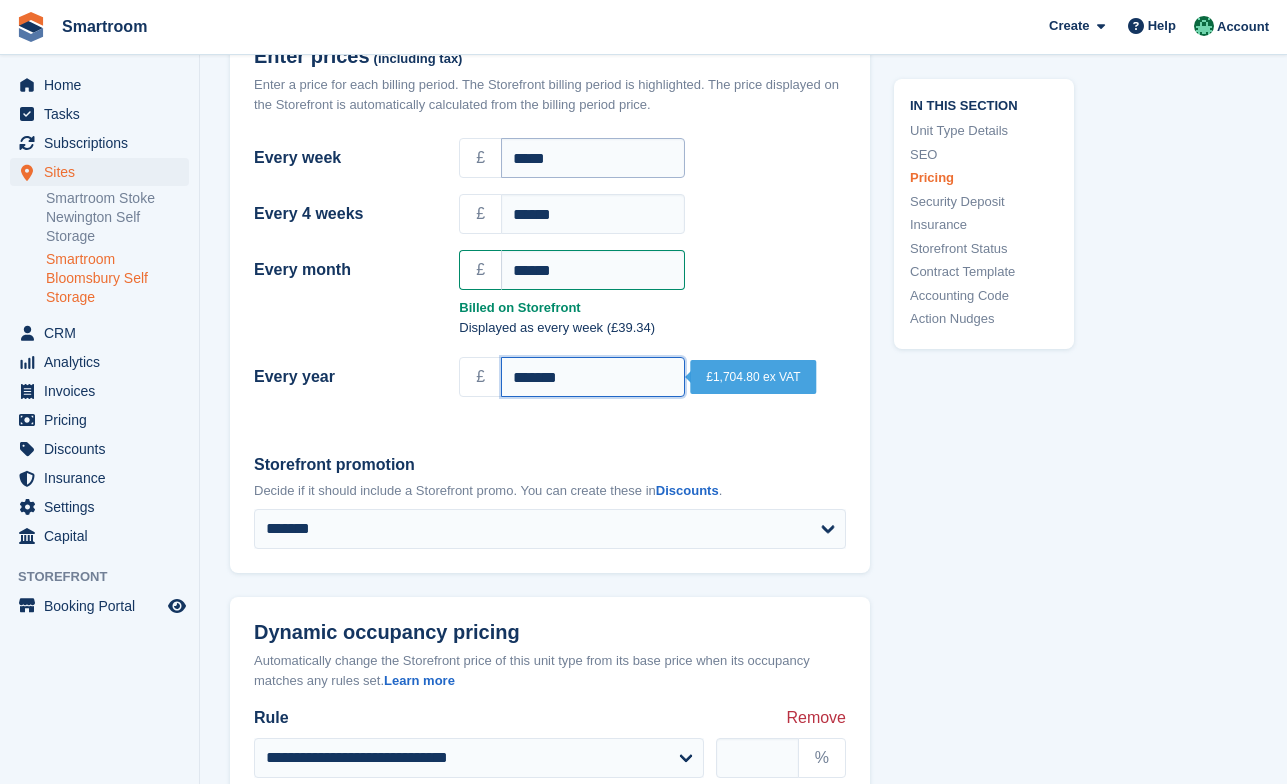 type on "*******" 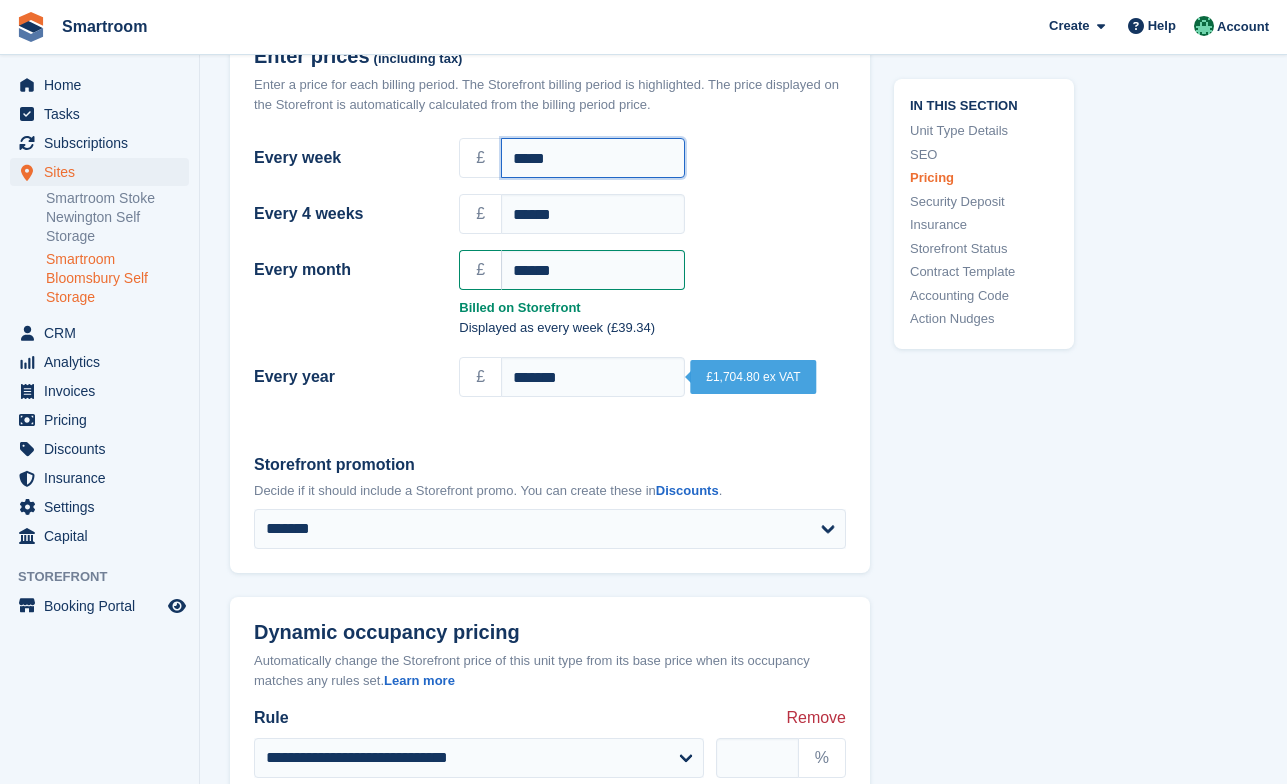 click on "*****" at bounding box center [593, 158] 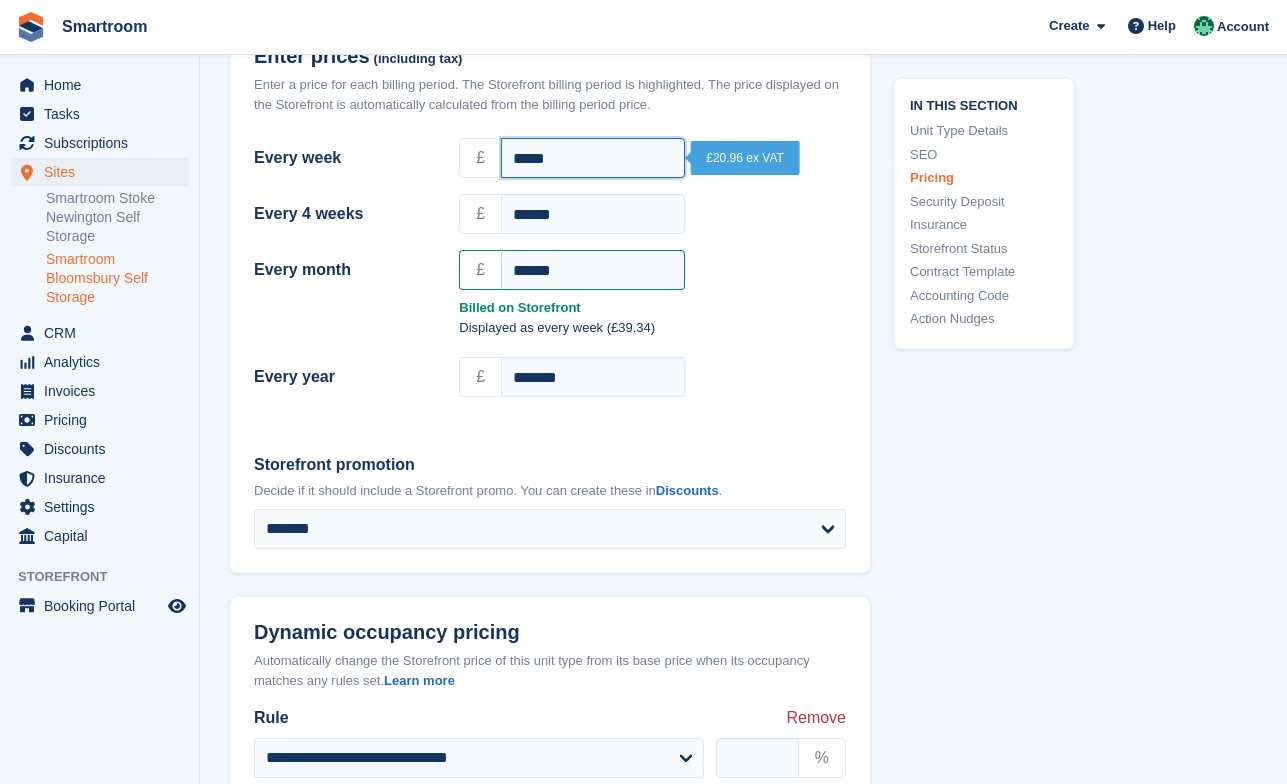 drag, startPoint x: 586, startPoint y: 159, endPoint x: 444, endPoint y: 159, distance: 142 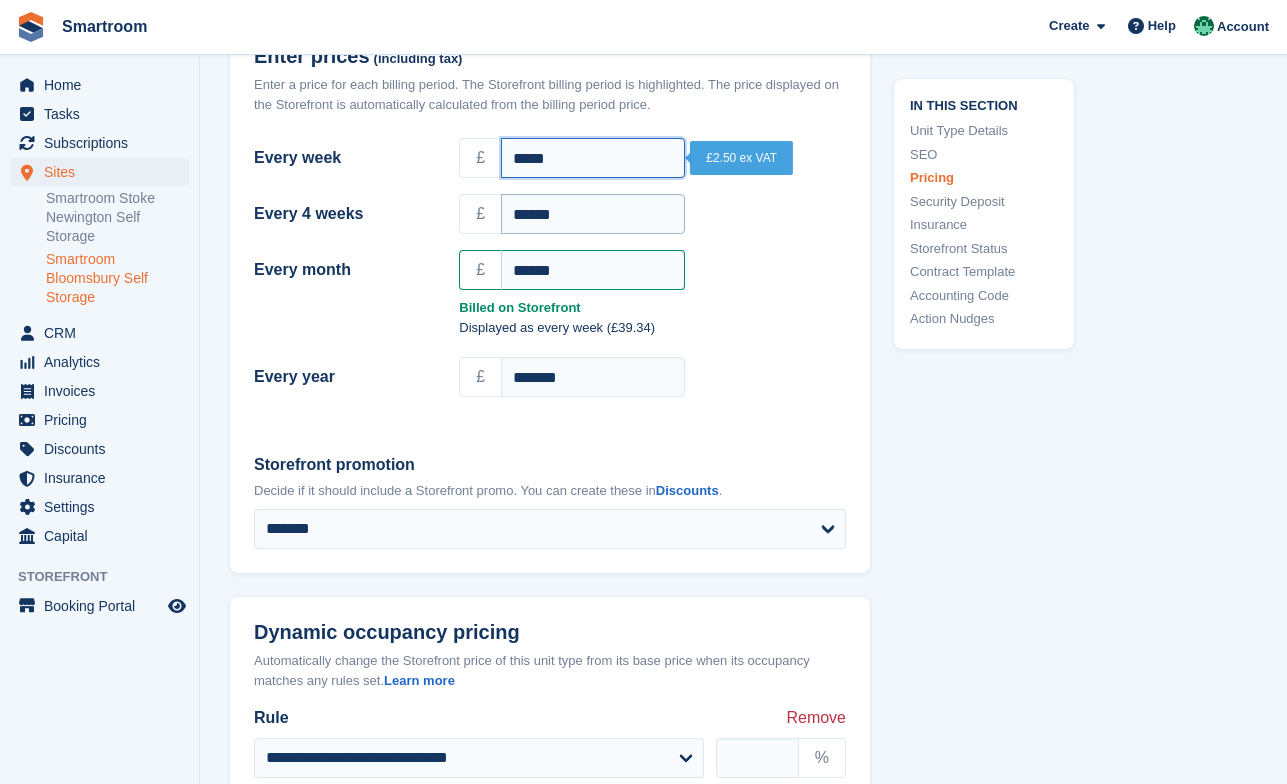 type on "*****" 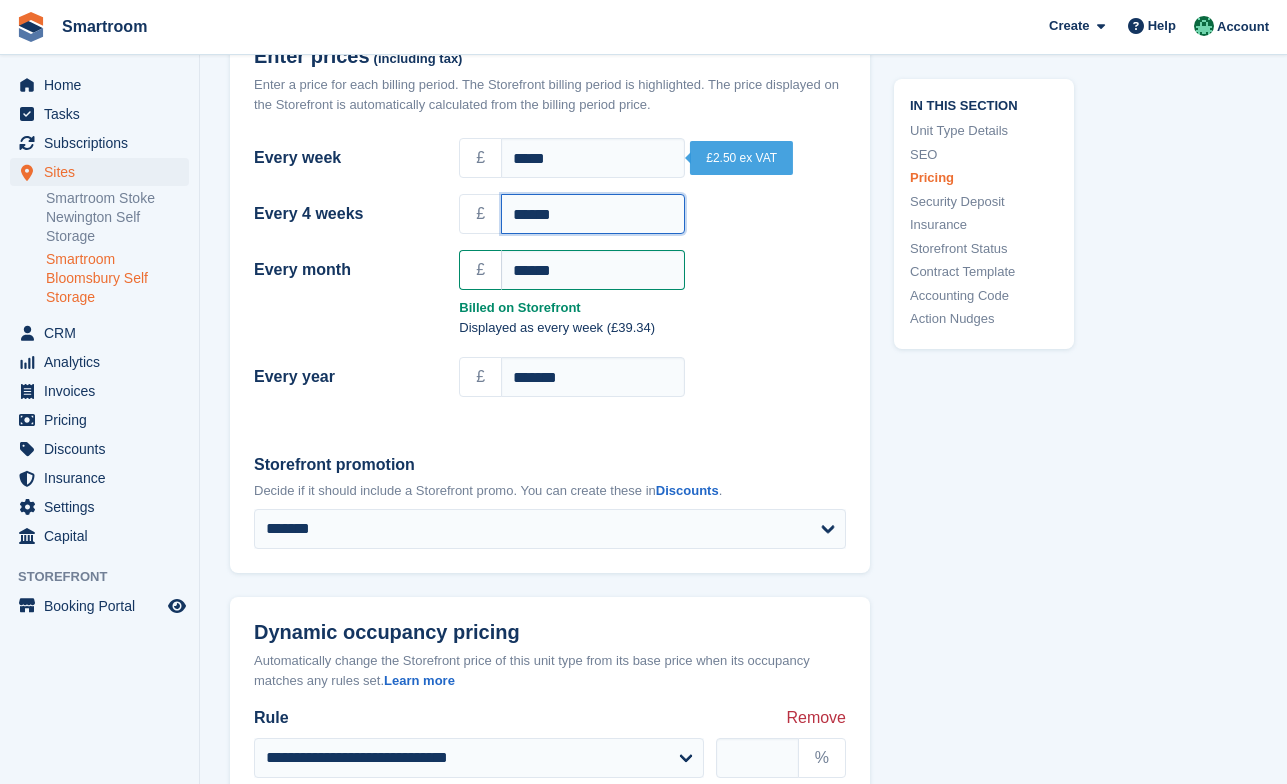 click on "******" at bounding box center (593, 214) 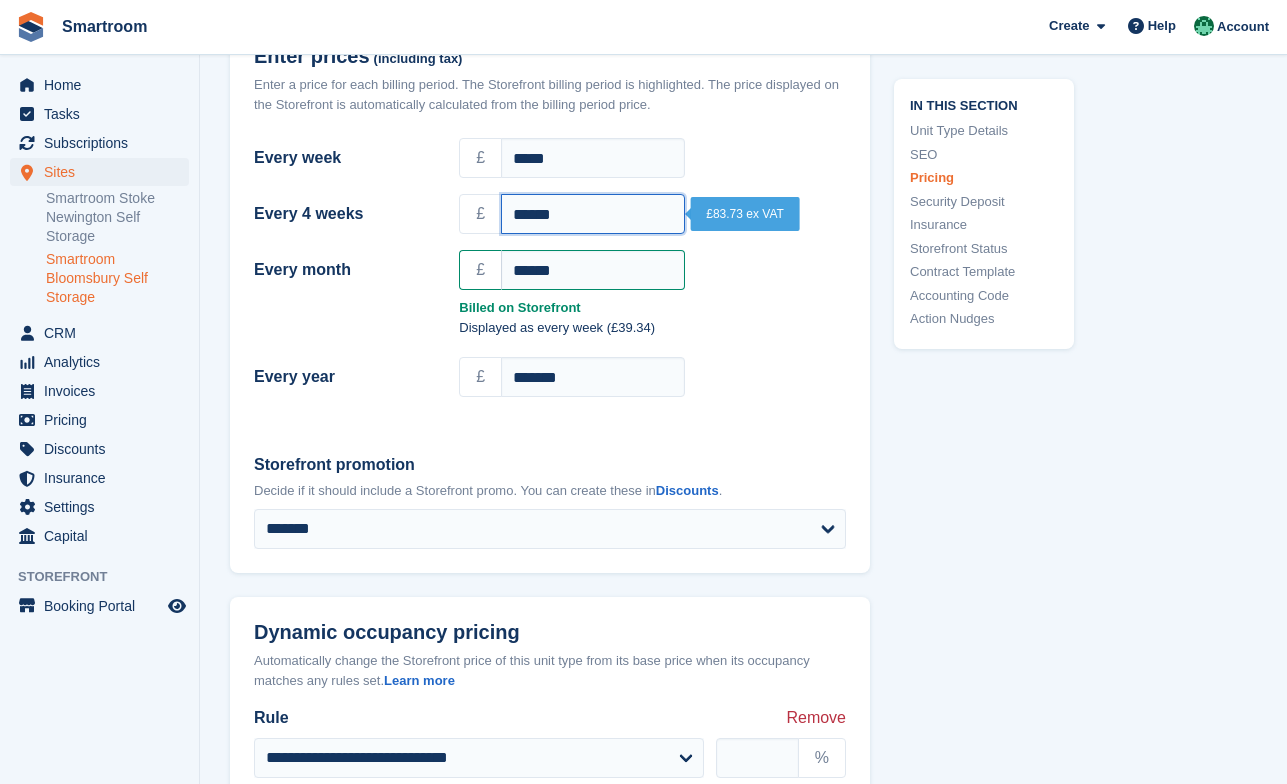click on "******" at bounding box center [593, 214] 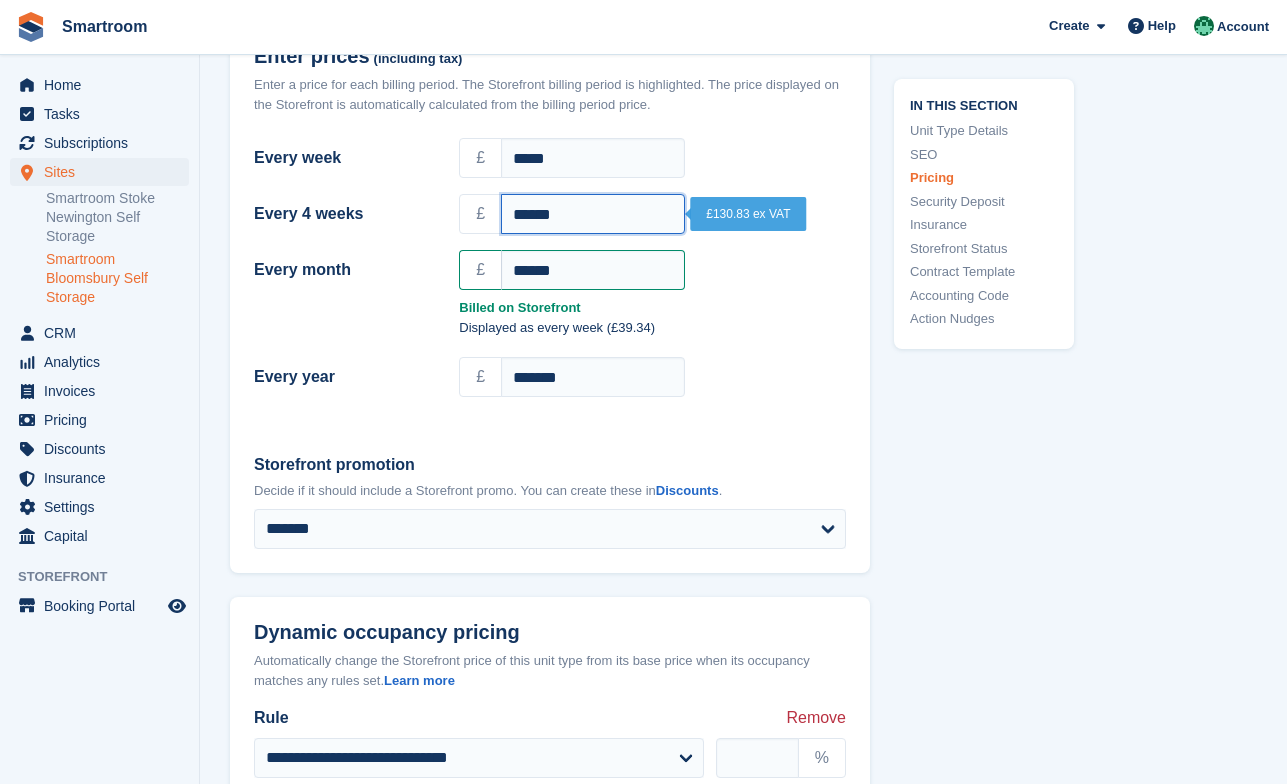 type on "******" 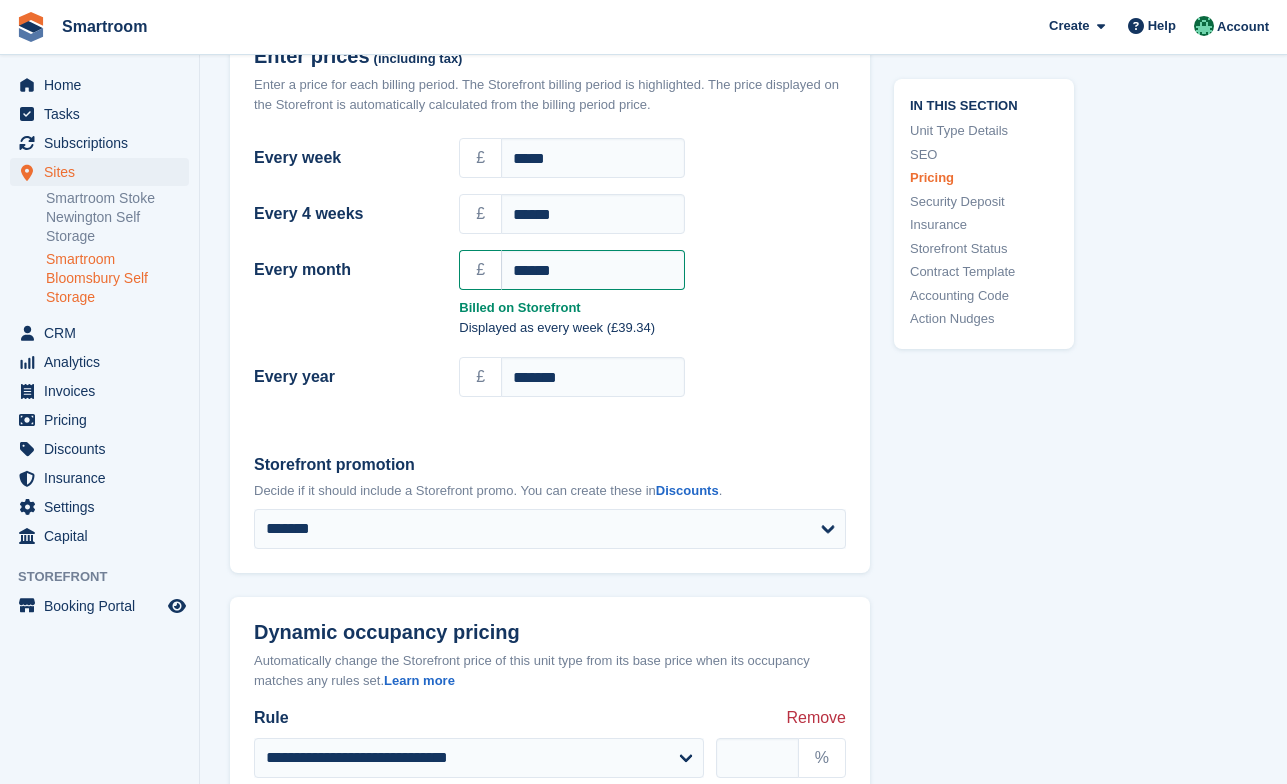 click on "Displayed as every week (£39.34)" at bounding box center [652, 328] 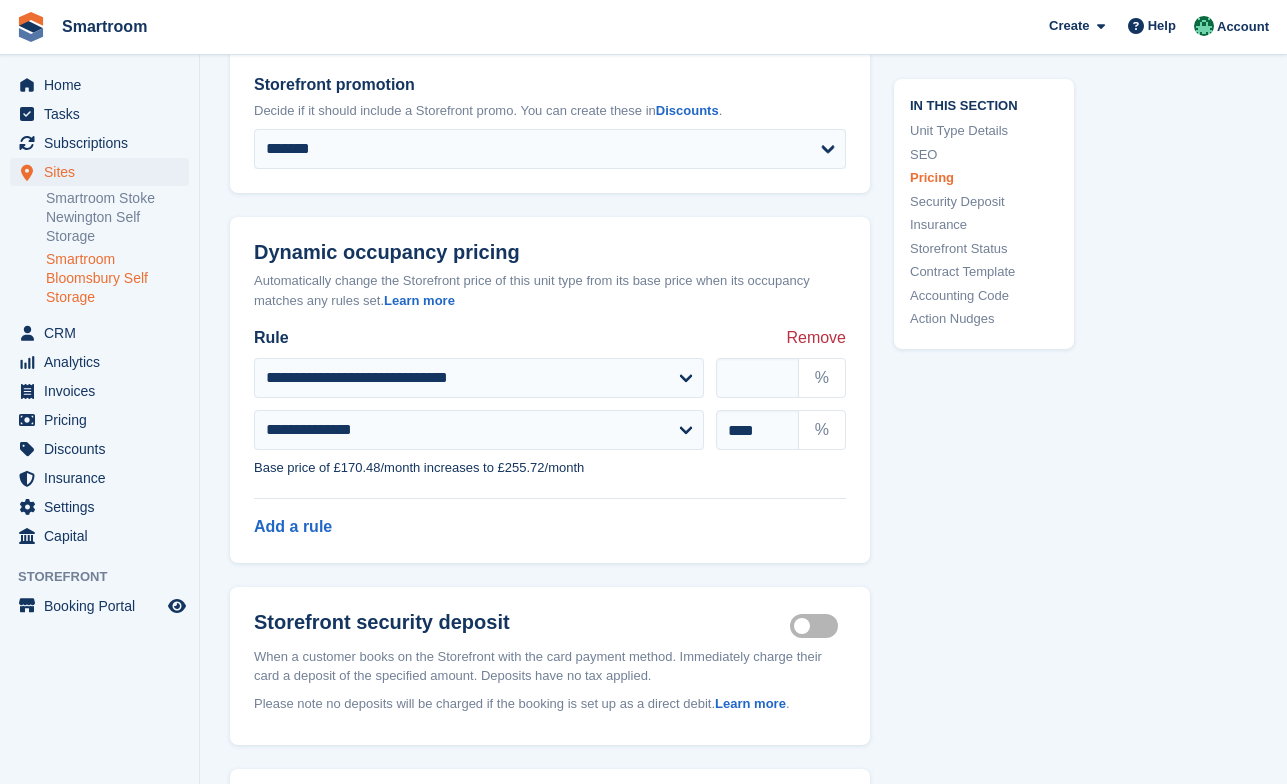 scroll, scrollTop: 2193, scrollLeft: 0, axis: vertical 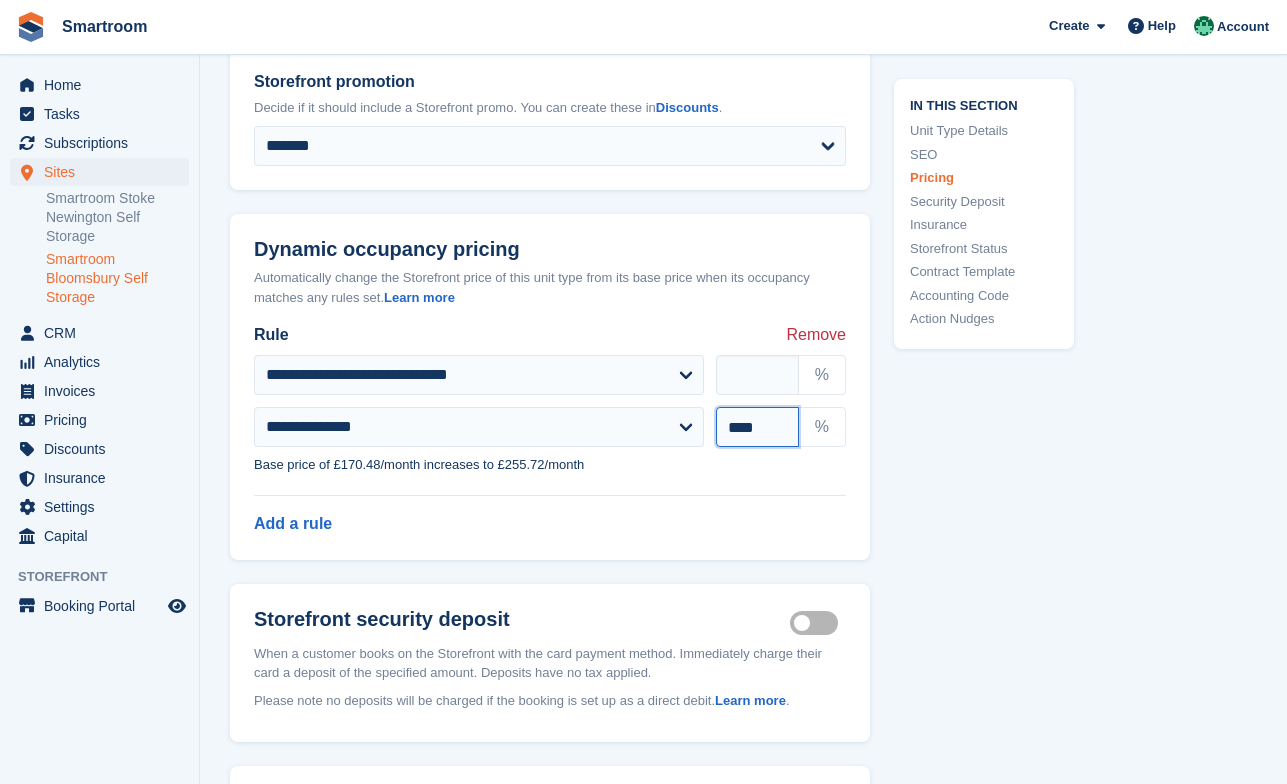 click on "****" at bounding box center (757, 427) 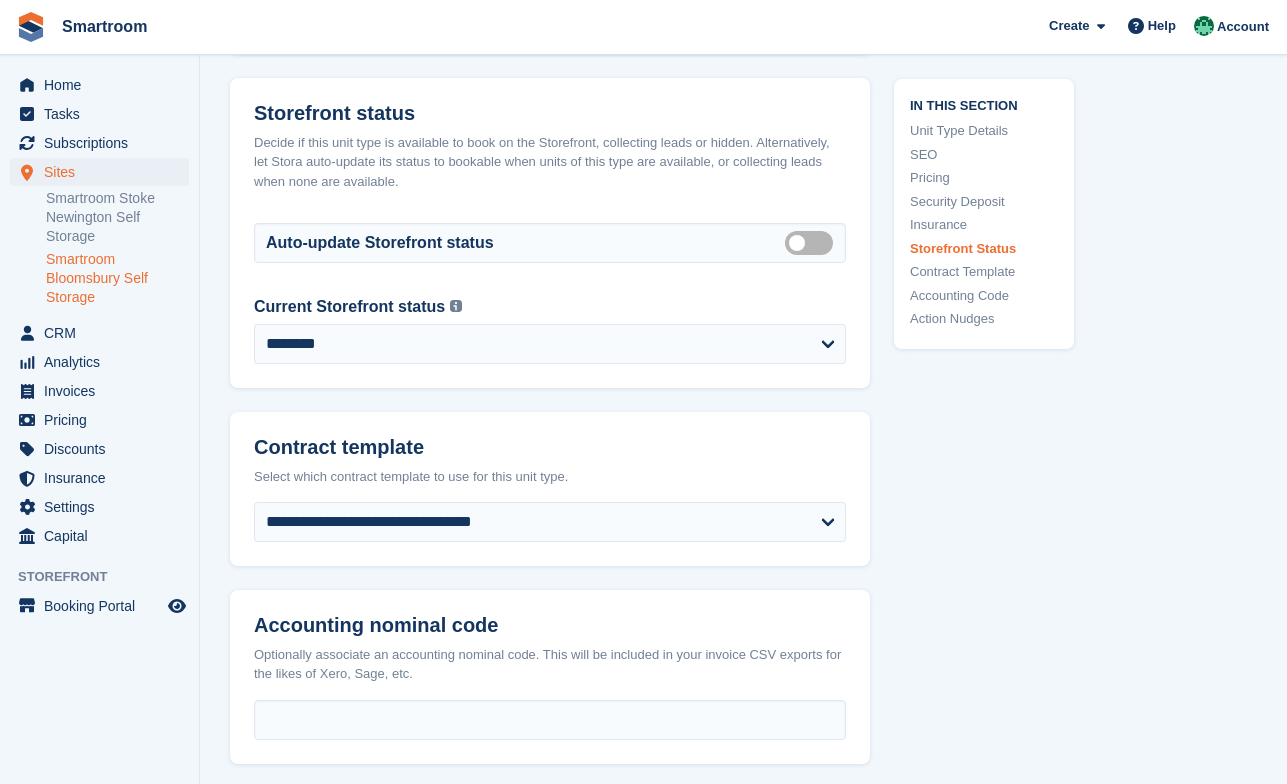 scroll, scrollTop: 3969, scrollLeft: 0, axis: vertical 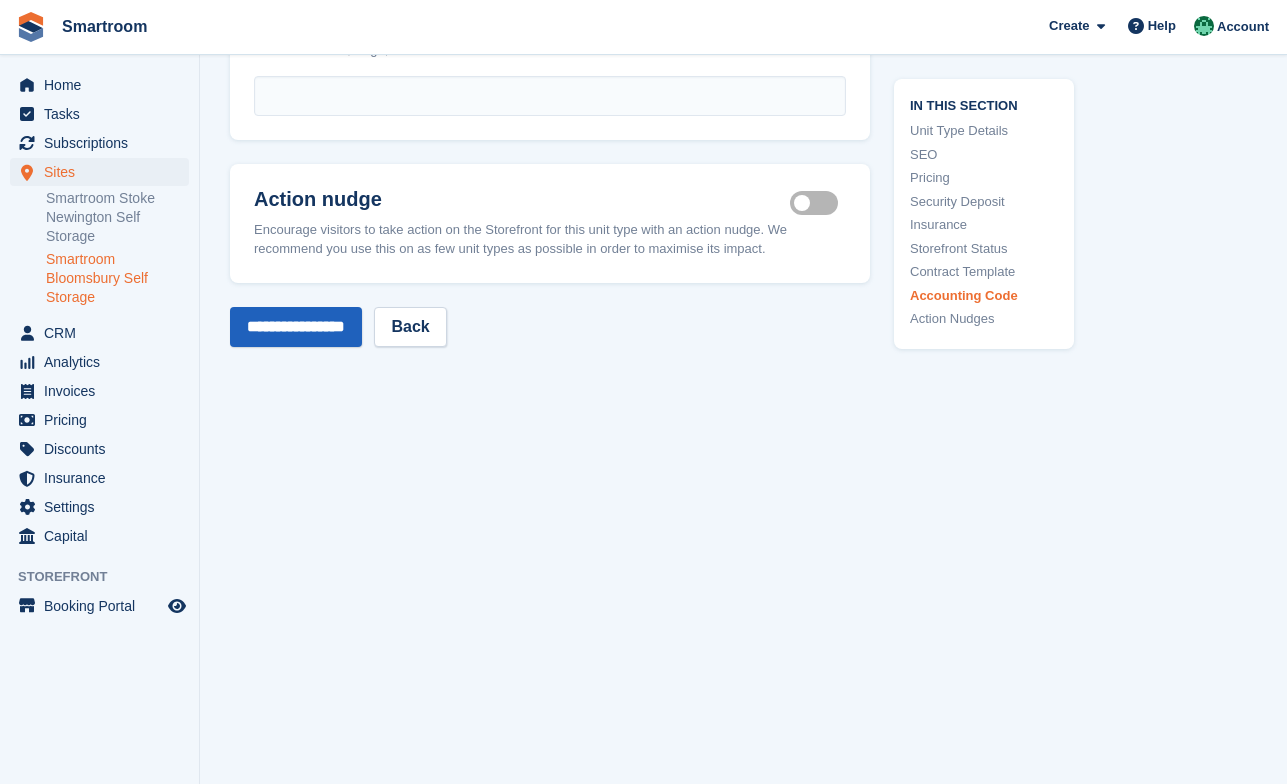 type on "****" 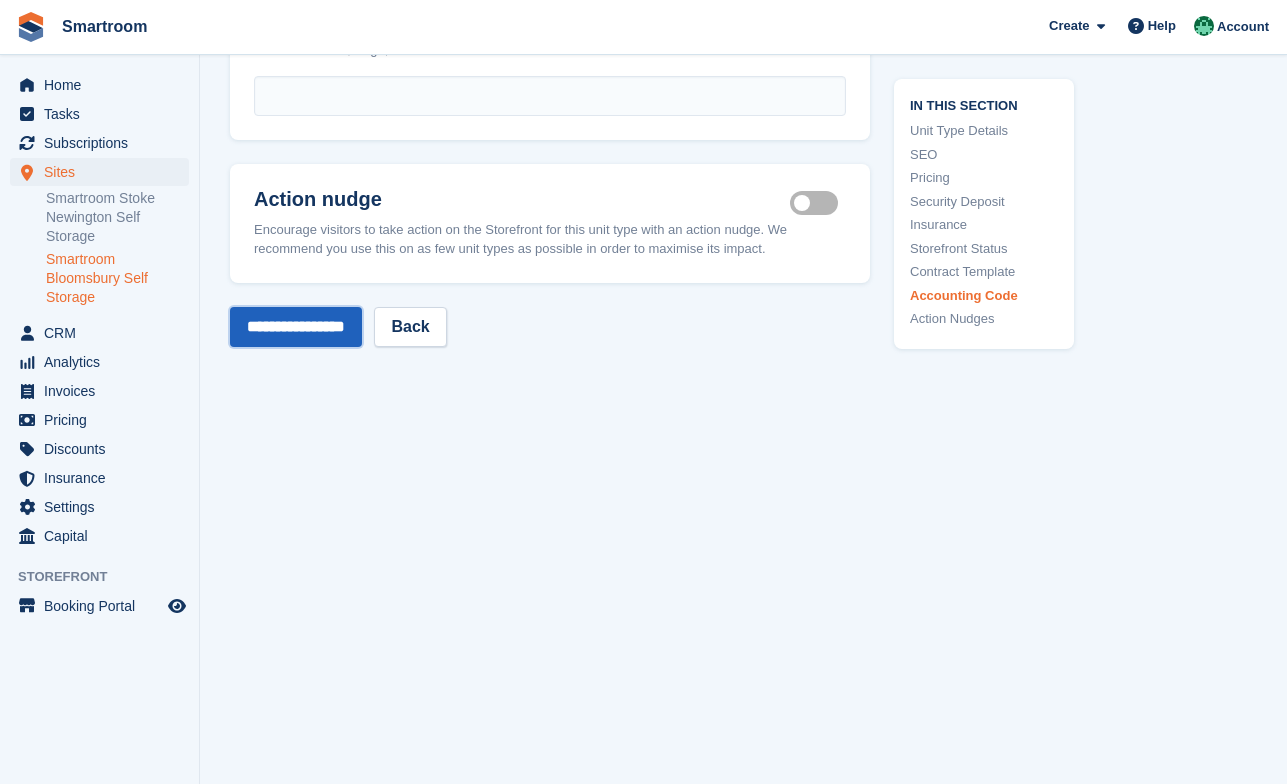 click on "**********" at bounding box center [296, 327] 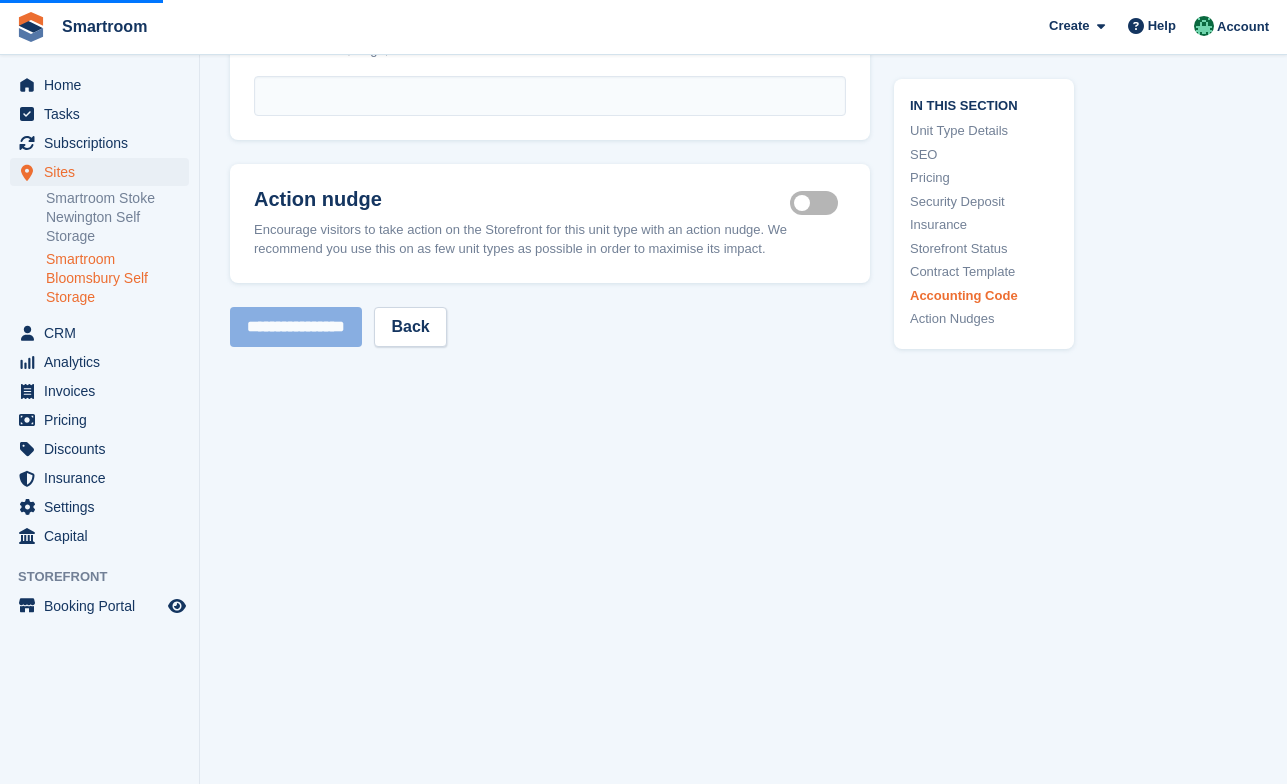 scroll, scrollTop: 918, scrollLeft: 0, axis: vertical 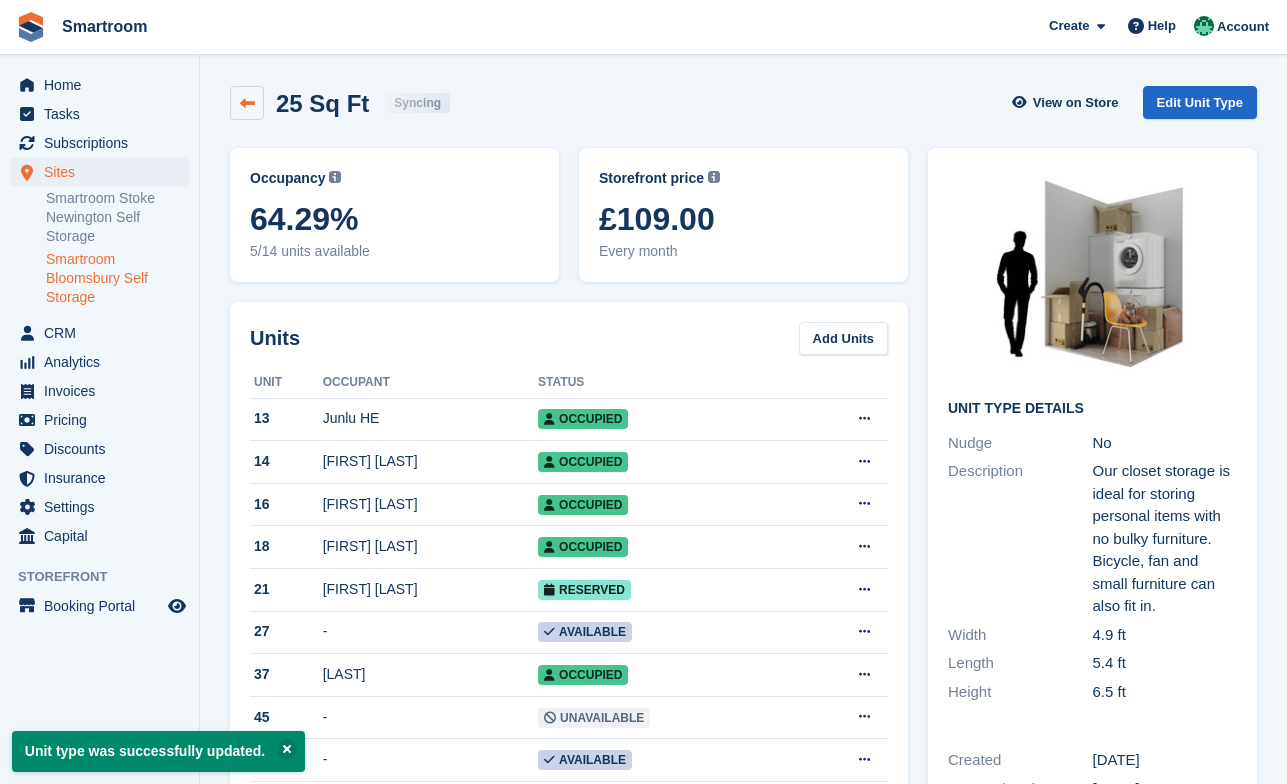 click at bounding box center (247, 103) 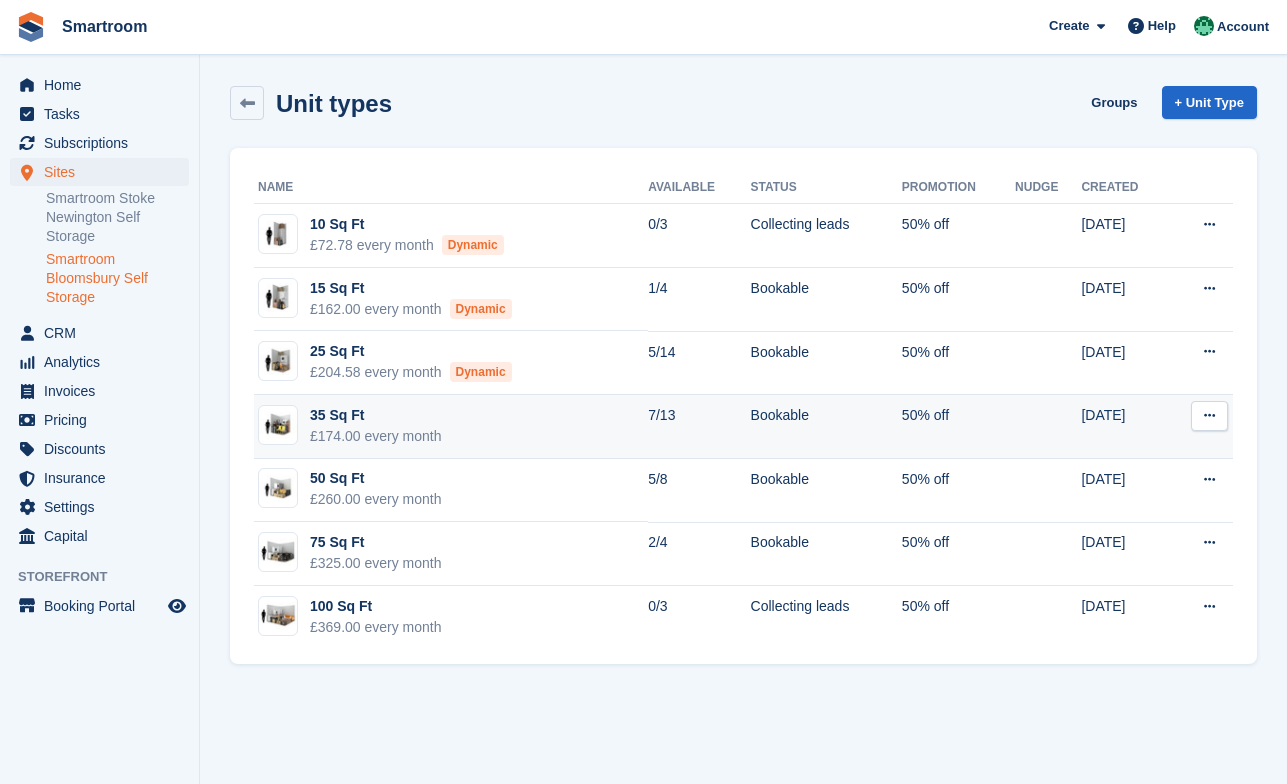 click at bounding box center [1209, 415] 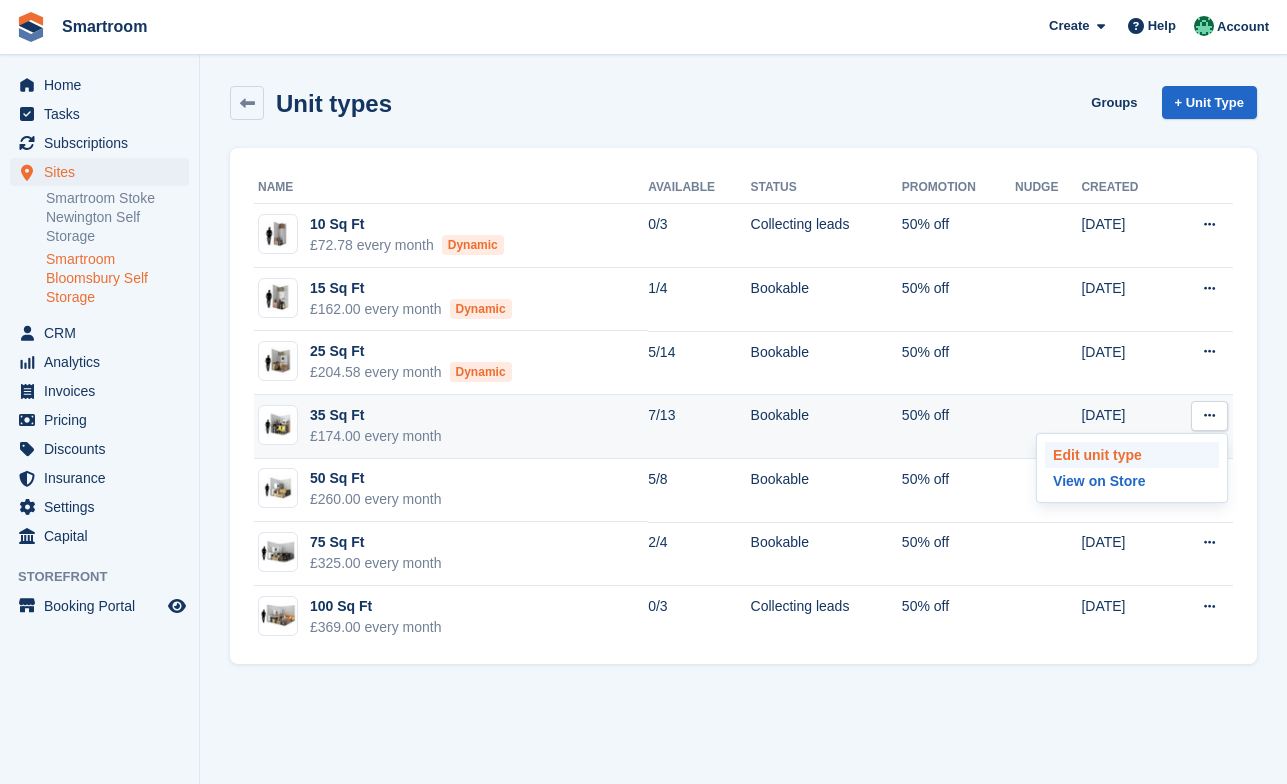 click on "Edit unit type" at bounding box center (1132, 455) 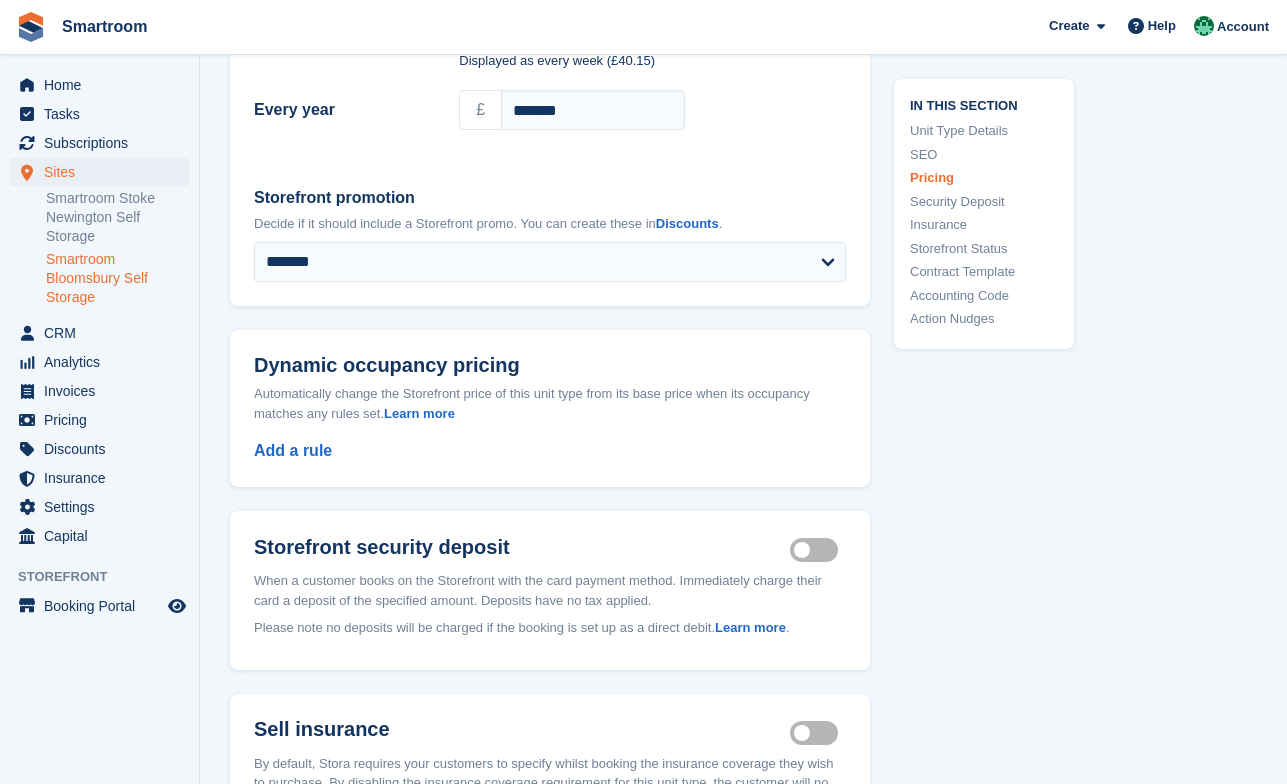 scroll, scrollTop: 2099, scrollLeft: 0, axis: vertical 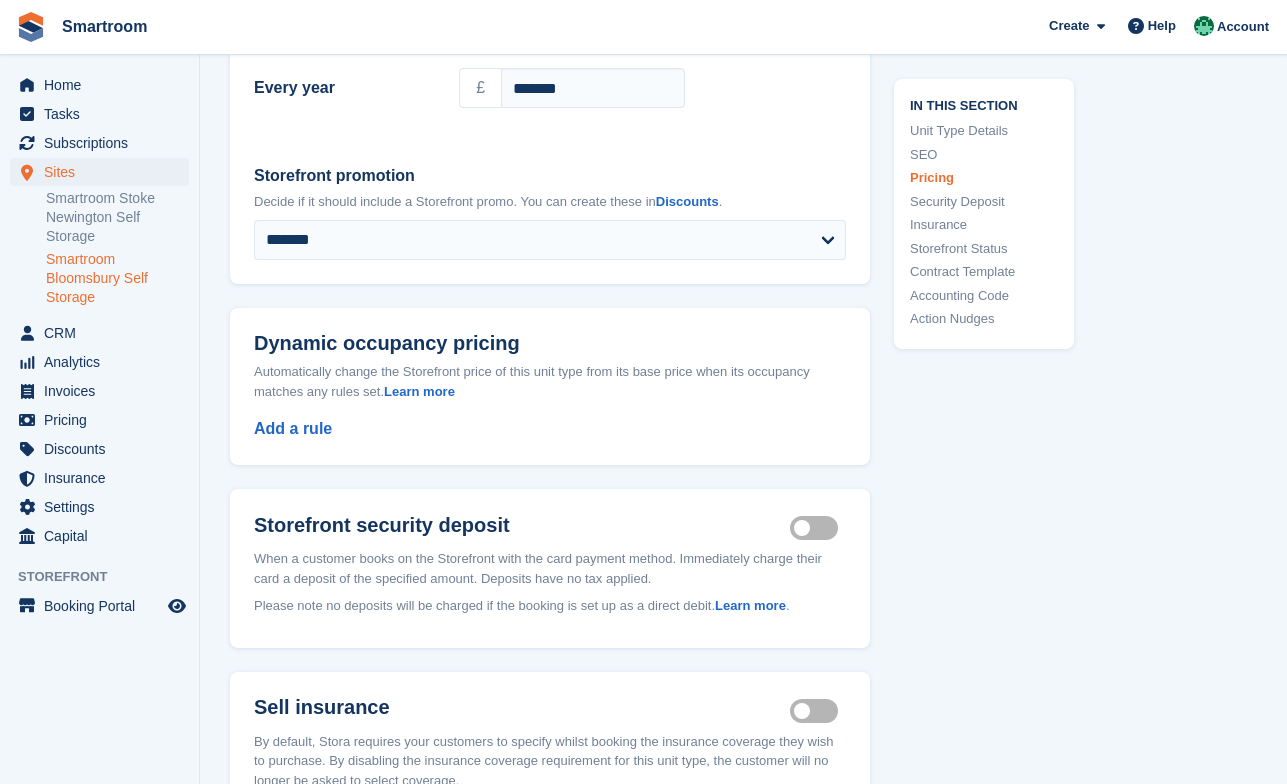 click on "Add a rule" at bounding box center [550, 441] 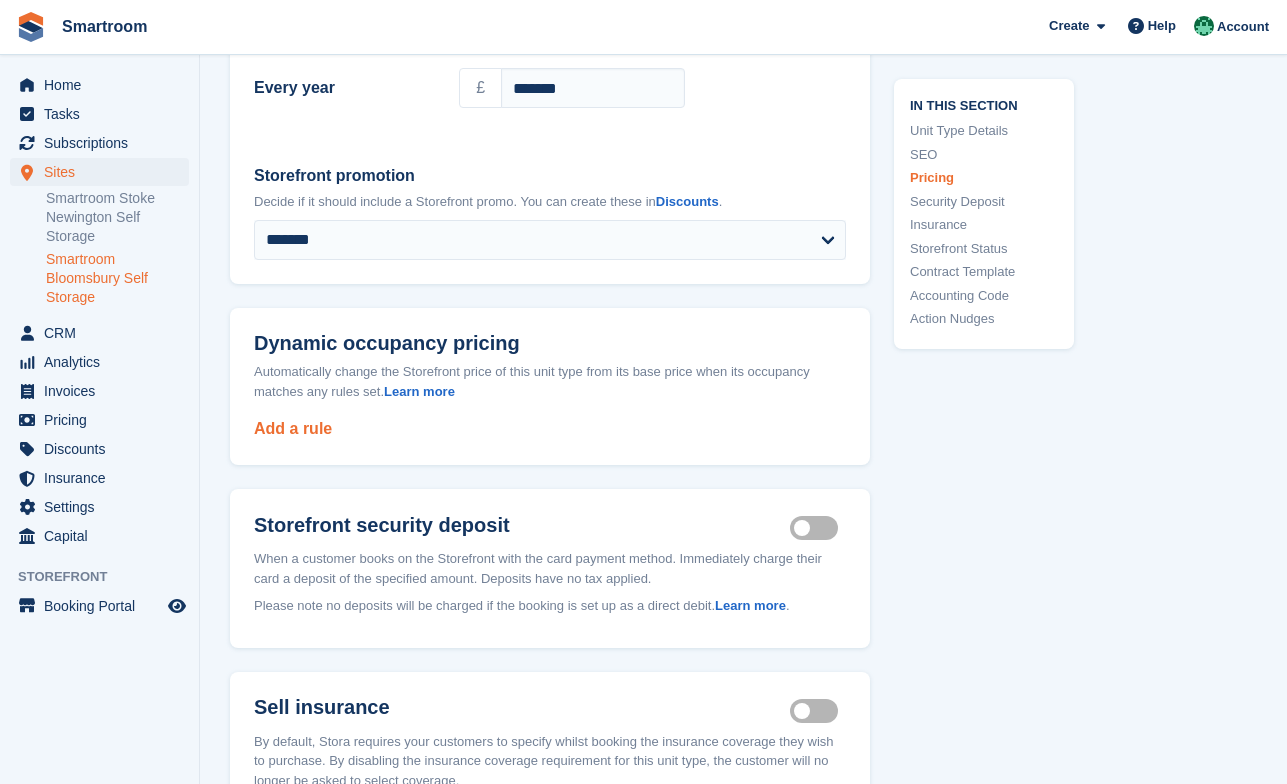 click on "Add a rule" at bounding box center [293, 428] 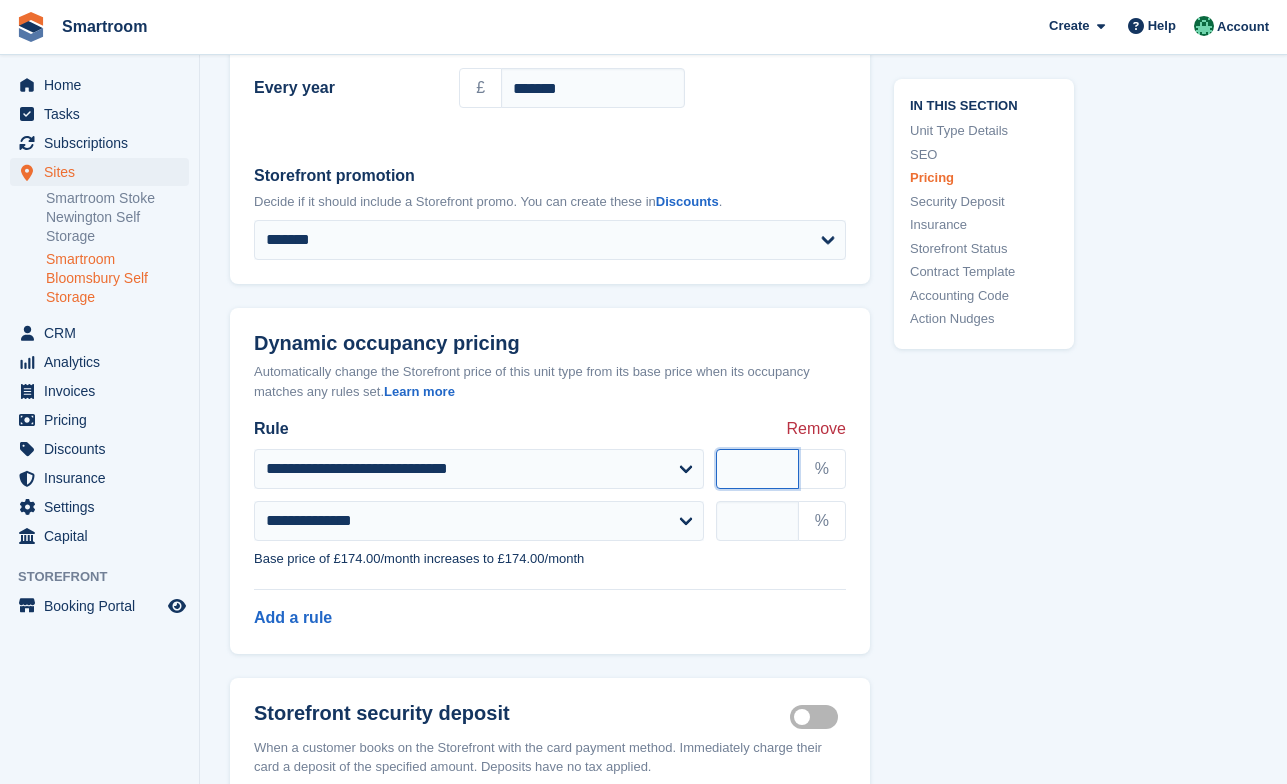 click at bounding box center (757, 469) 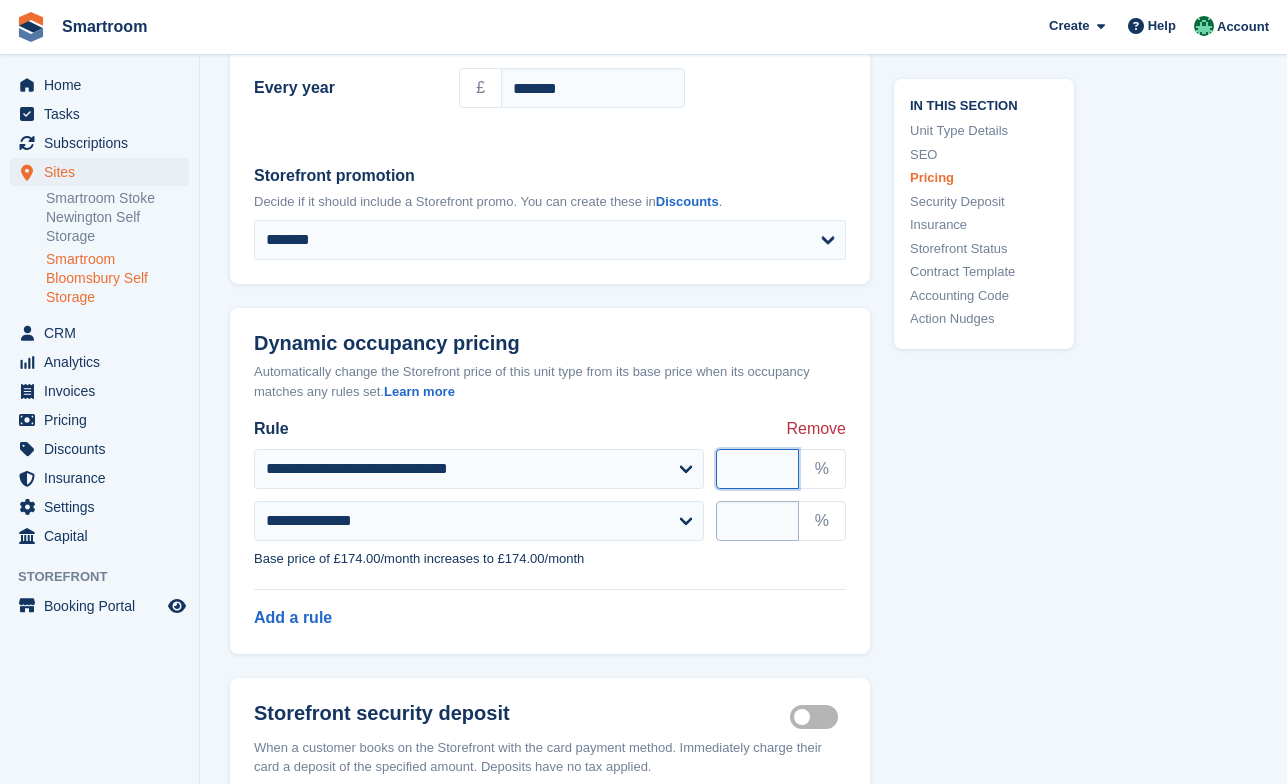 type on "**" 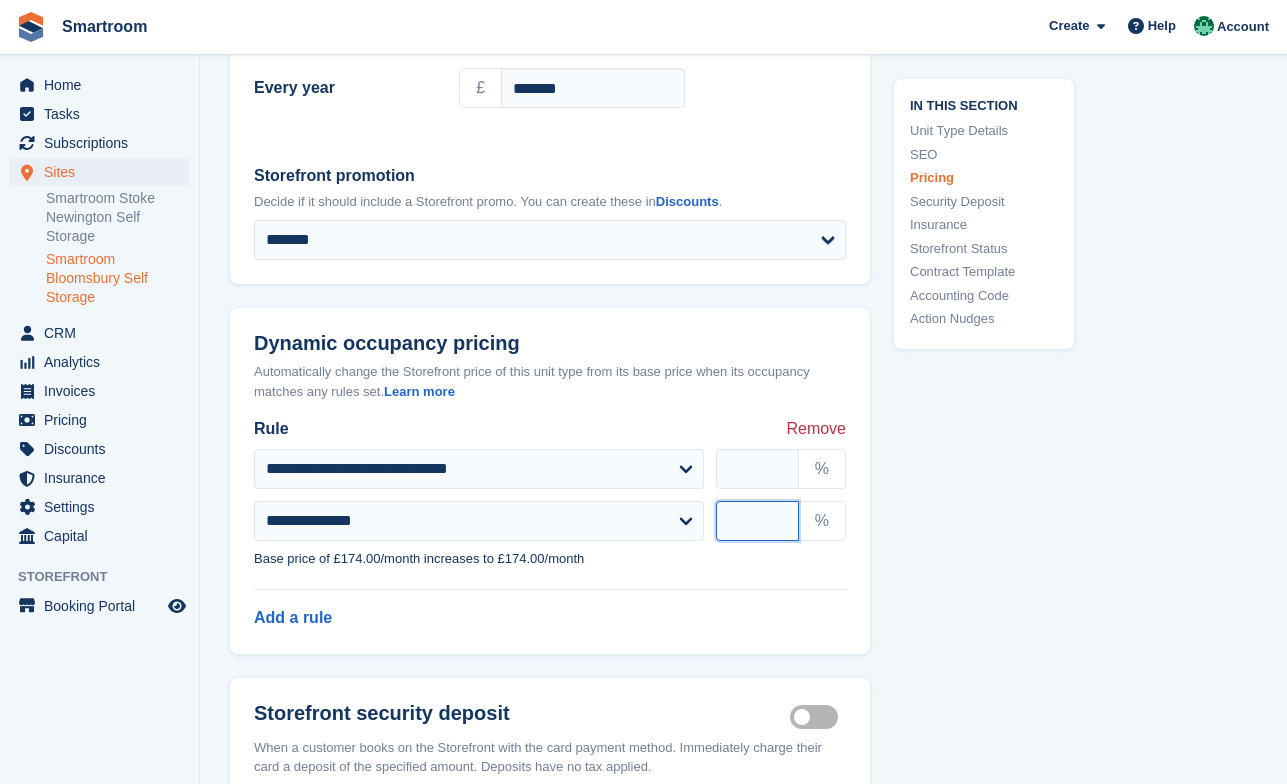 click at bounding box center [757, 521] 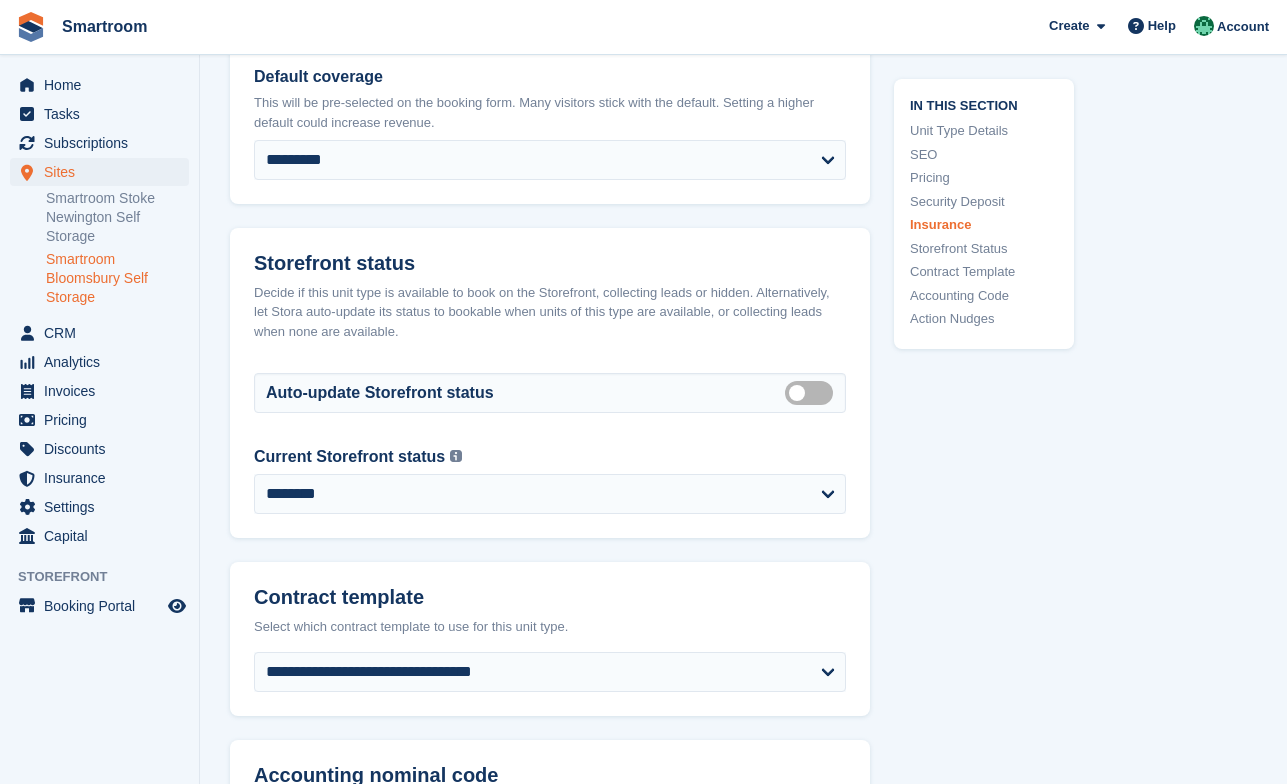 scroll, scrollTop: 3969, scrollLeft: 0, axis: vertical 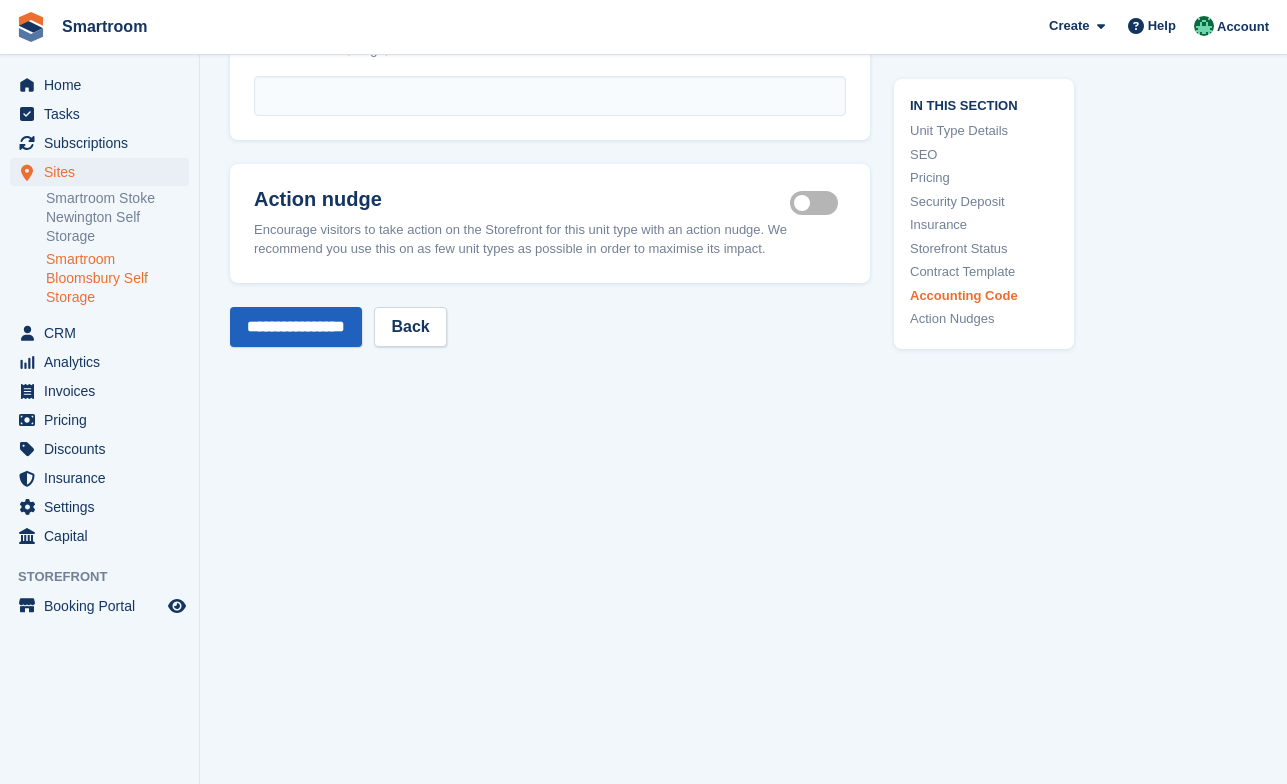 type on "**" 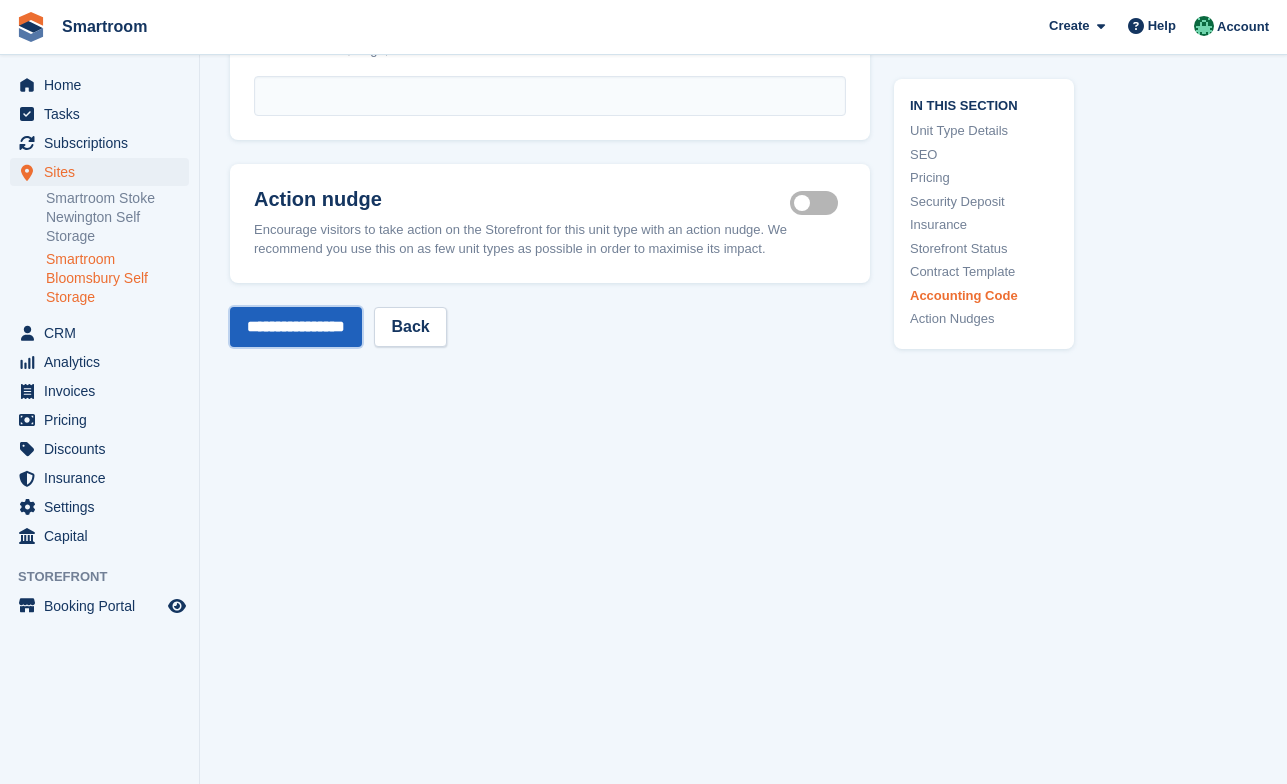 click on "**********" at bounding box center (296, 327) 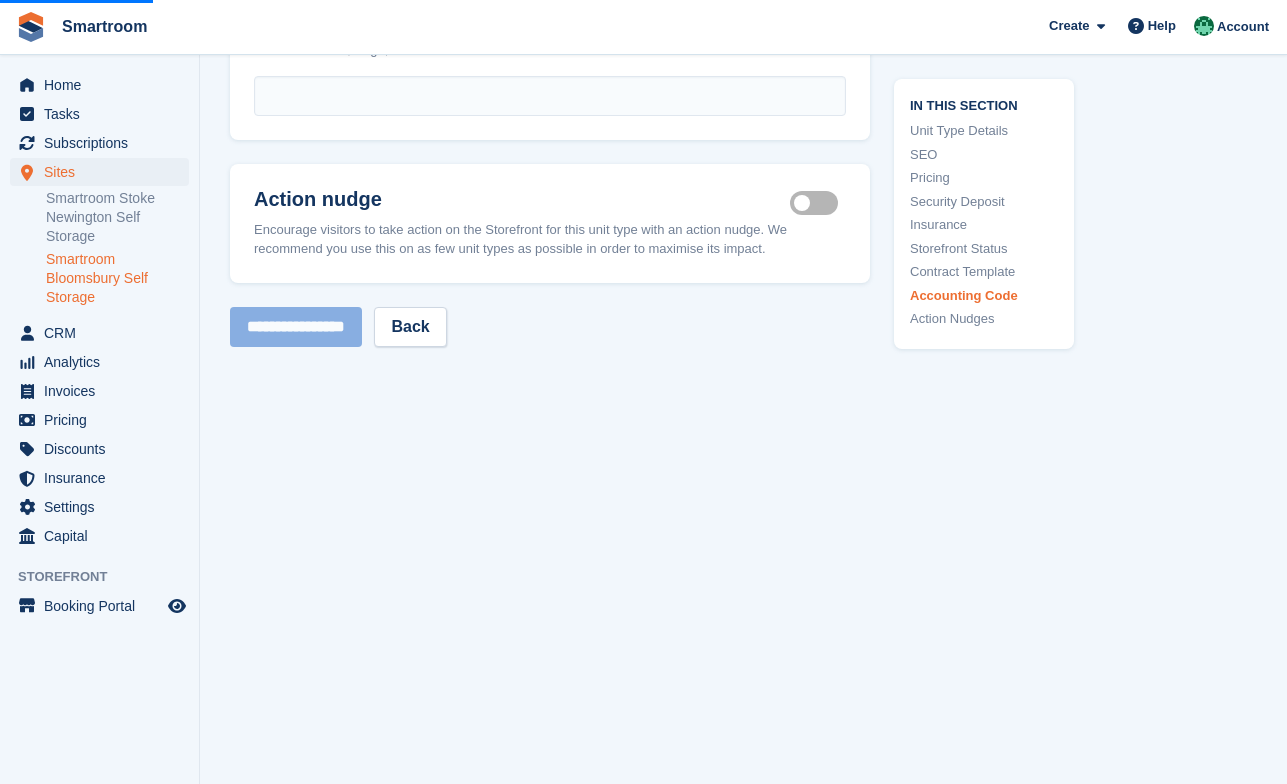 scroll, scrollTop: 830, scrollLeft: 0, axis: vertical 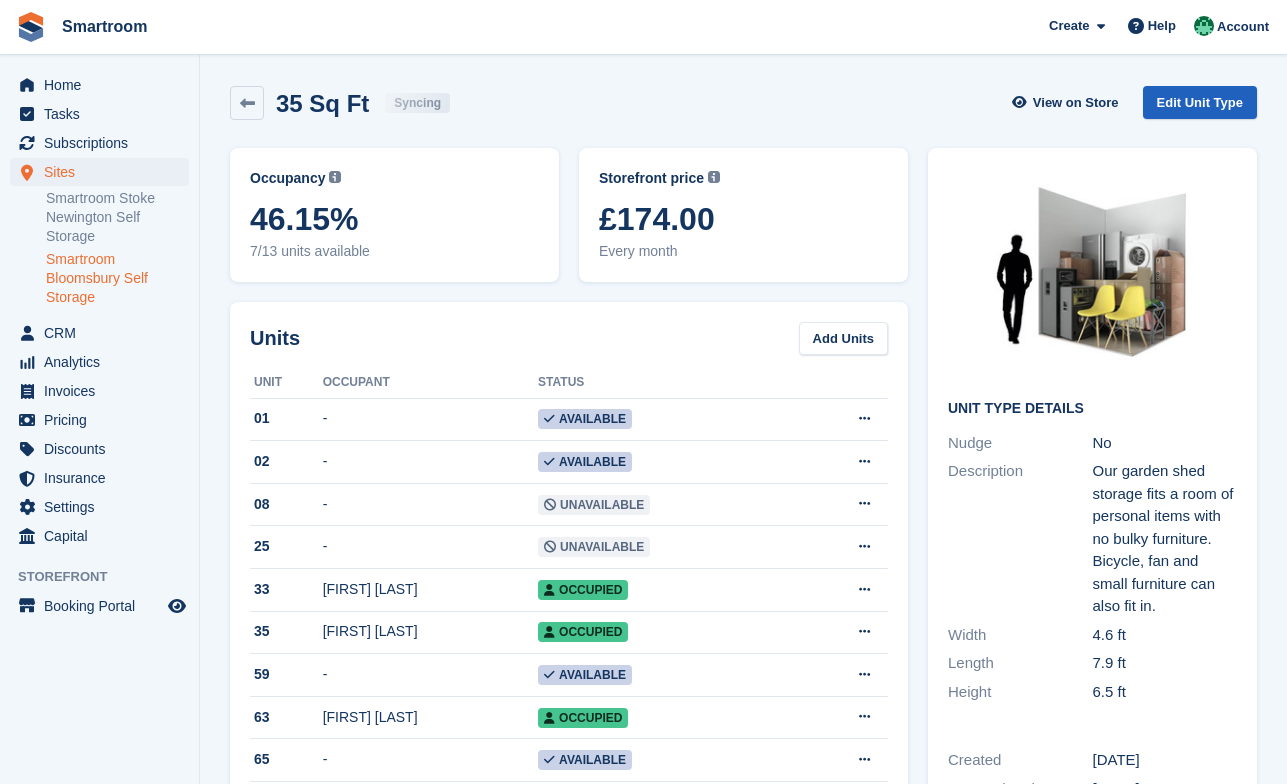 click on "35 Sq Ft
Syncing
View on Store
Edit Unit Type" at bounding box center (743, 107) 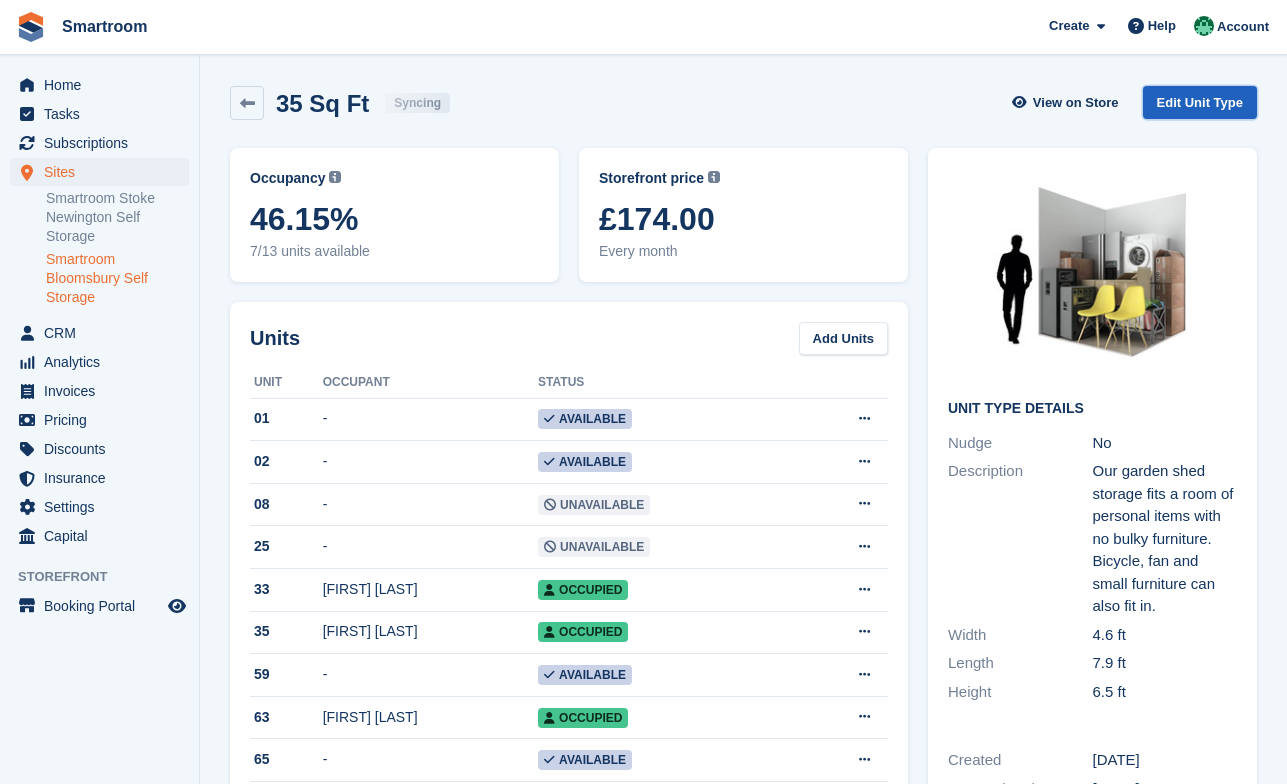 click on "Edit Unit Type" at bounding box center (1200, 102) 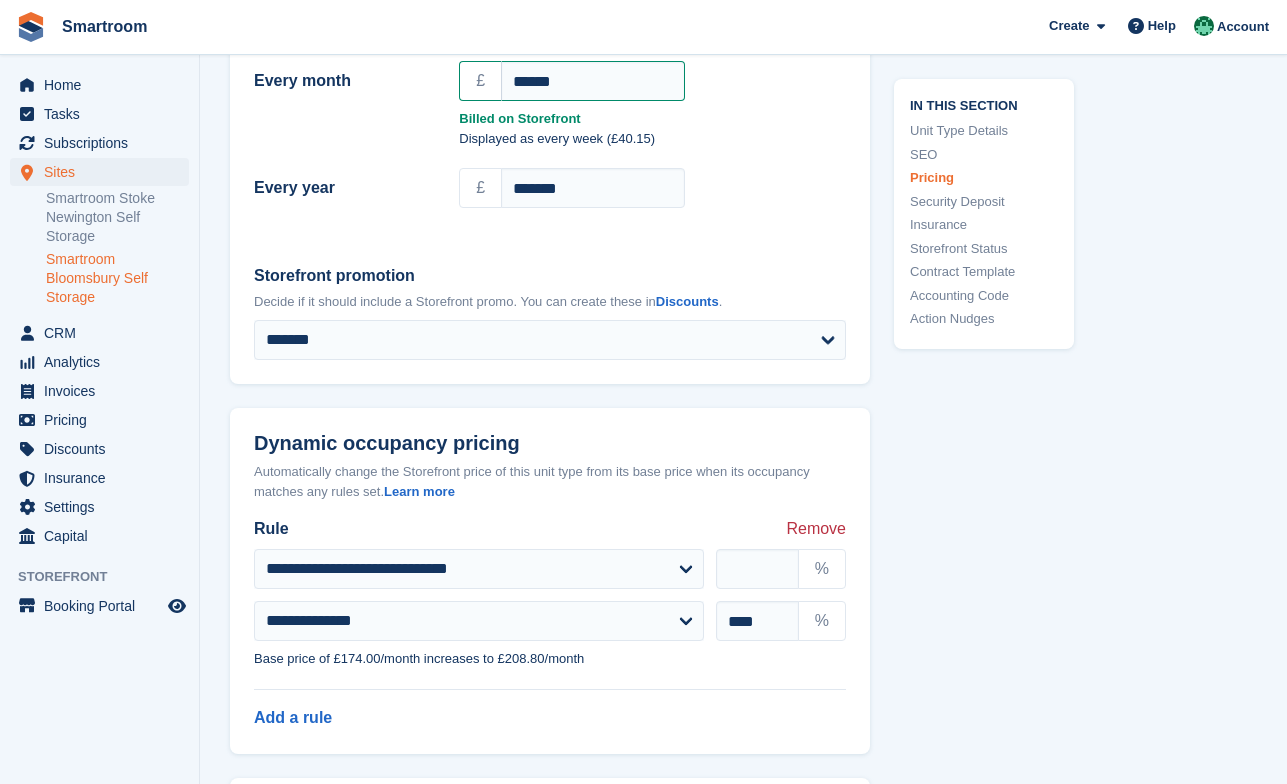 scroll, scrollTop: 1822, scrollLeft: 0, axis: vertical 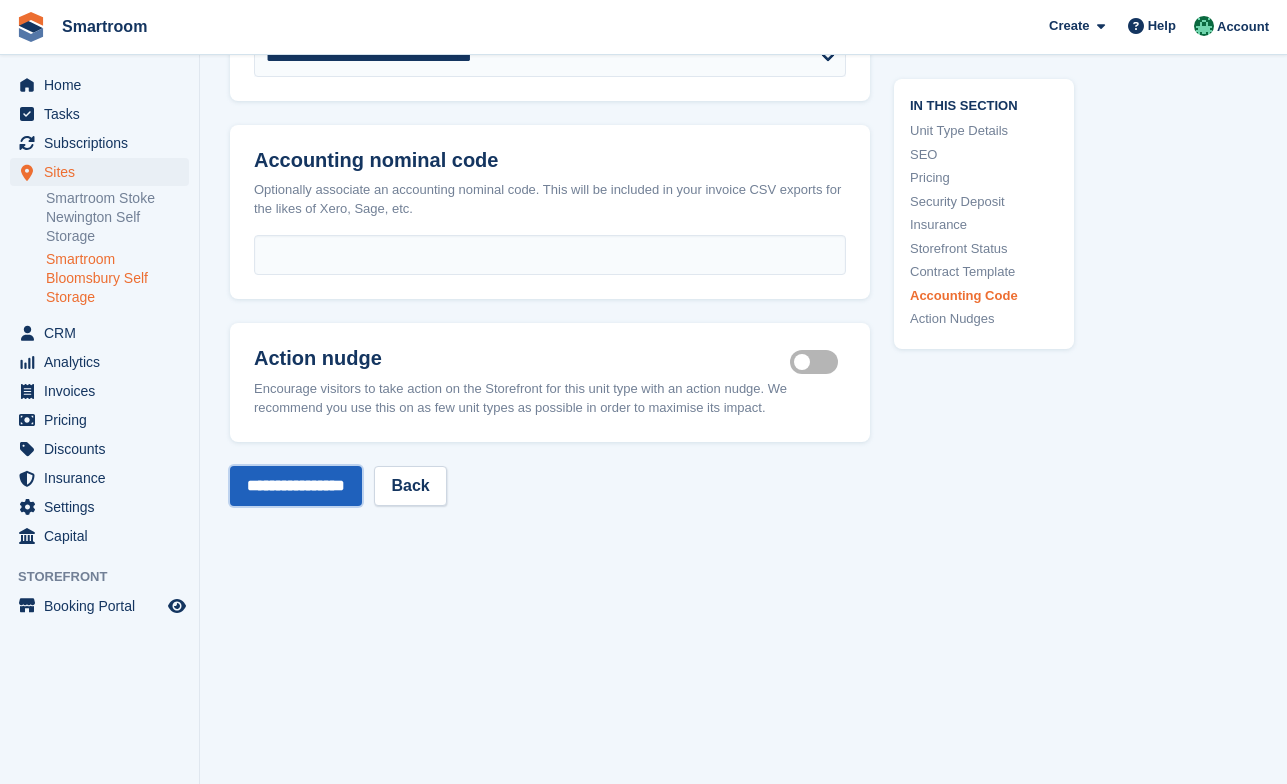 click on "**********" at bounding box center (296, 486) 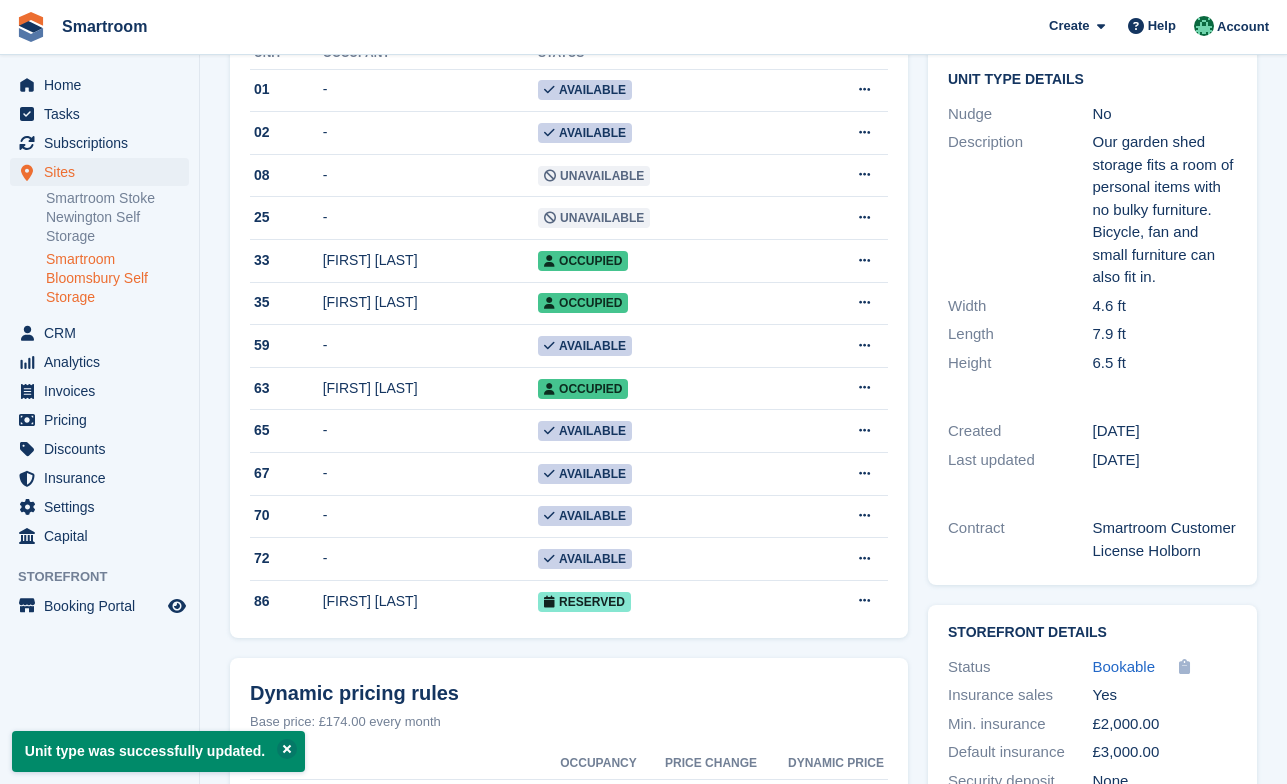 scroll, scrollTop: 0, scrollLeft: 0, axis: both 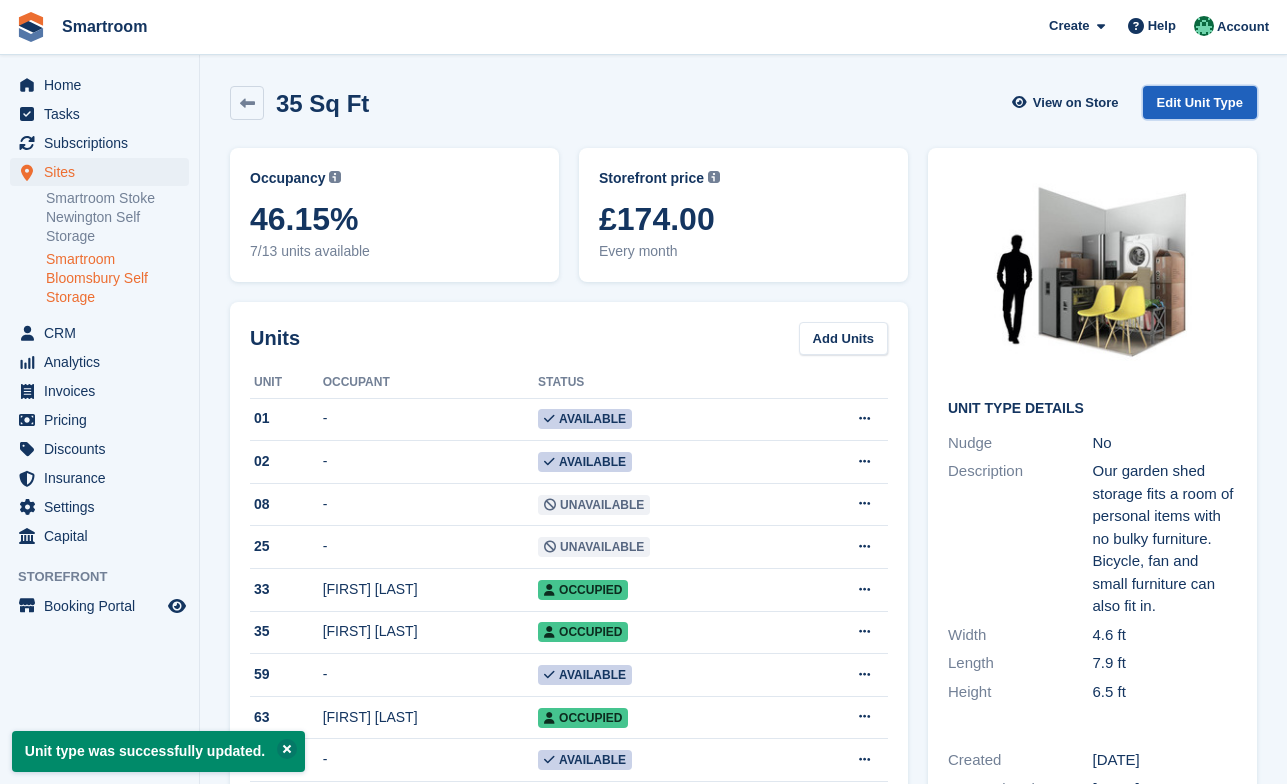 click on "Edit Unit Type" at bounding box center [1200, 102] 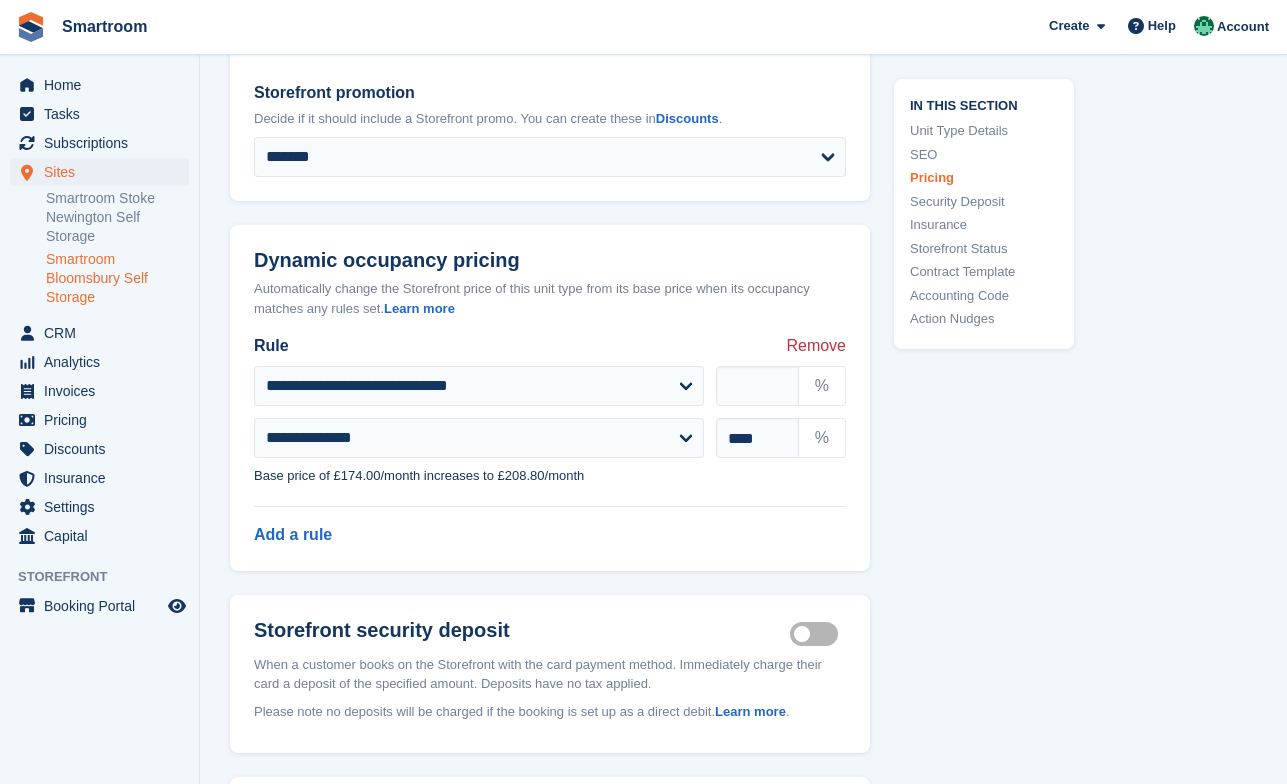 scroll, scrollTop: 2166, scrollLeft: 0, axis: vertical 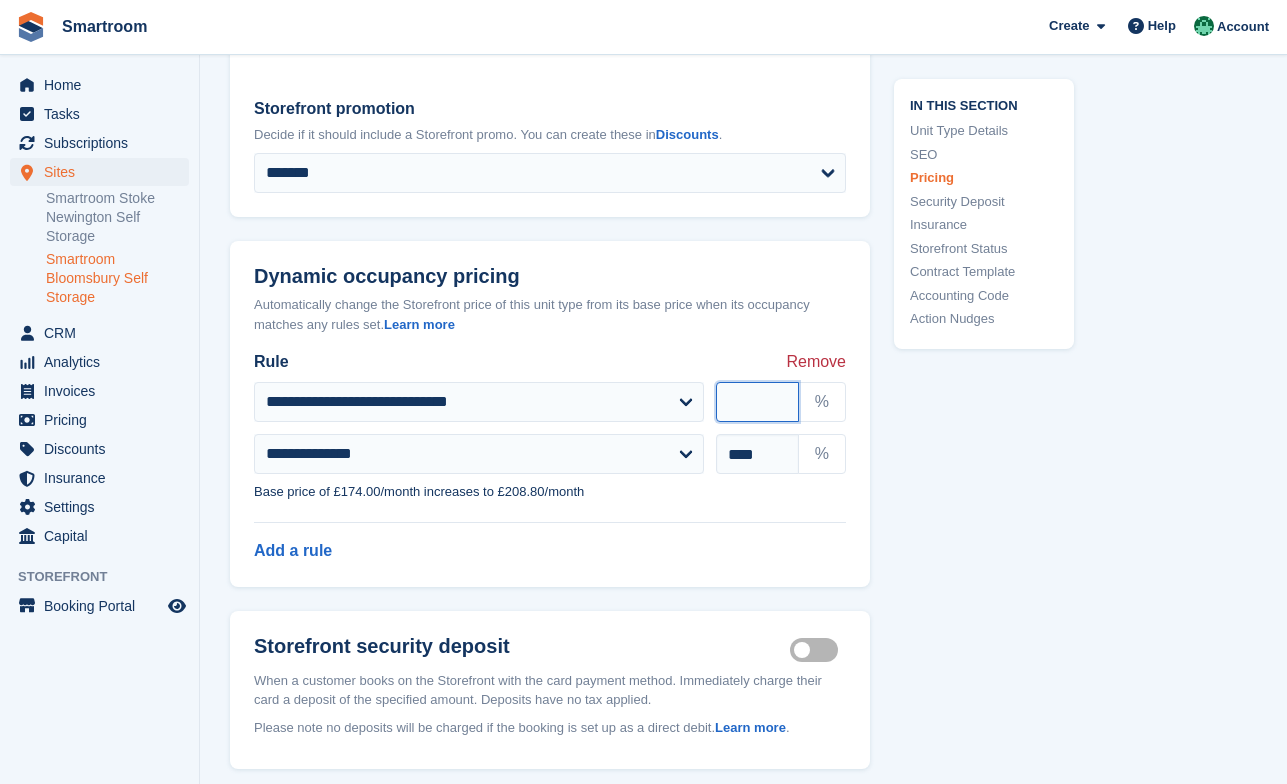 click on "**" at bounding box center (757, 402) 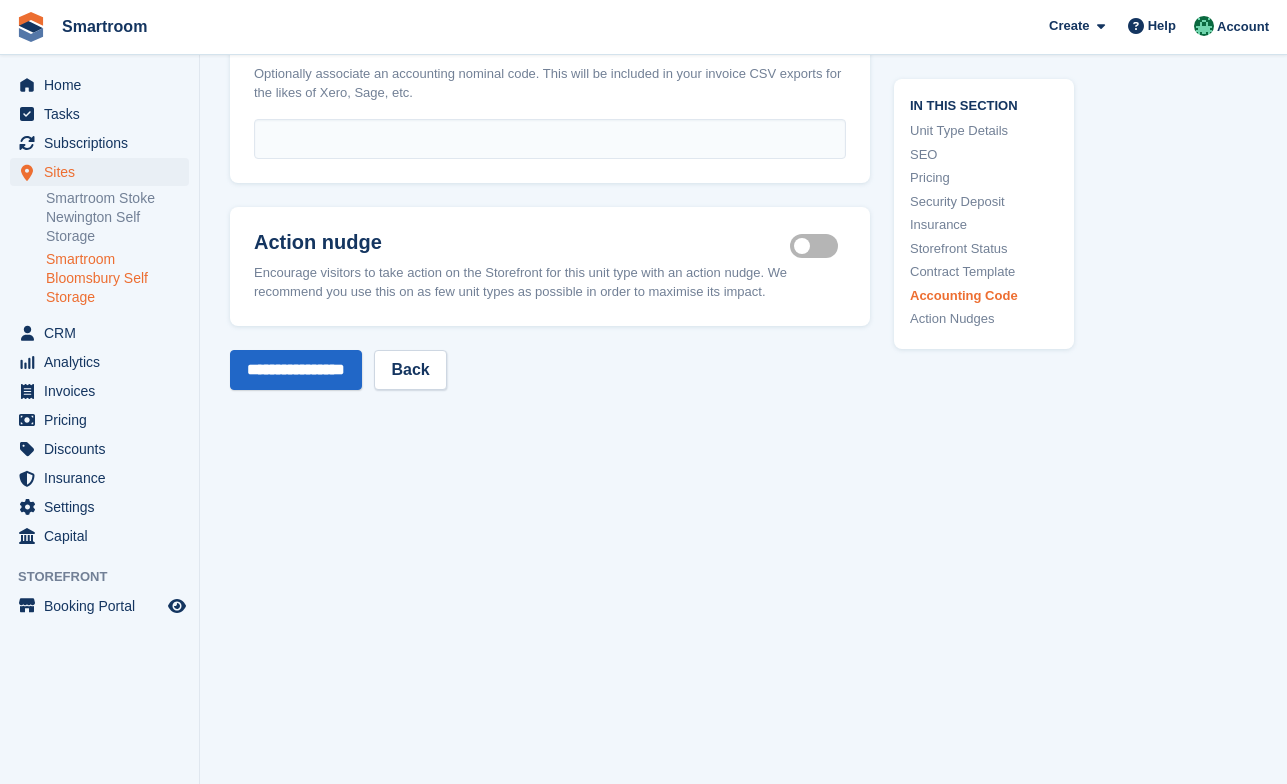 scroll, scrollTop: 3969, scrollLeft: 0, axis: vertical 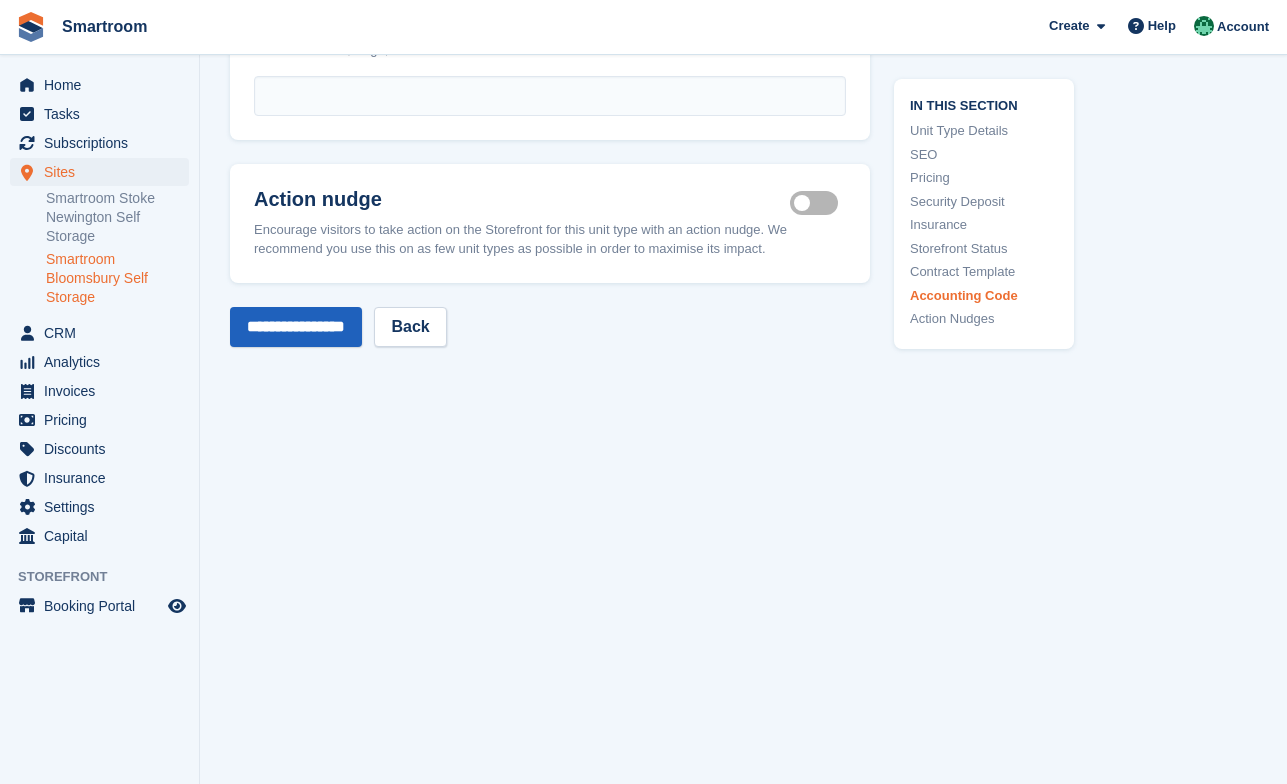 type on "**" 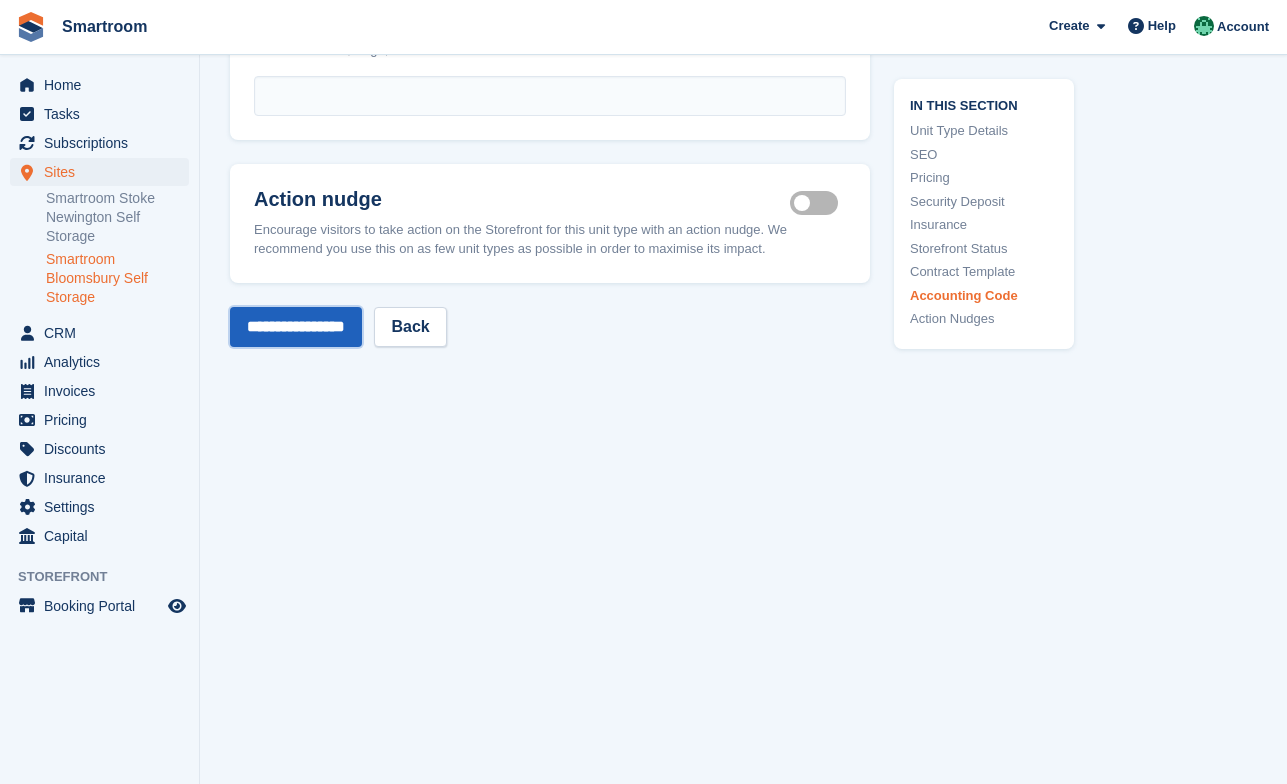 click on "**********" at bounding box center (296, 327) 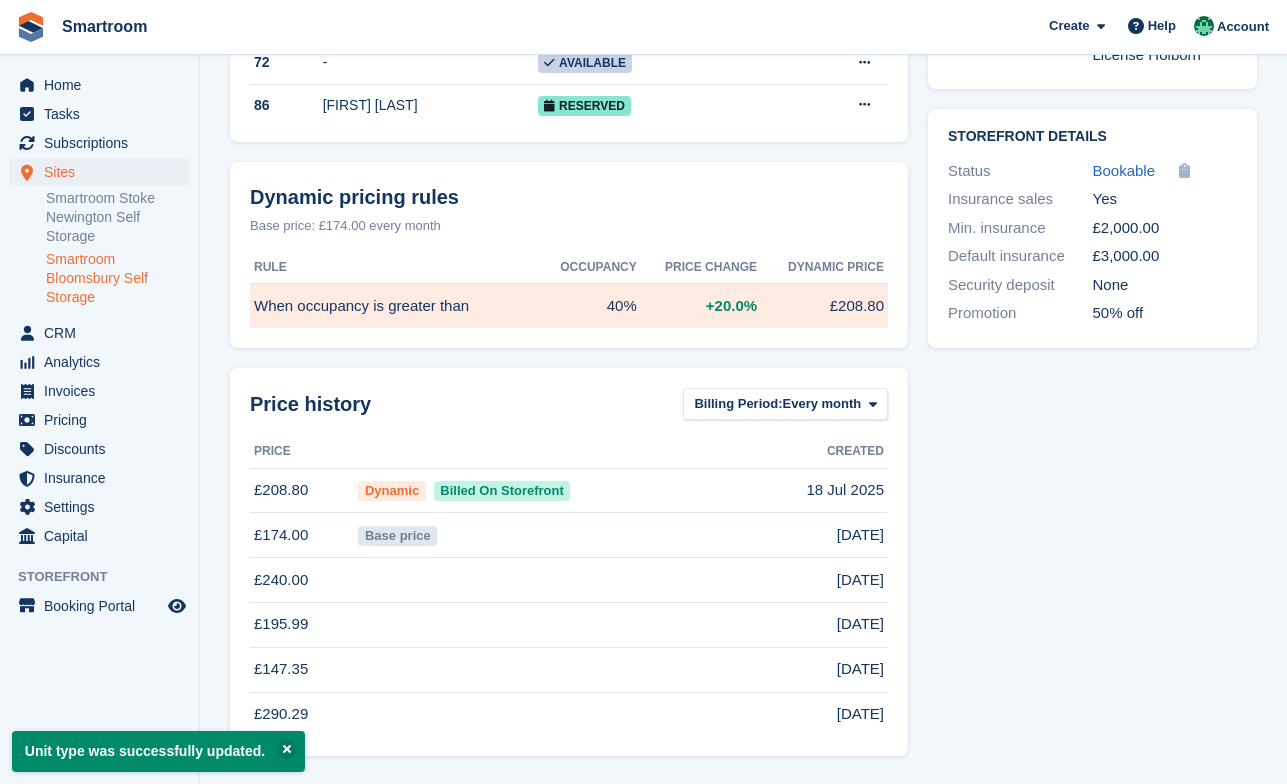 scroll, scrollTop: 832, scrollLeft: 0, axis: vertical 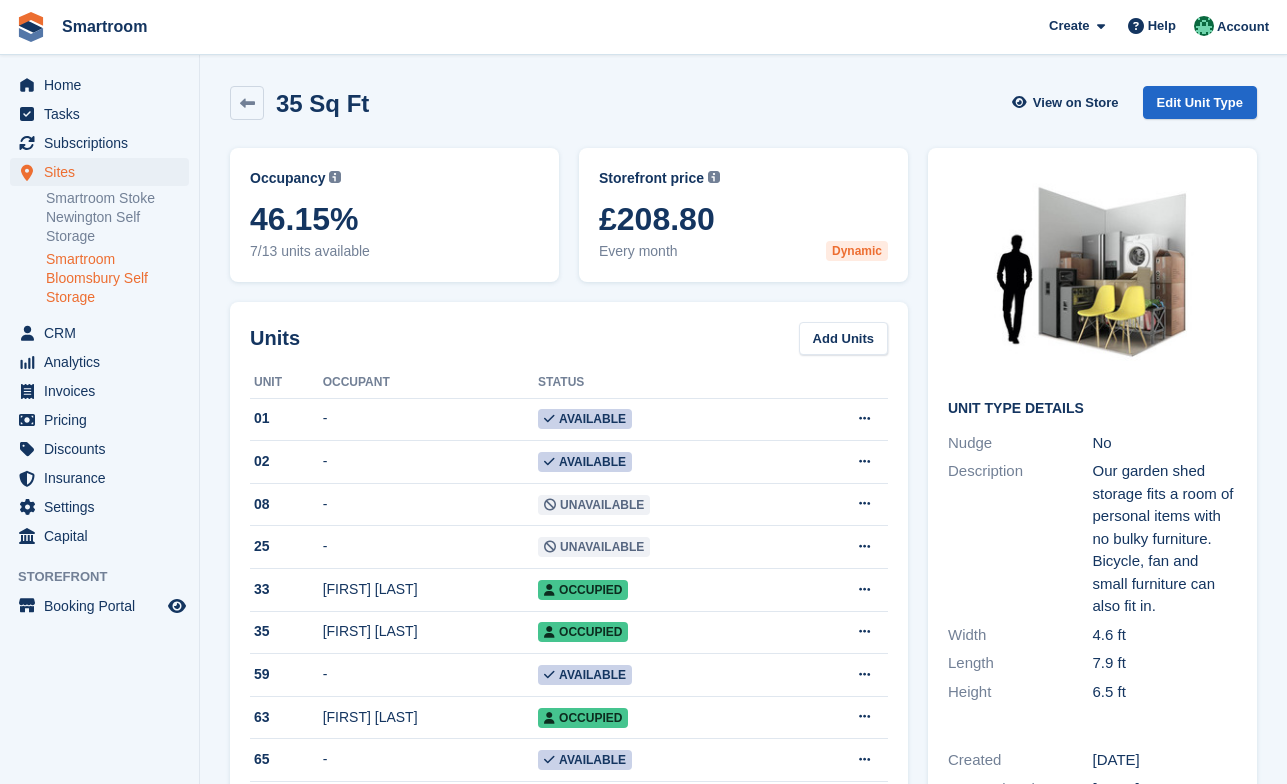 click on "Smartroom Bloomsbury Self Storage" at bounding box center (117, 278) 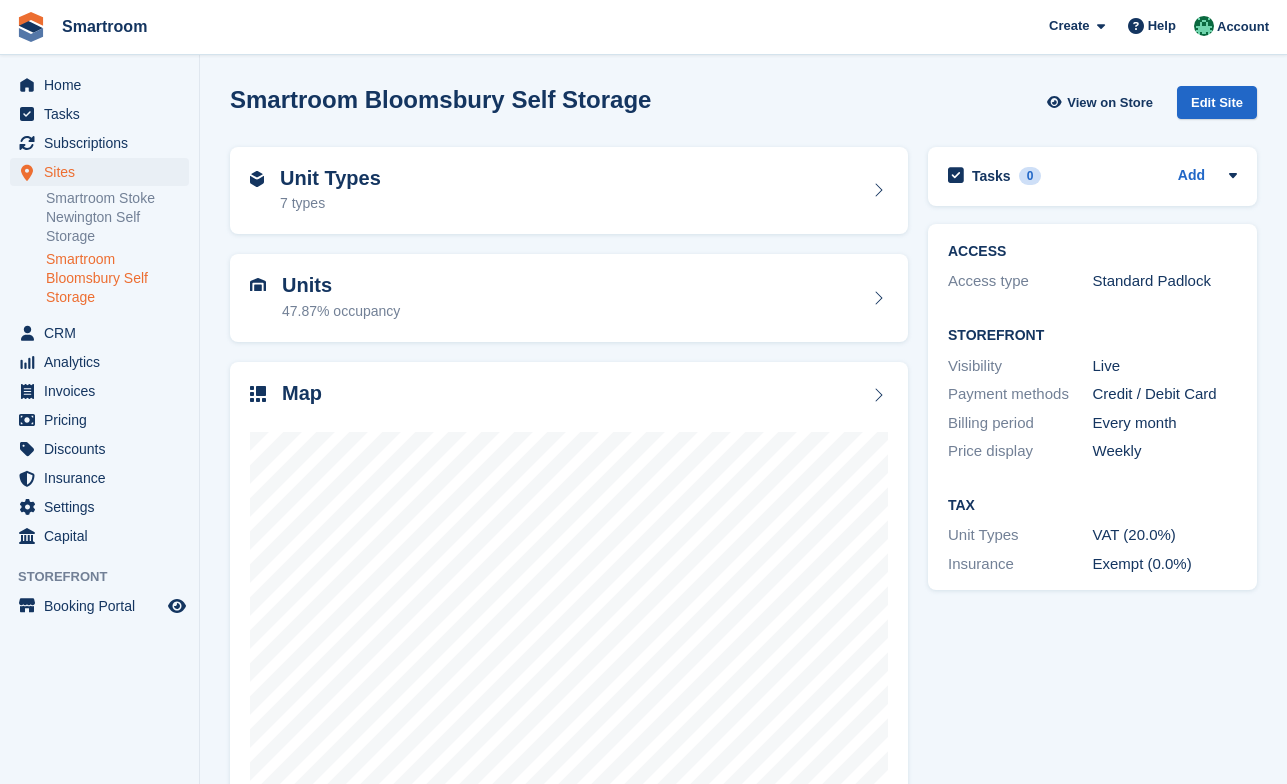 scroll, scrollTop: 0, scrollLeft: 0, axis: both 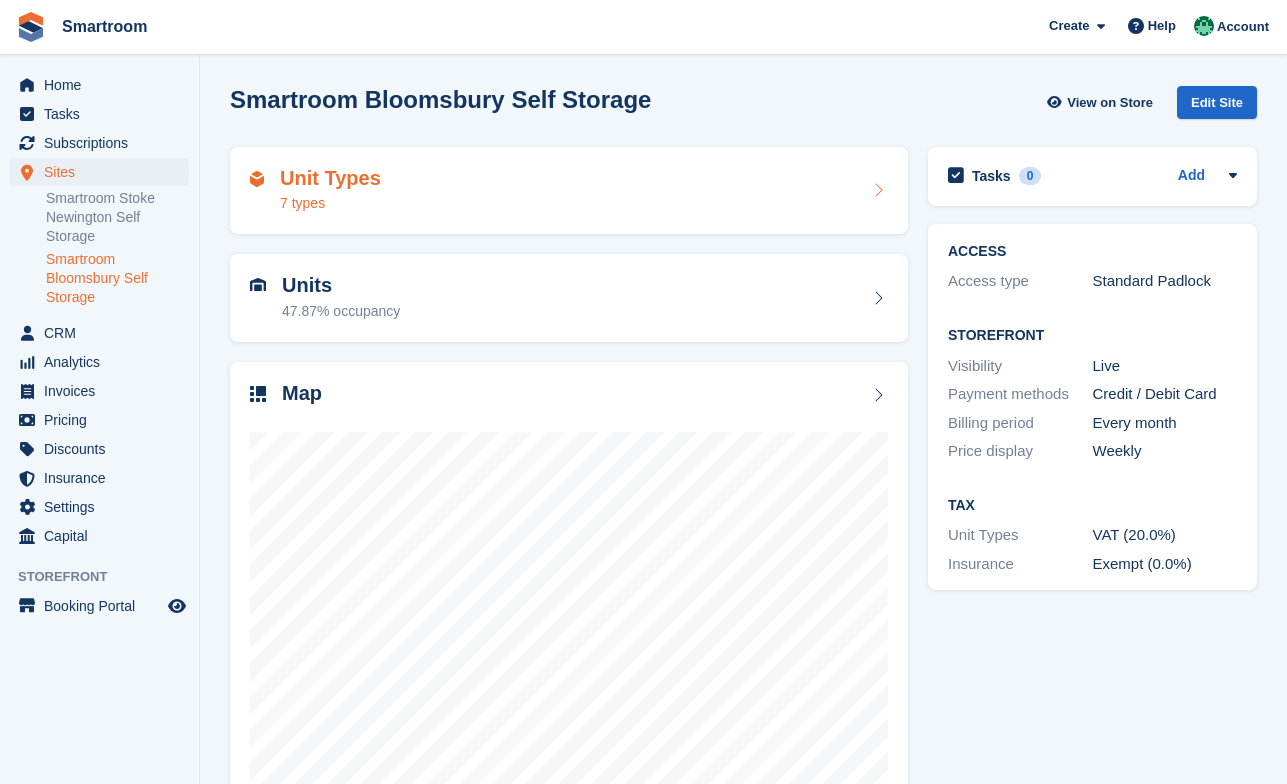 click on "Unit Types
7 types" at bounding box center [569, 191] 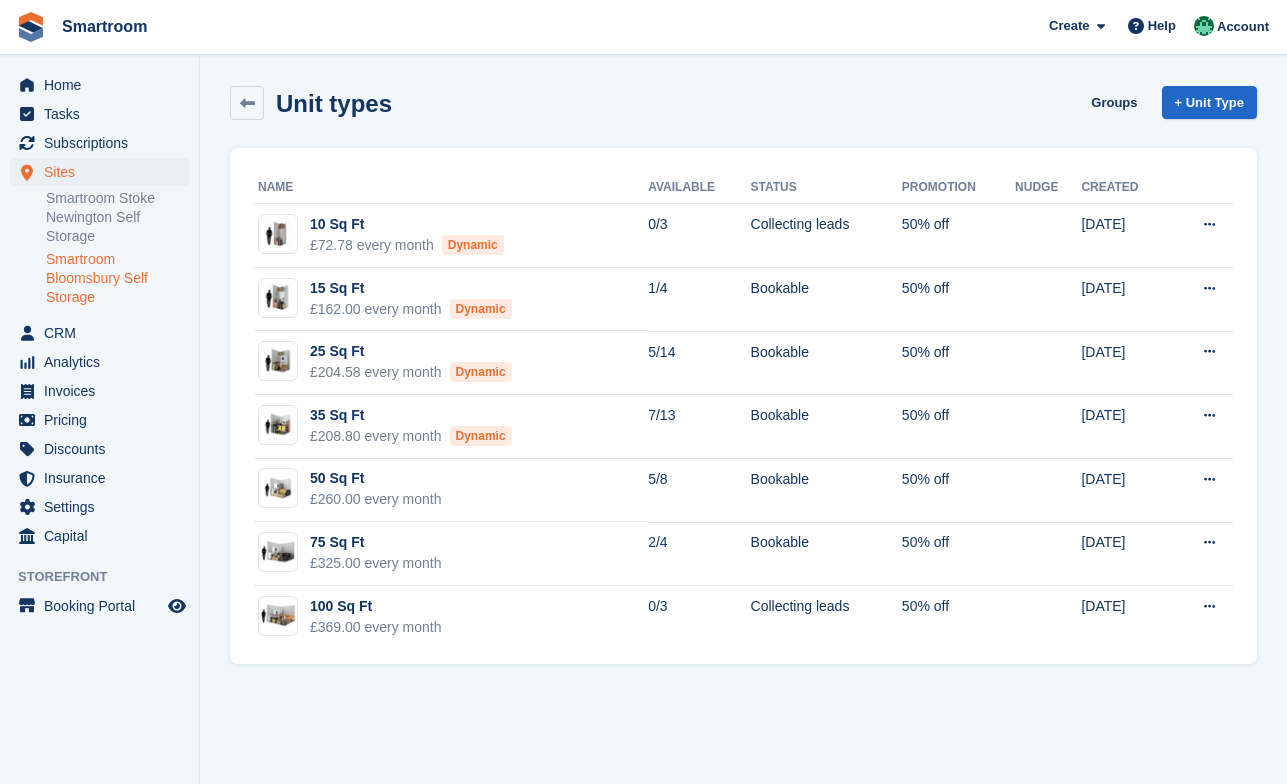 scroll, scrollTop: 0, scrollLeft: 0, axis: both 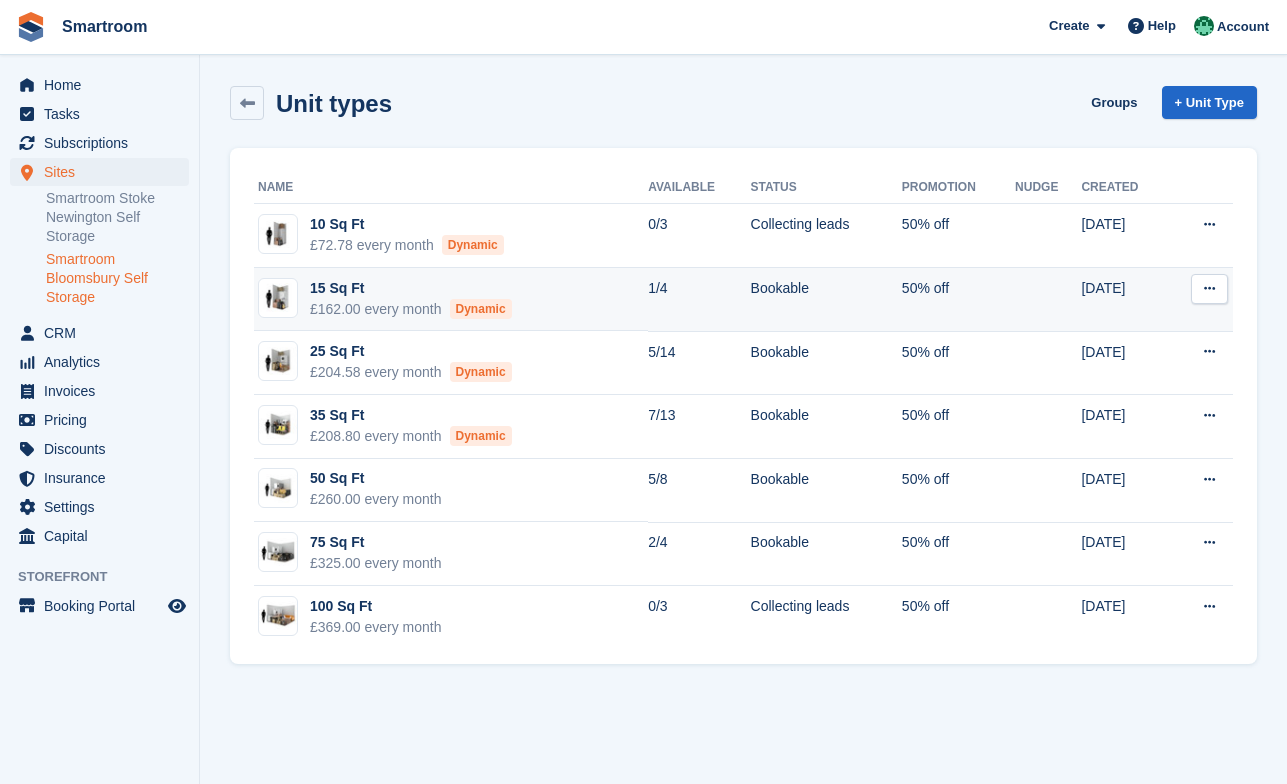click at bounding box center (1209, 288) 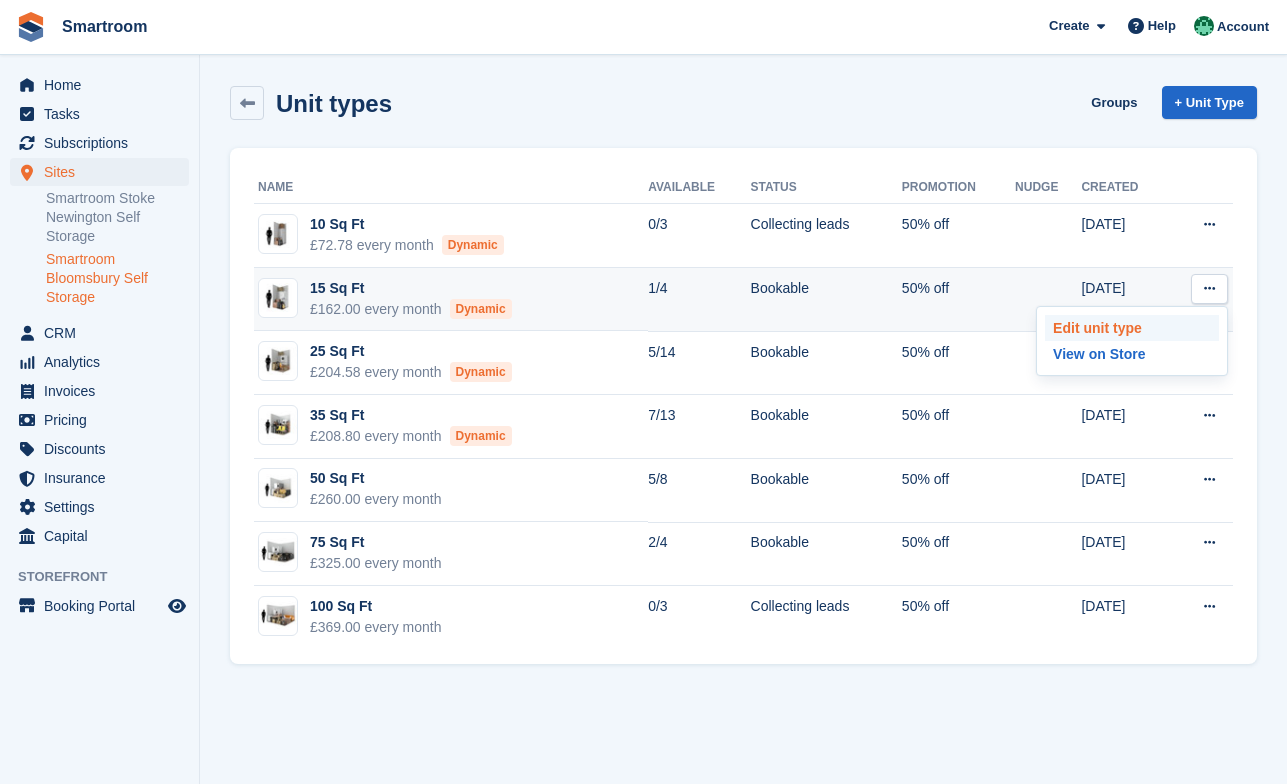click on "Edit unit type" at bounding box center [1132, 328] 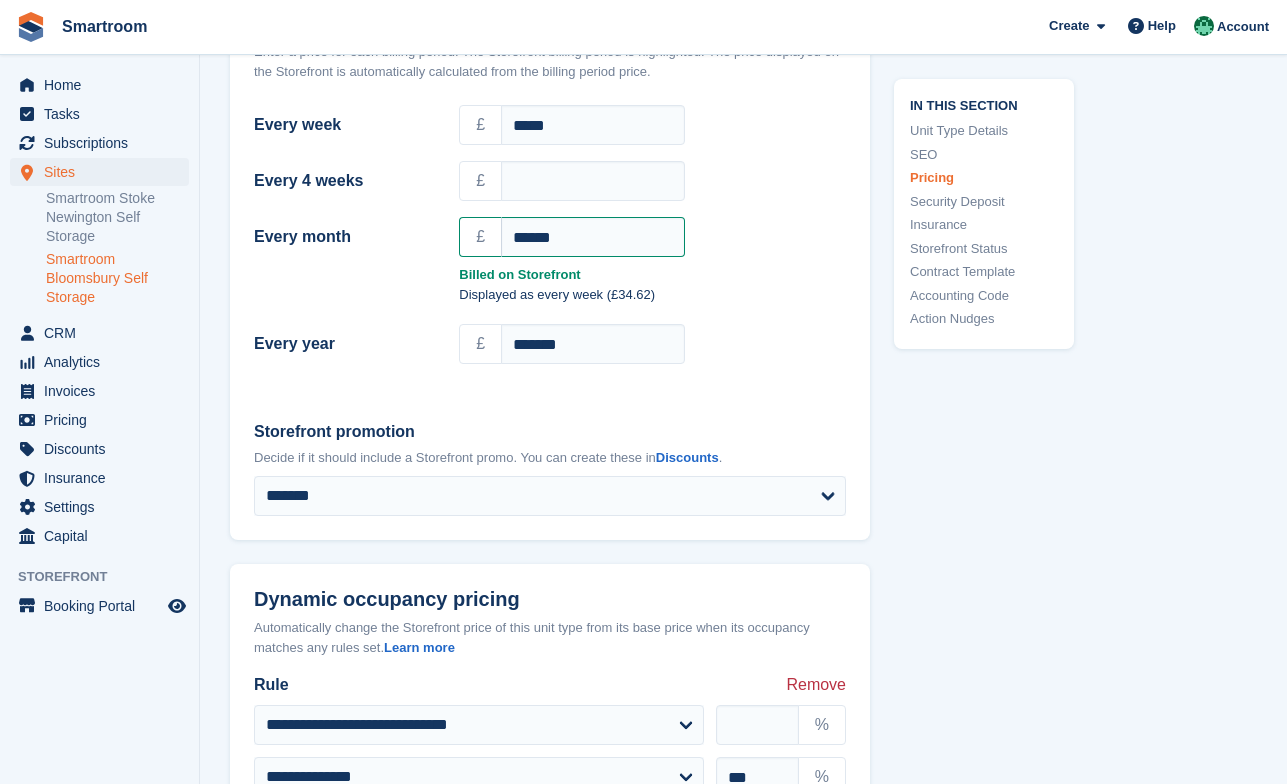 scroll, scrollTop: 1845, scrollLeft: 0, axis: vertical 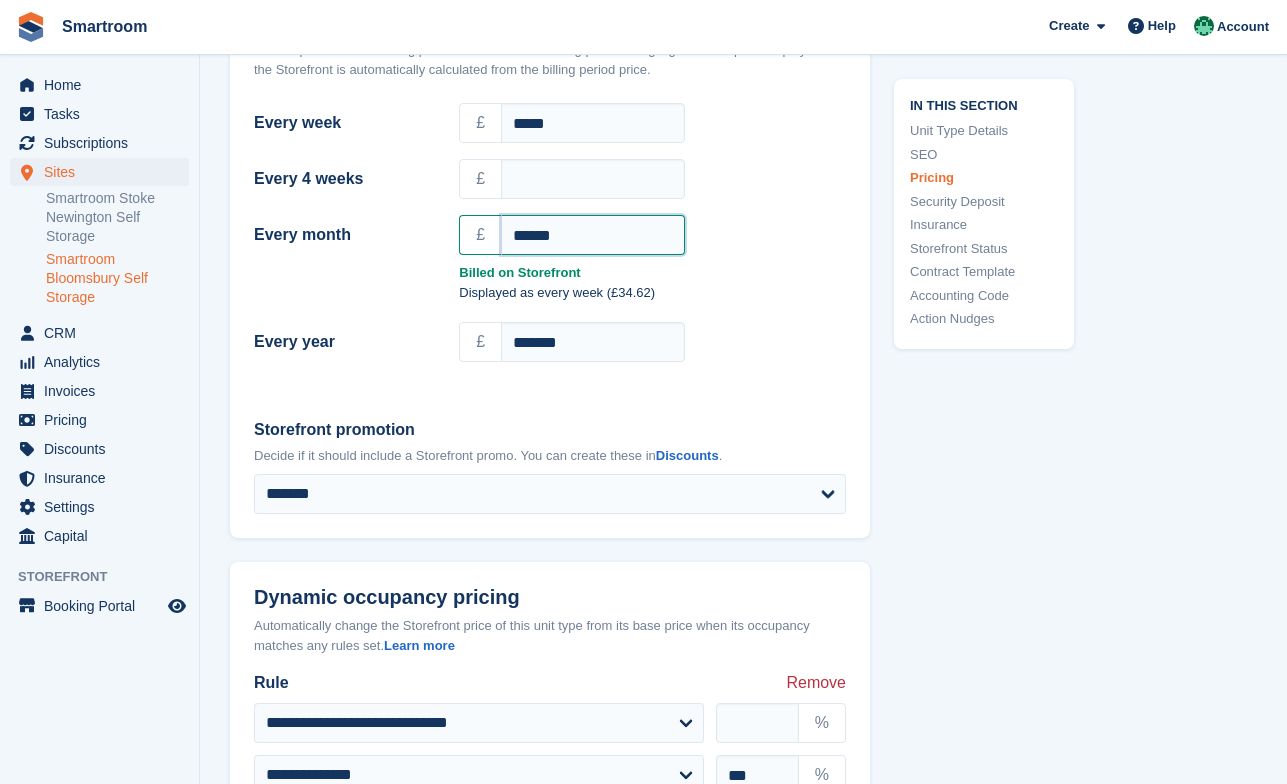 click on "******" at bounding box center (593, 235) 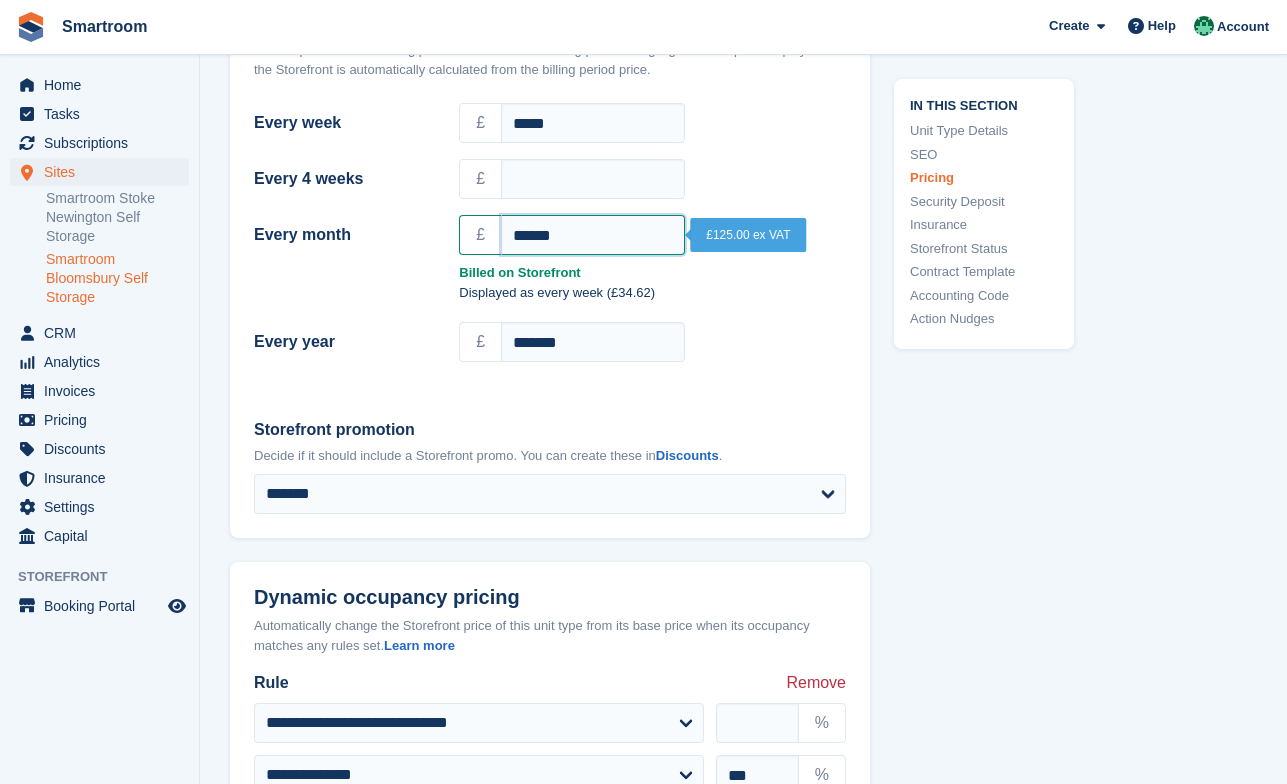 drag, startPoint x: 593, startPoint y: 235, endPoint x: 464, endPoint y: 235, distance: 129 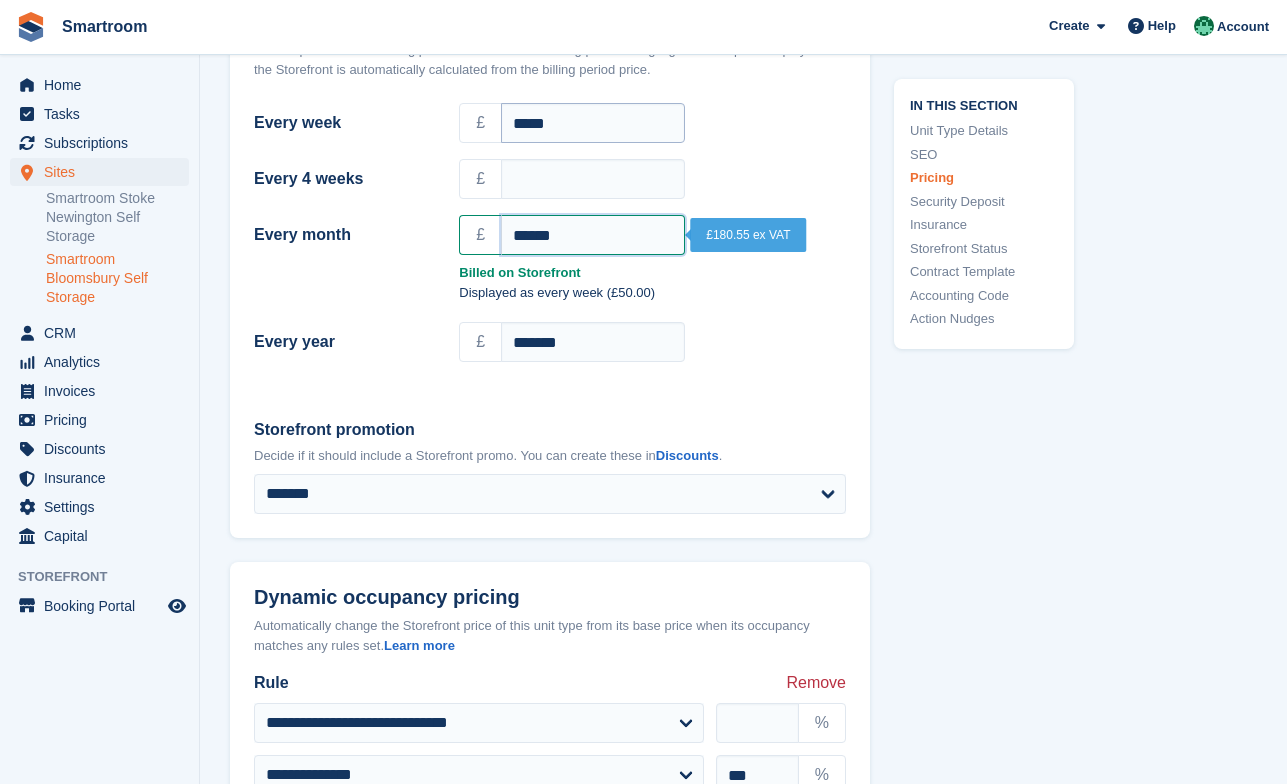 type on "******" 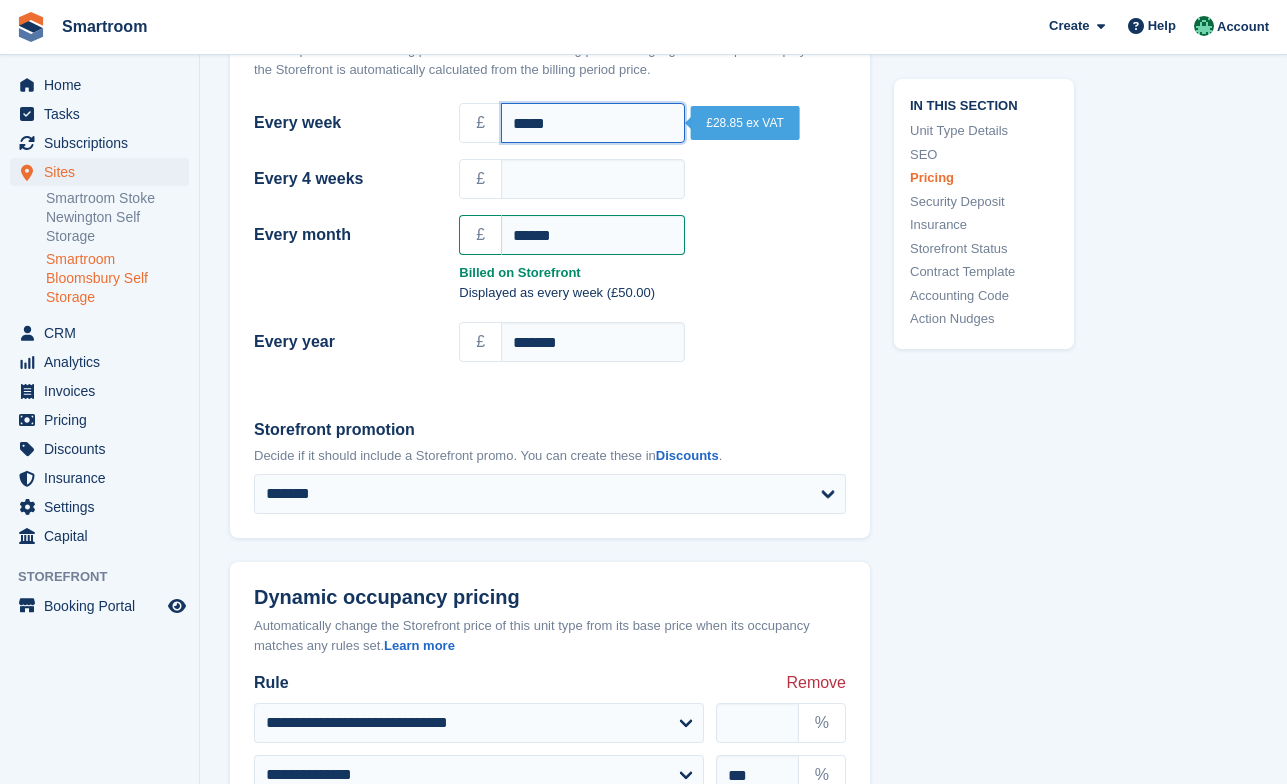 click on "*****" at bounding box center [593, 123] 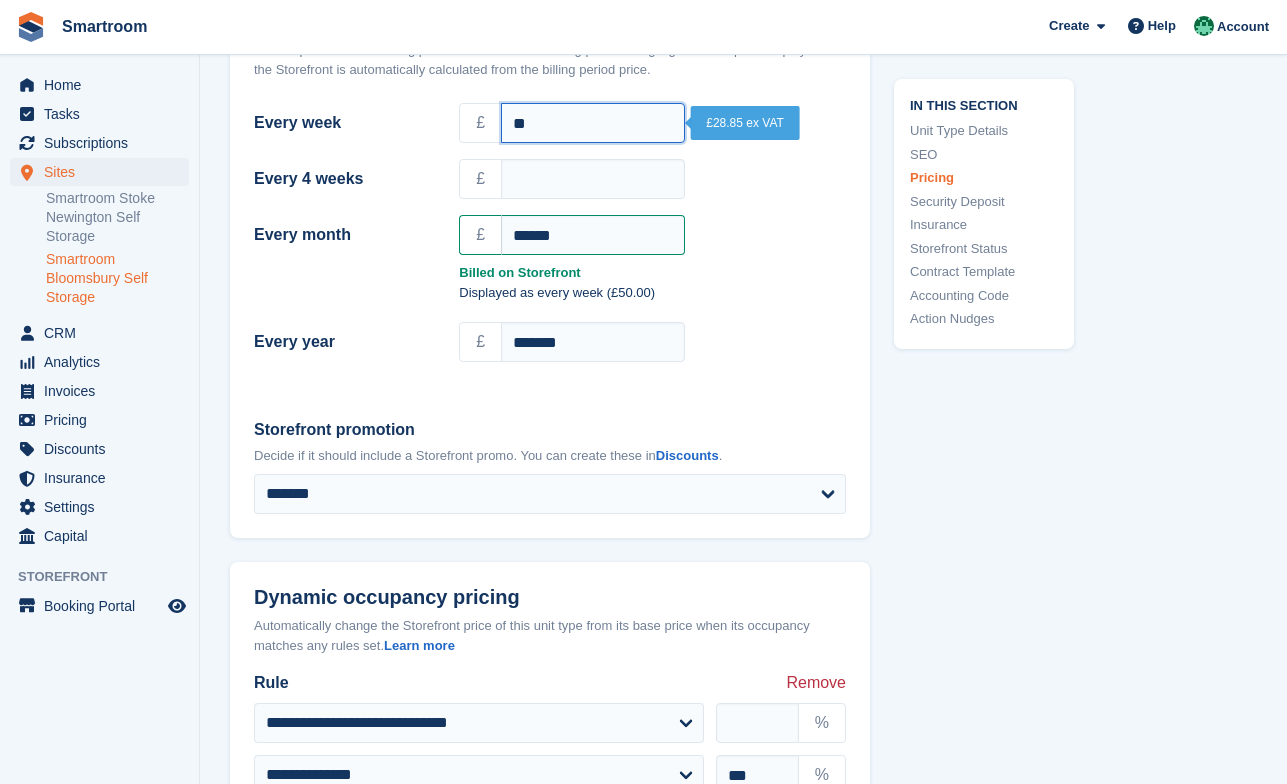 type on "**" 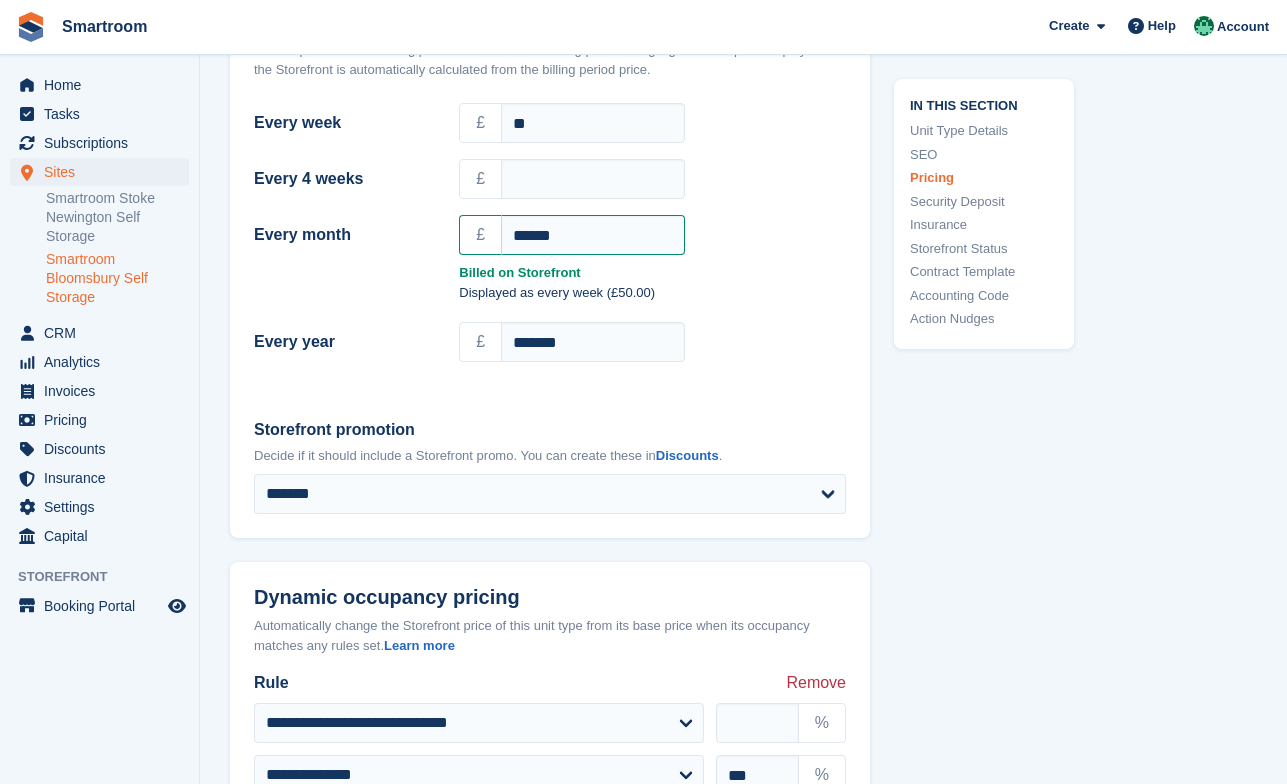 click on "Every week
£
**
Every 4 weeks
£
Every month
£
******
Billed on Storefront
Displayed as every week (£50.00)" at bounding box center (550, 244) 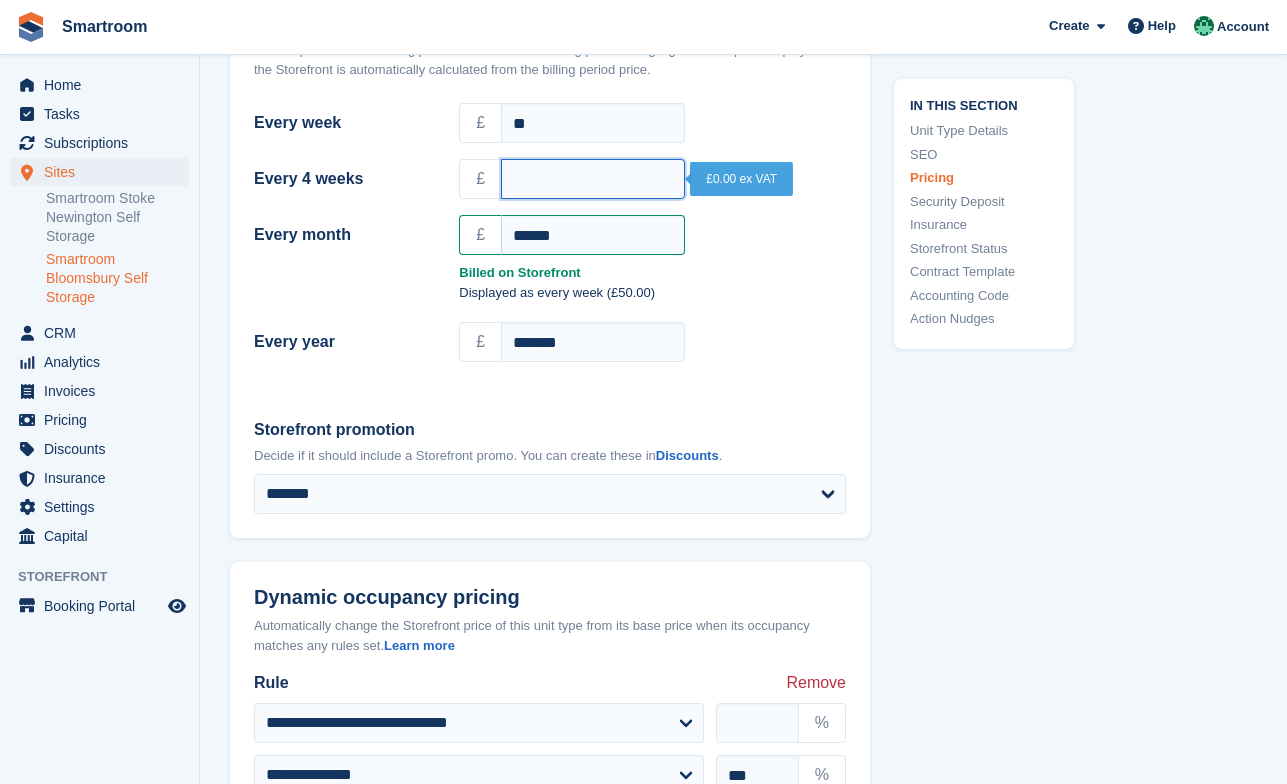 click on "Every 4 weeks" at bounding box center (593, 179) 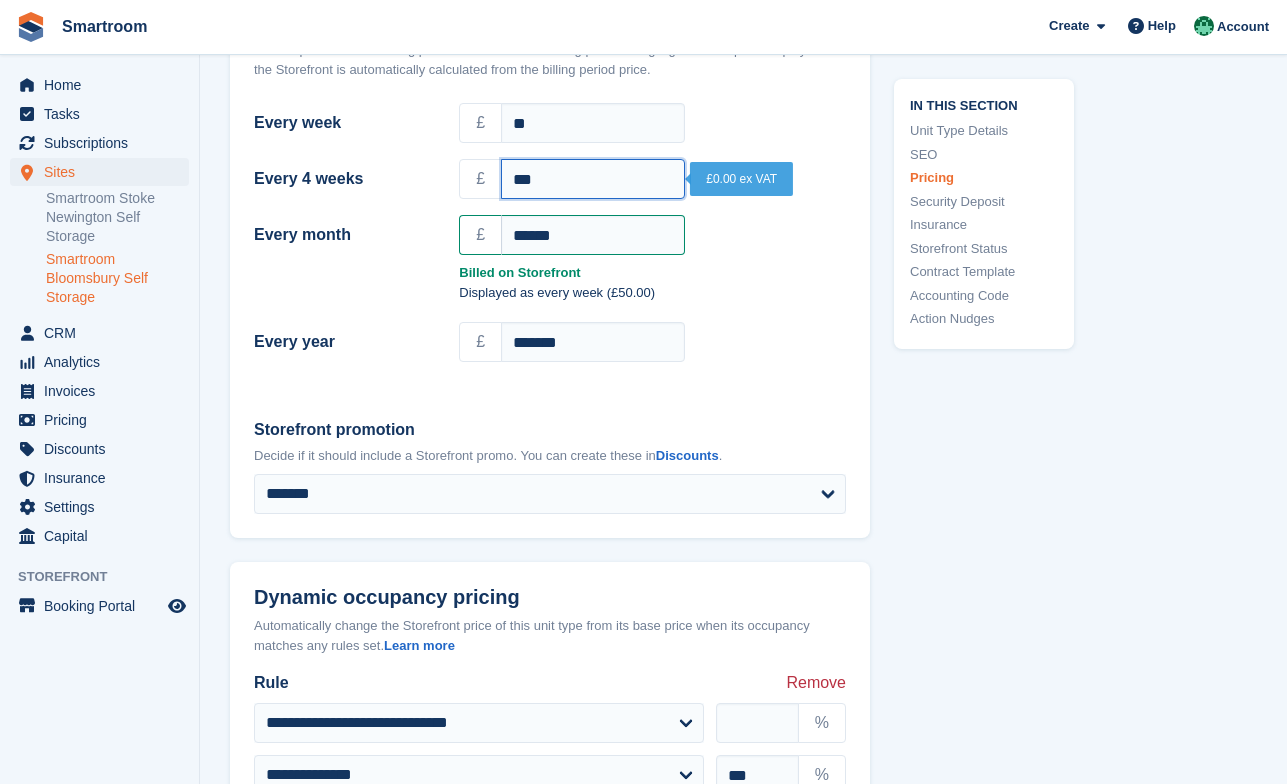 type on "***" 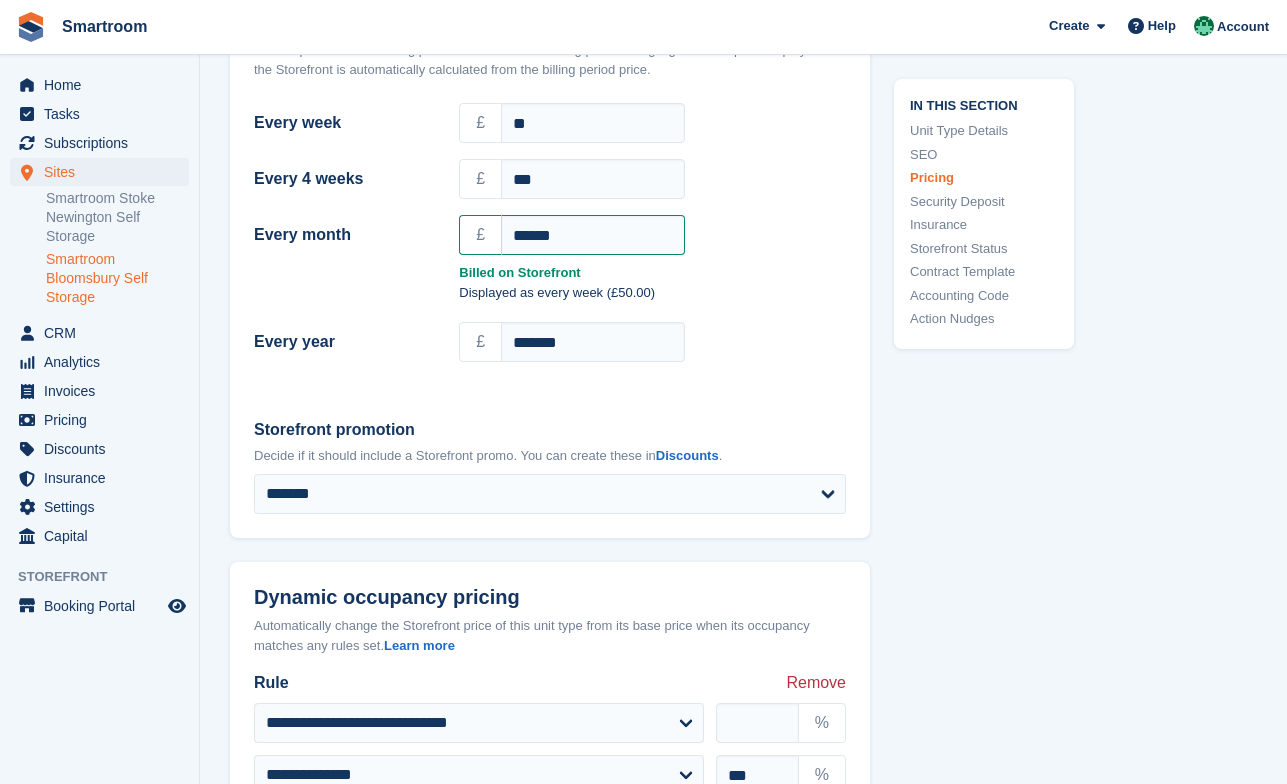 click on "£
*******" at bounding box center (652, 342) 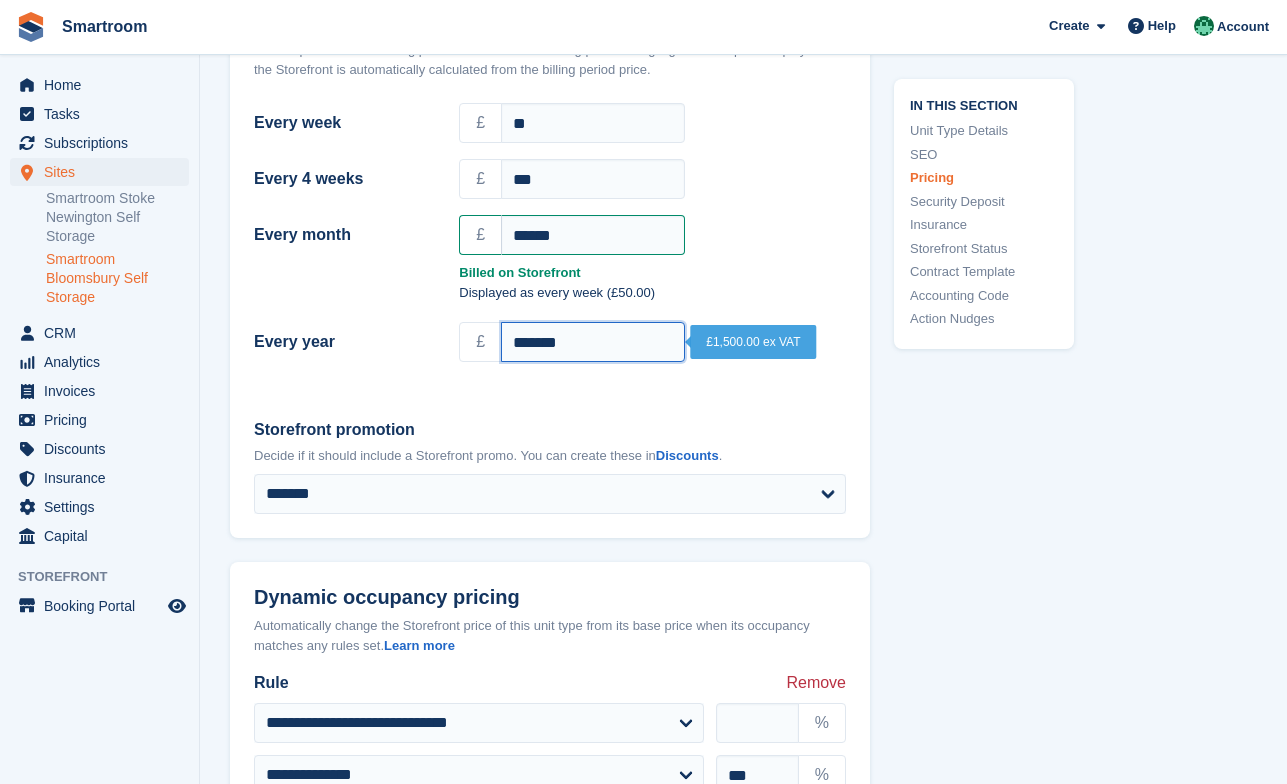 click on "*******" at bounding box center (593, 342) 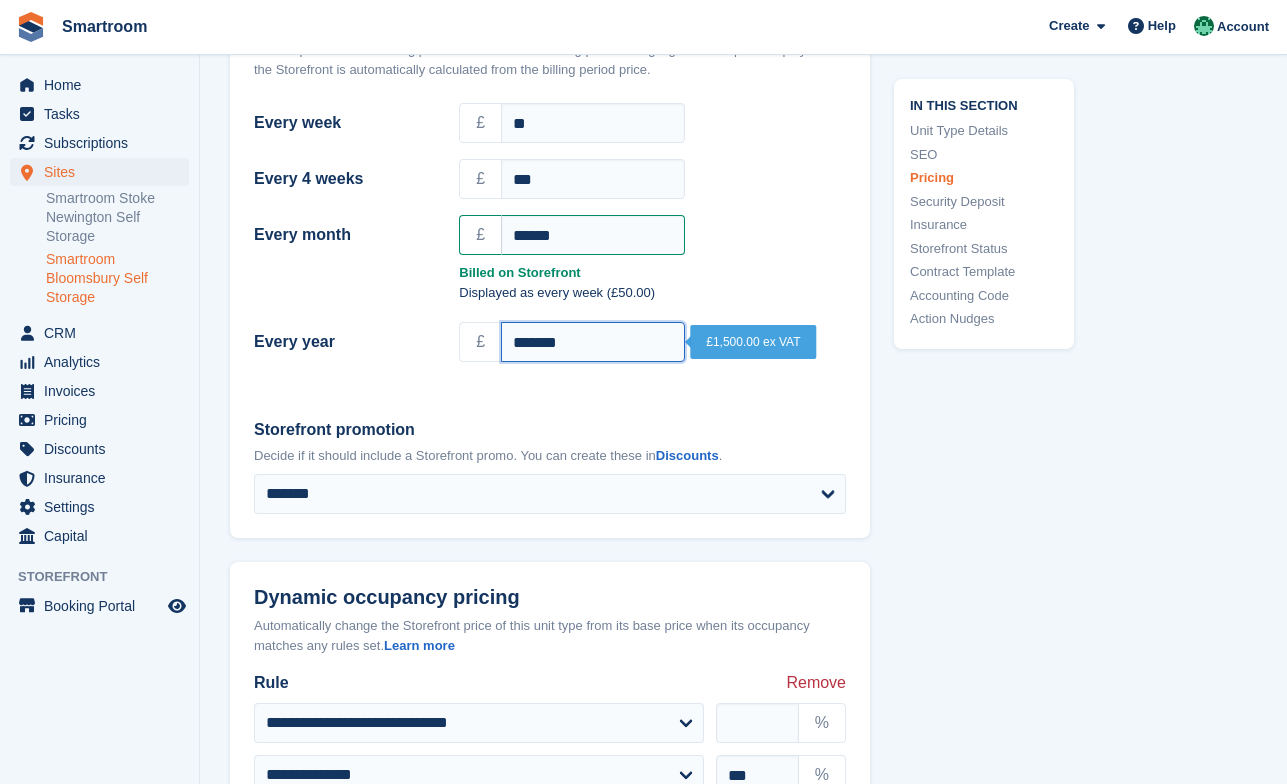 drag, startPoint x: 660, startPoint y: 344, endPoint x: 406, endPoint y: 344, distance: 254 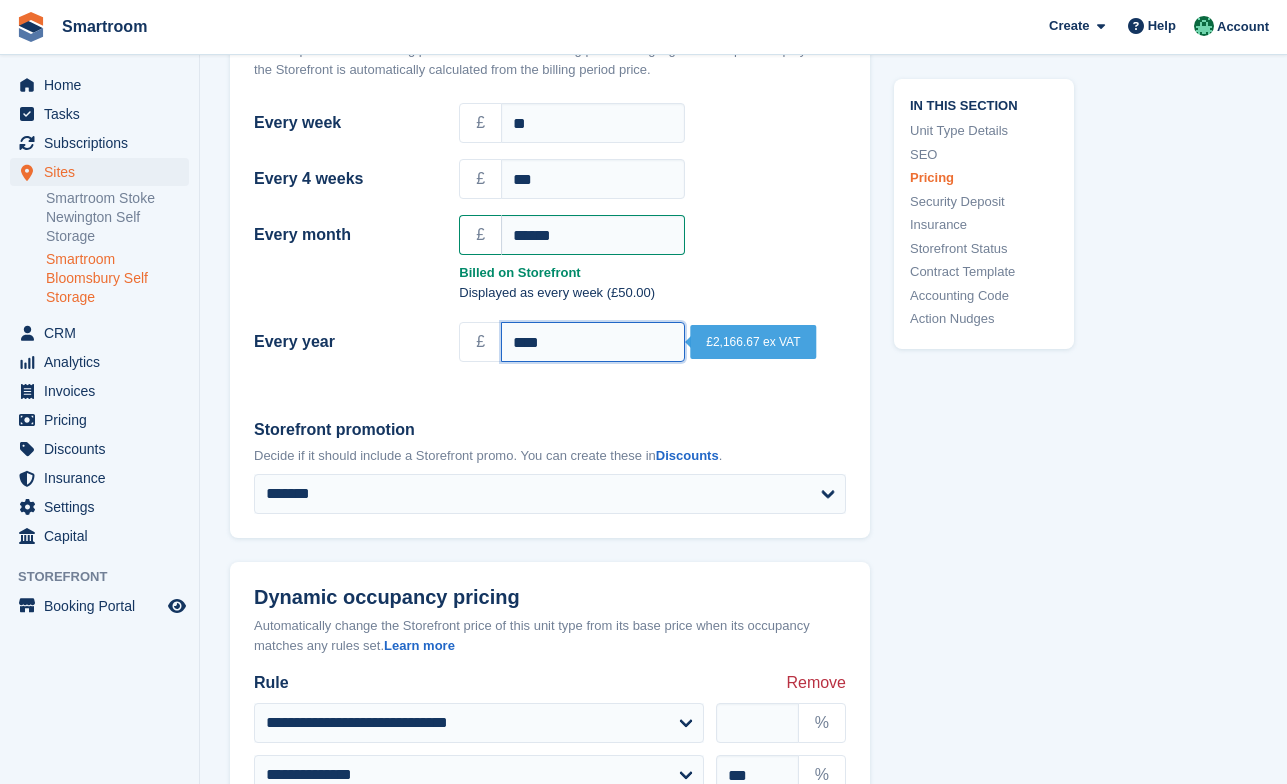type on "****" 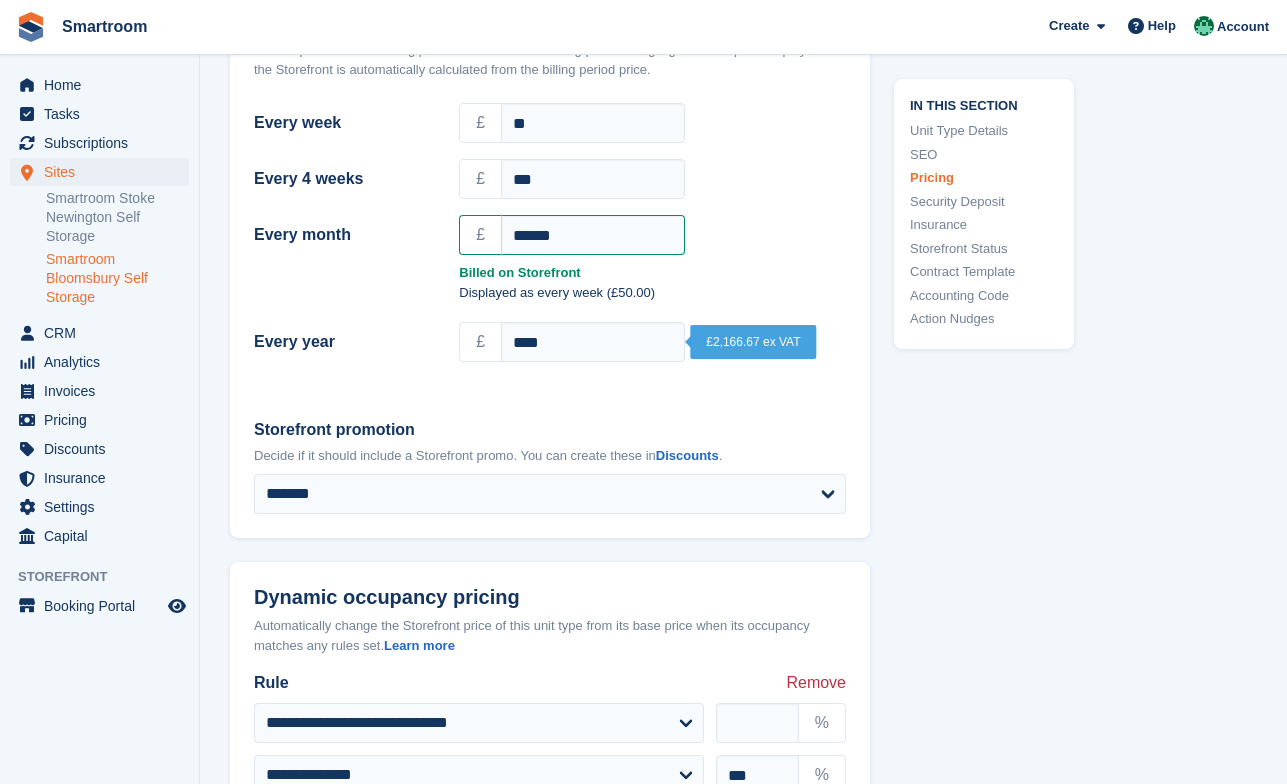 click on "Storefront promotion" at bounding box center (550, 430) 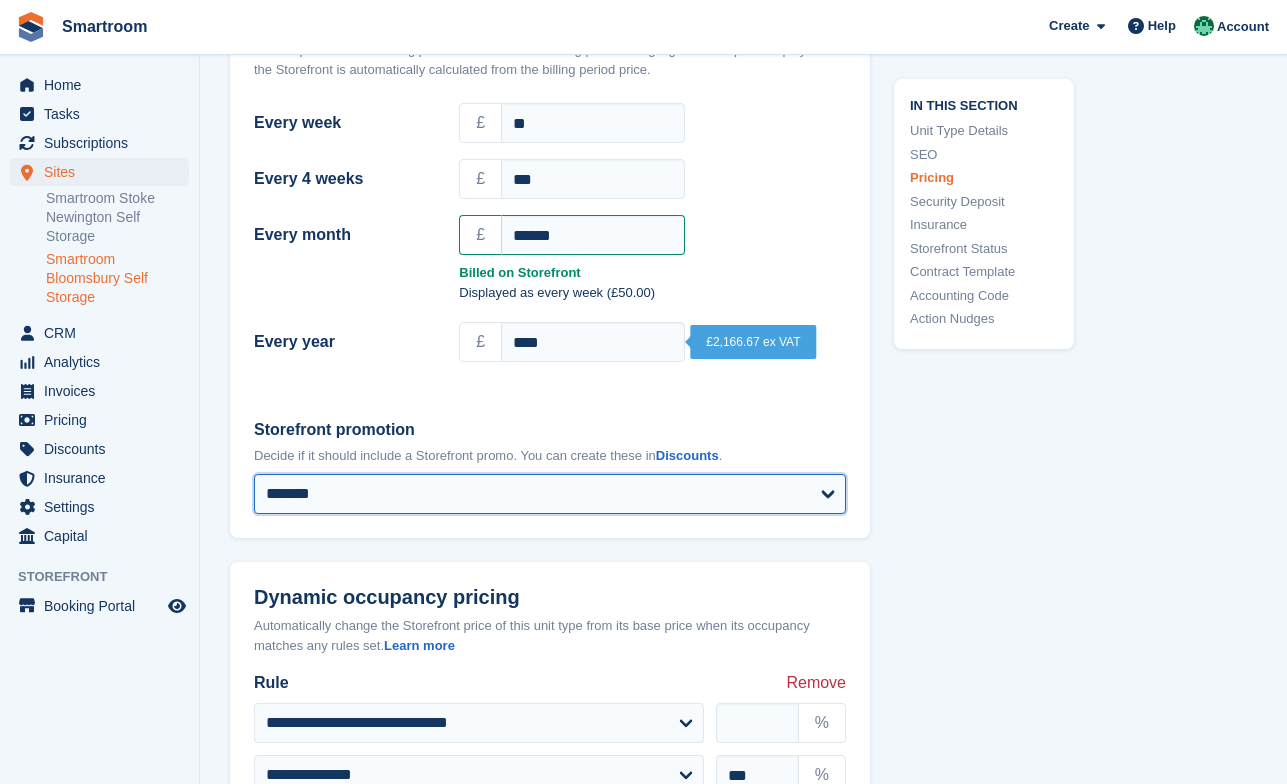 click on "**********" at bounding box center [550, 494] 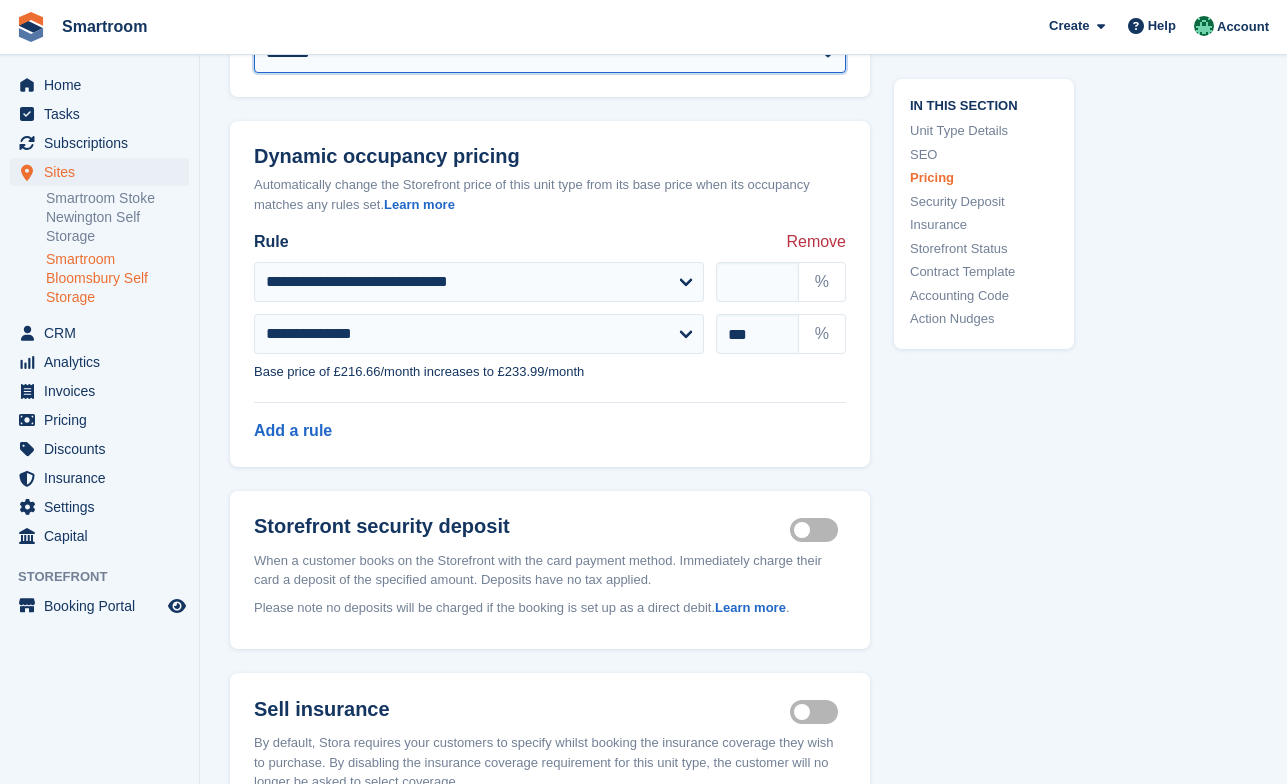scroll, scrollTop: 2384, scrollLeft: 0, axis: vertical 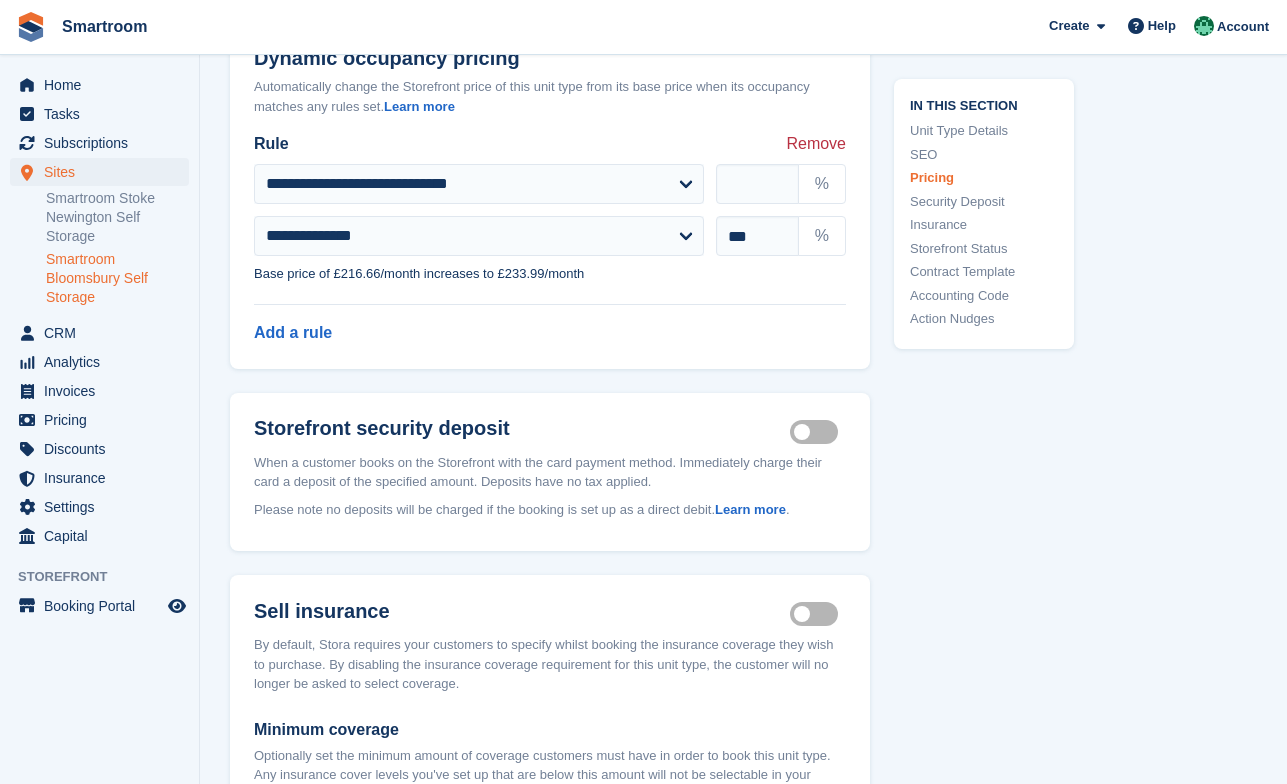 click on "Remove" at bounding box center [816, 144] 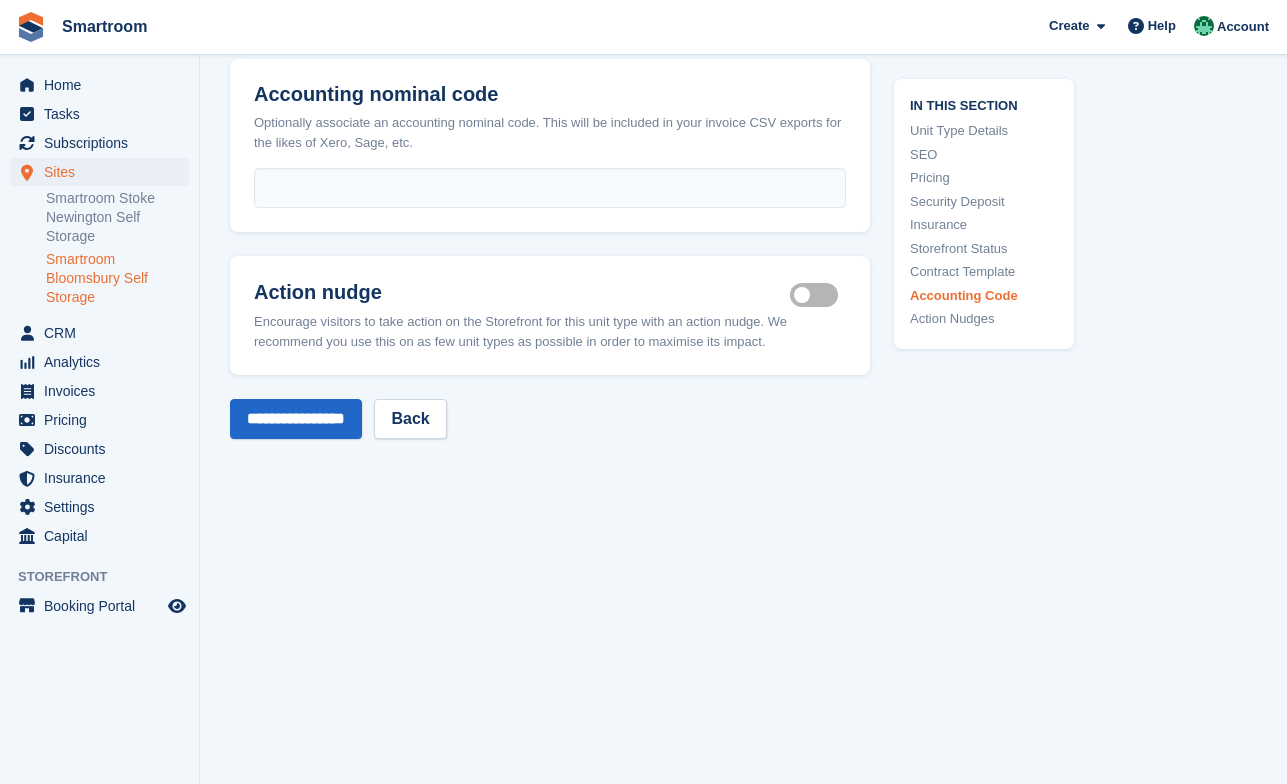 scroll, scrollTop: 3780, scrollLeft: 0, axis: vertical 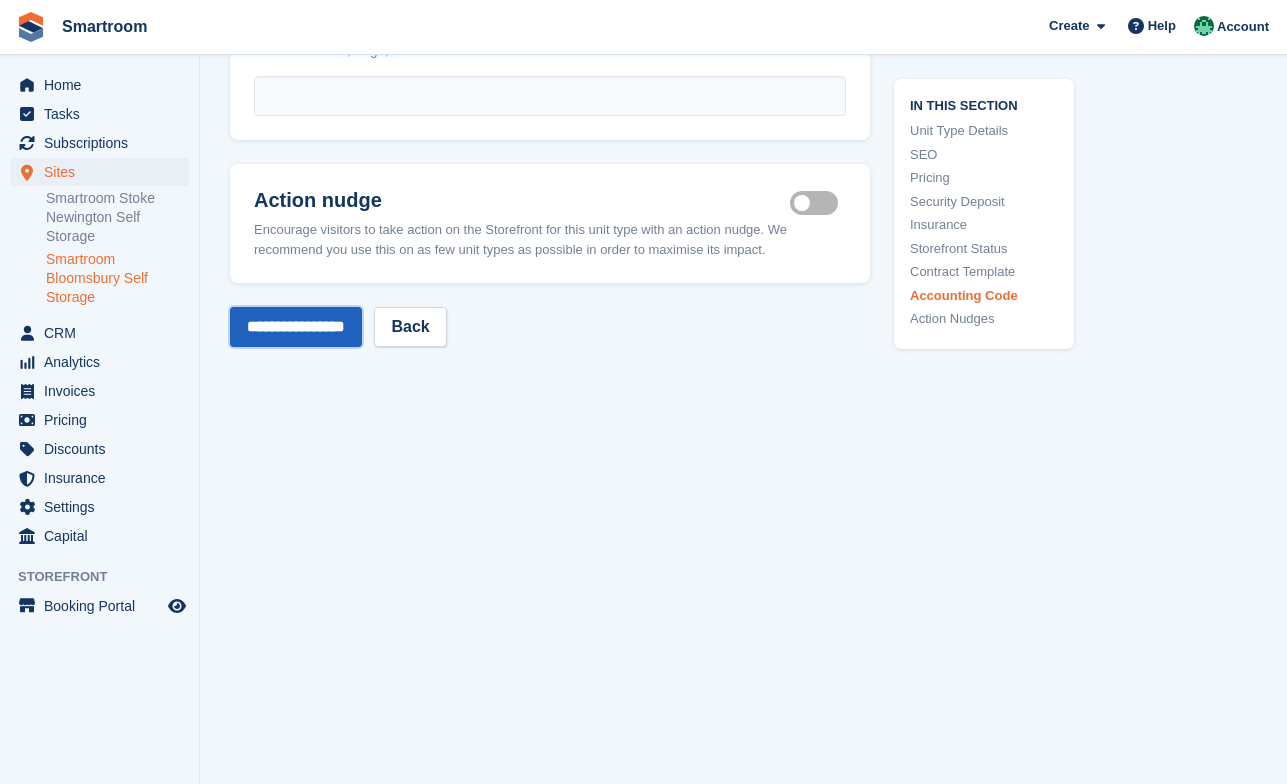 click on "**********" at bounding box center (296, 327) 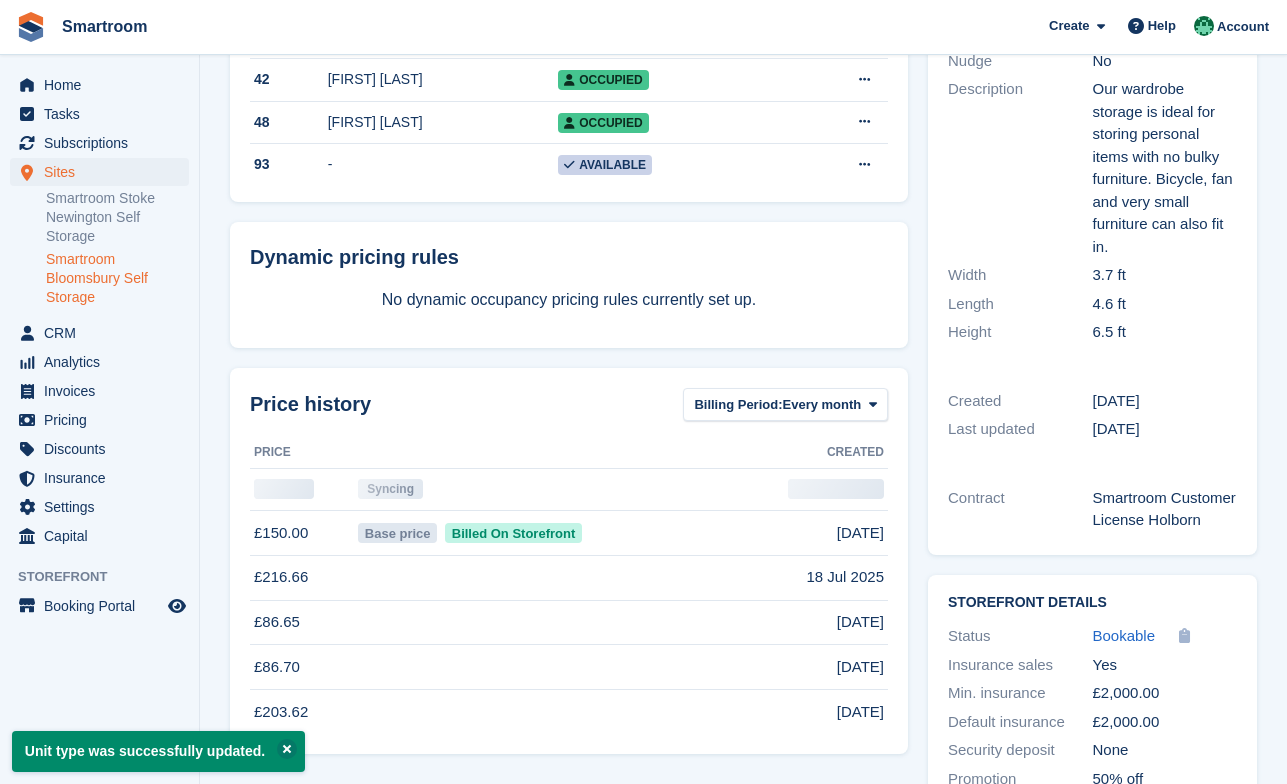 scroll, scrollTop: 0, scrollLeft: 0, axis: both 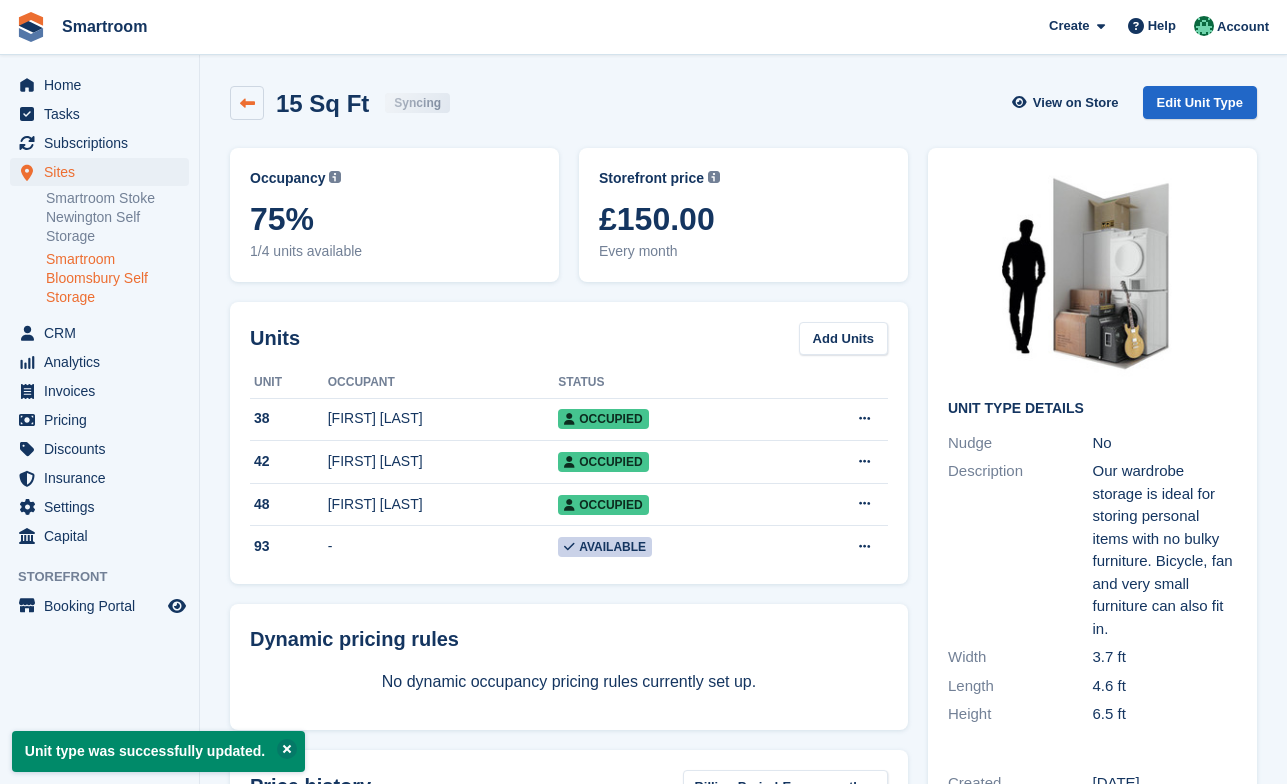 click at bounding box center [247, 103] 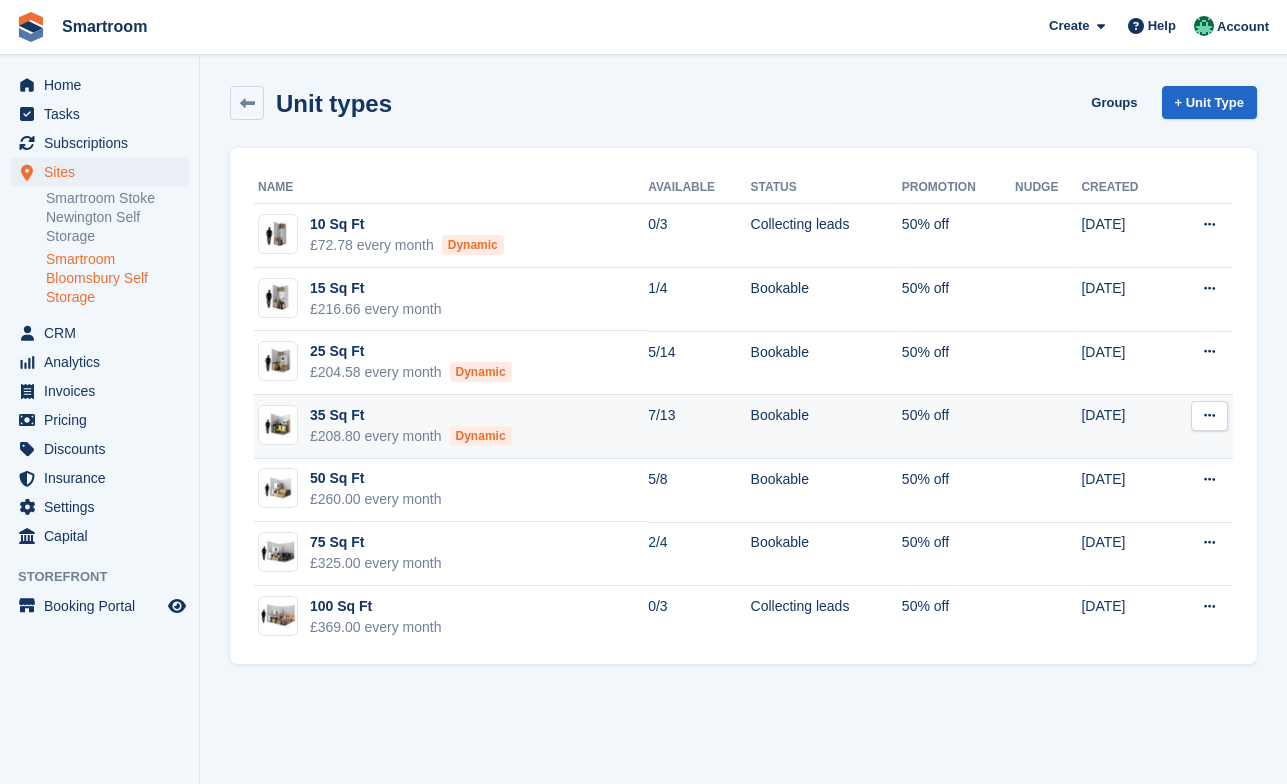 scroll, scrollTop: 0, scrollLeft: 0, axis: both 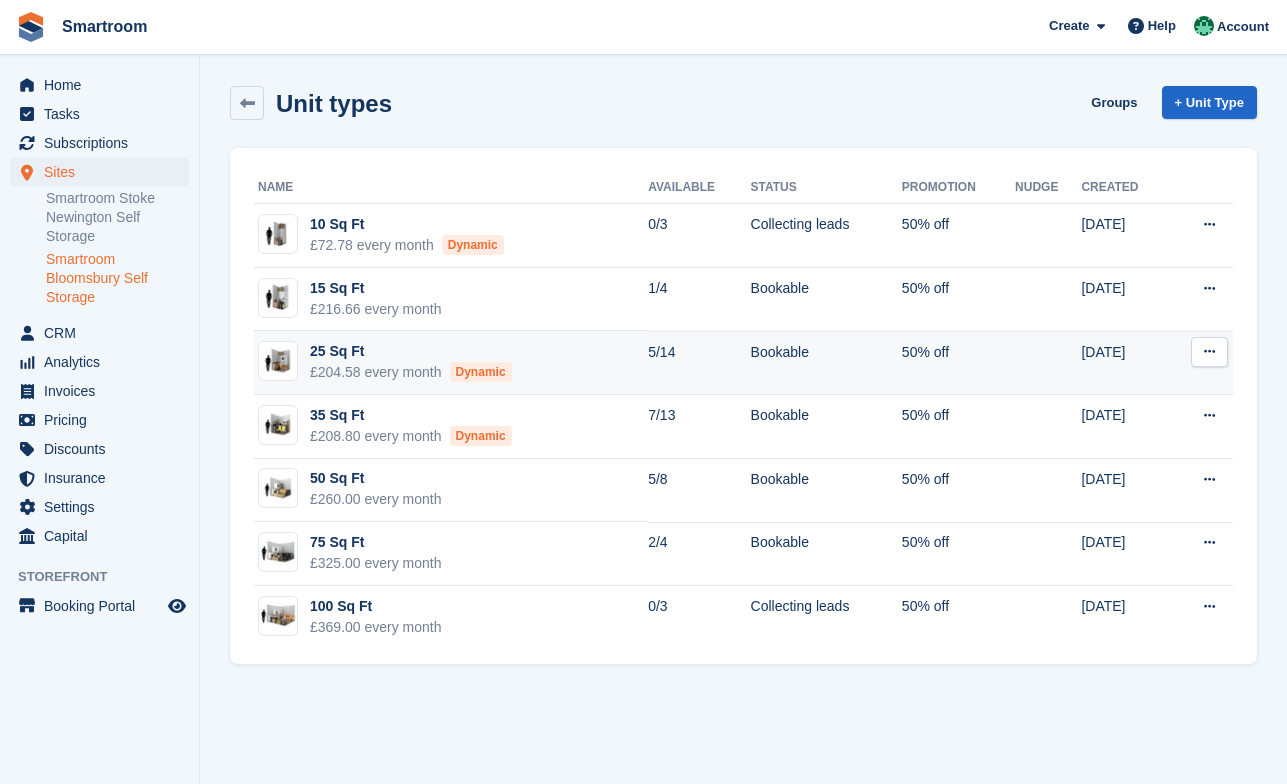 click on "[SQFT]
[CURRENCY][PRICE] every month
Dynamic" at bounding box center [451, 363] 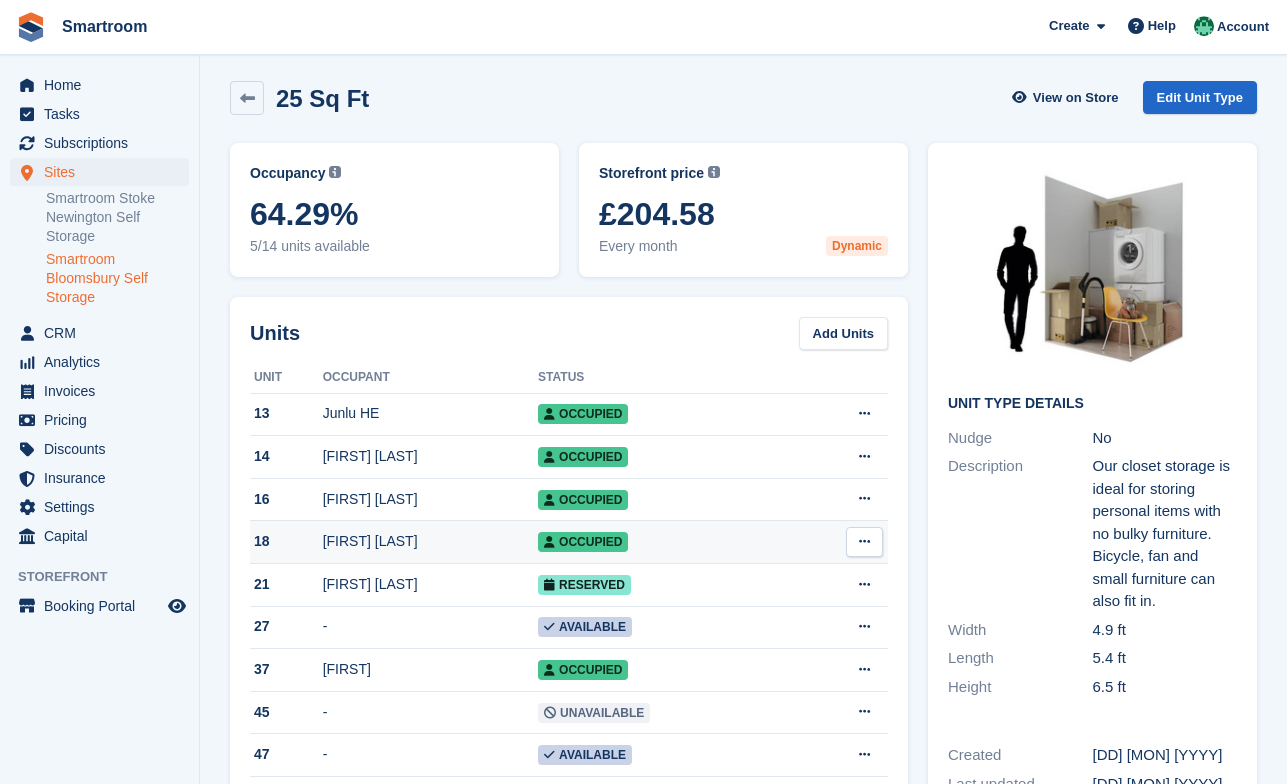 scroll, scrollTop: 0, scrollLeft: 0, axis: both 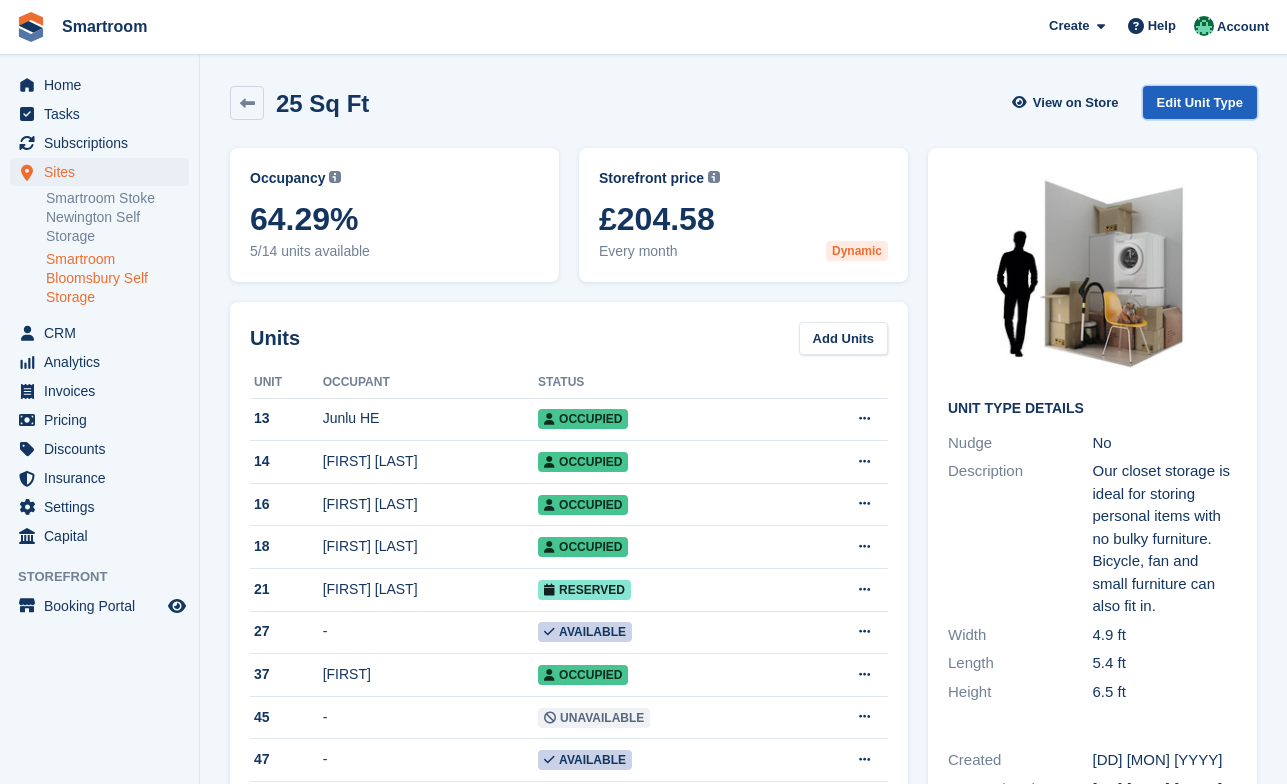 click on "Edit Unit Type" at bounding box center (1200, 102) 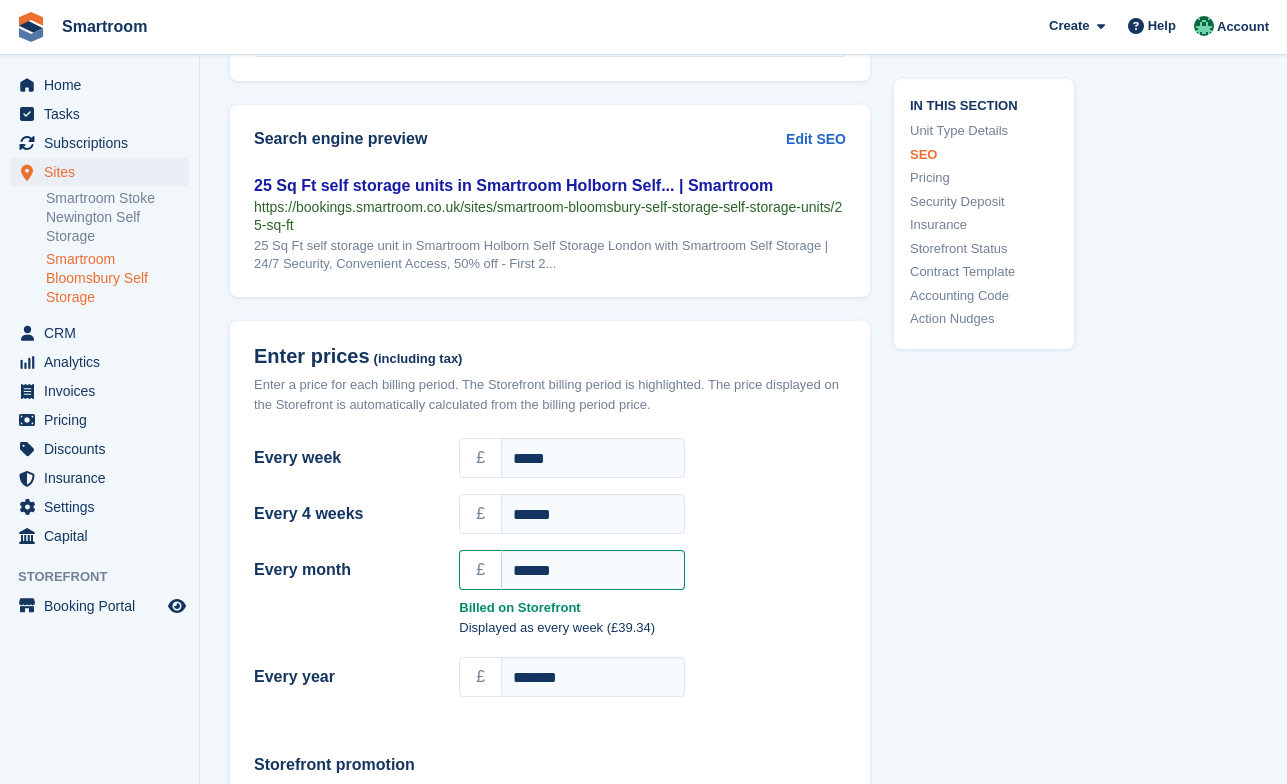 scroll, scrollTop: 1635, scrollLeft: 0, axis: vertical 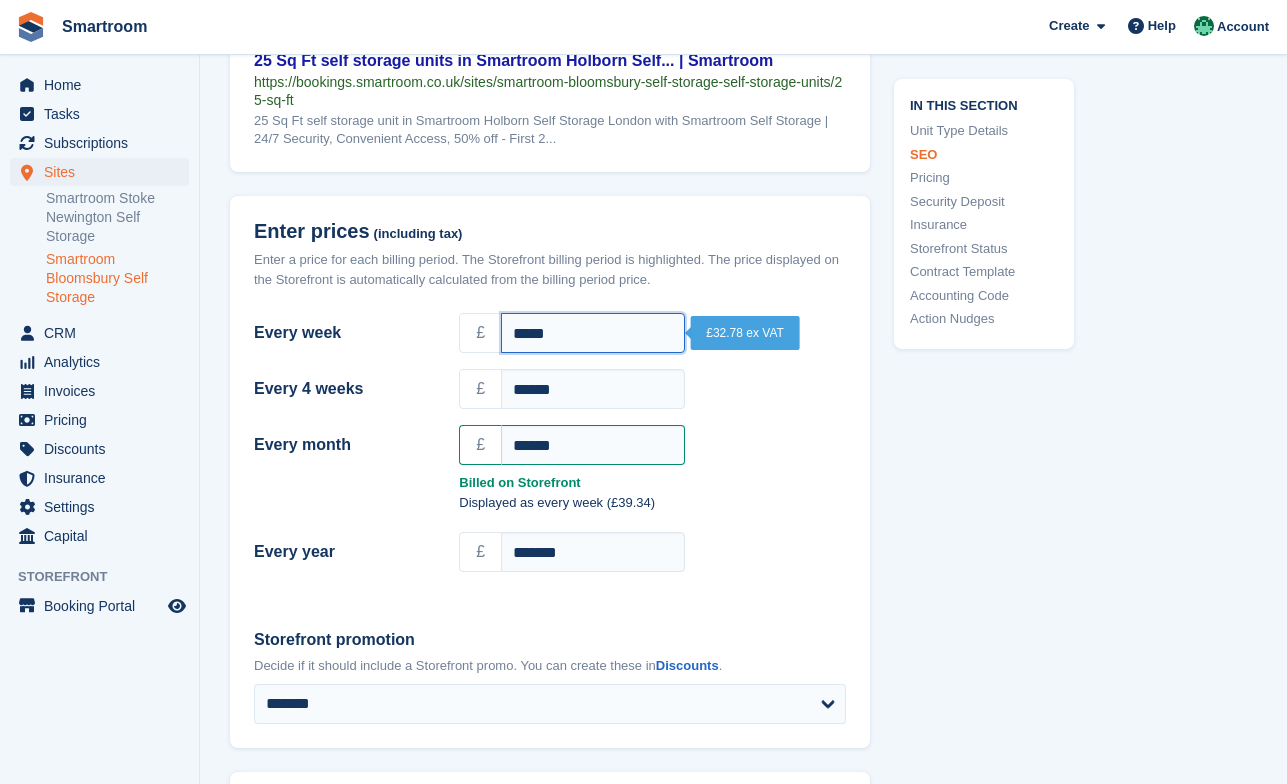 click on "*****" at bounding box center [593, 333] 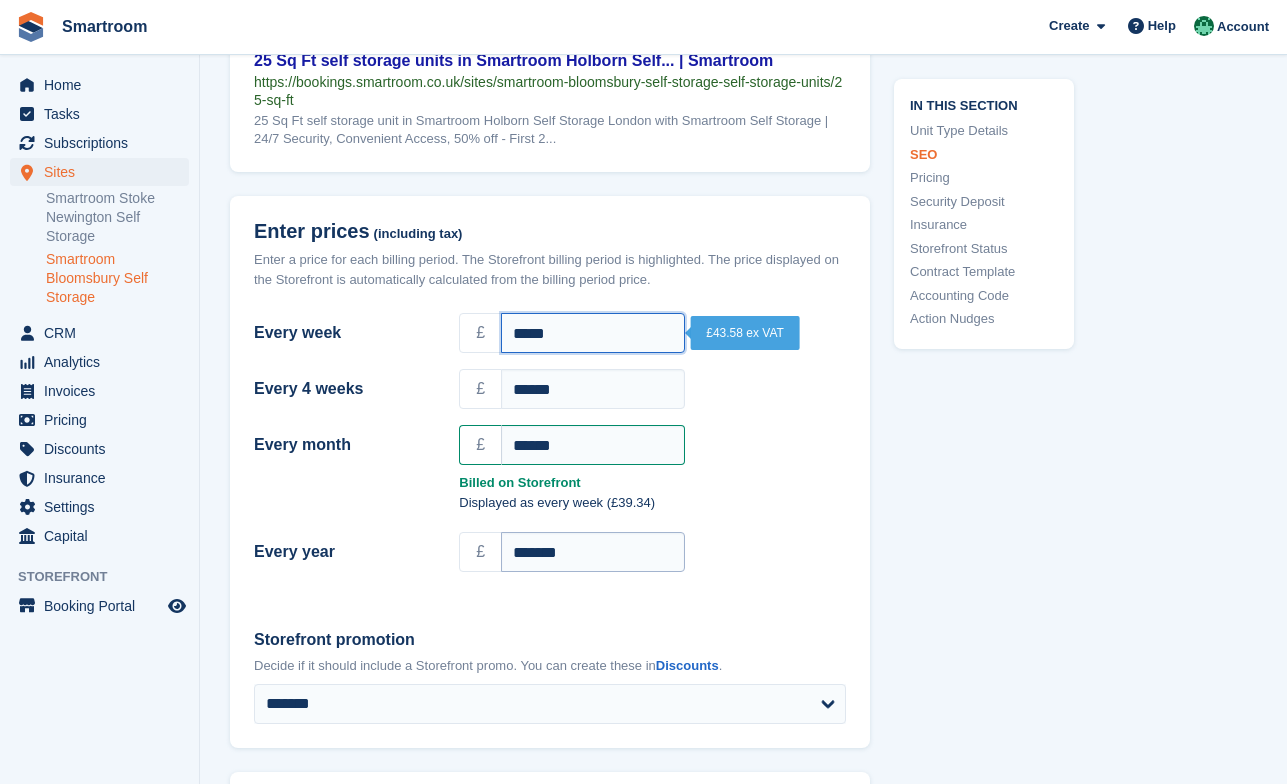 type on "*****" 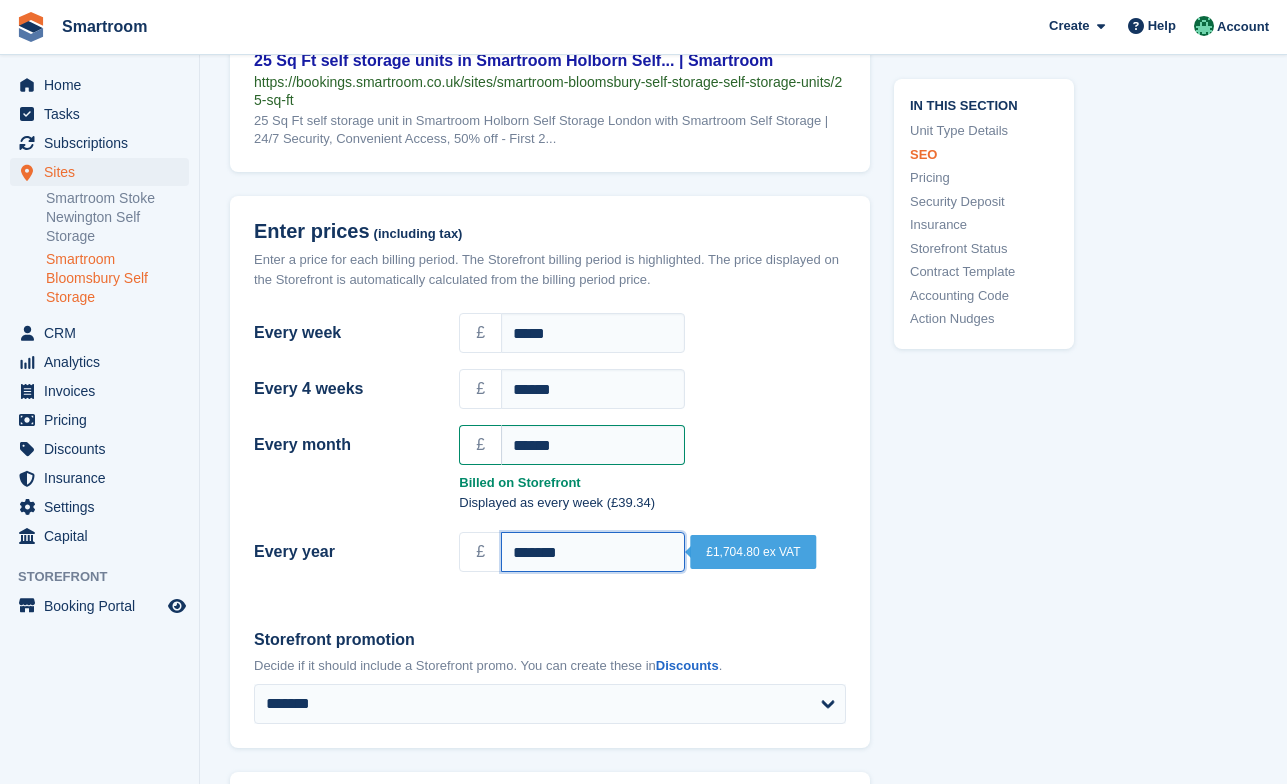 click on "*******" at bounding box center [593, 552] 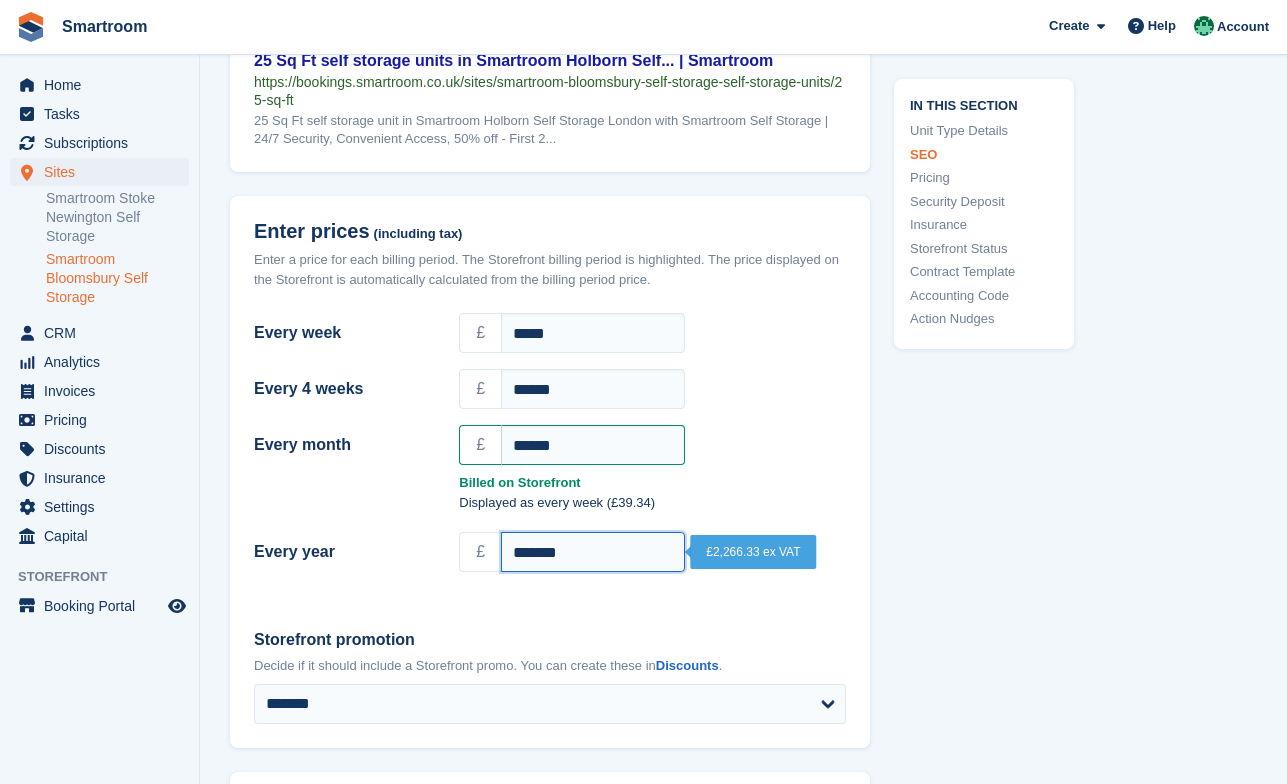 type on "*******" 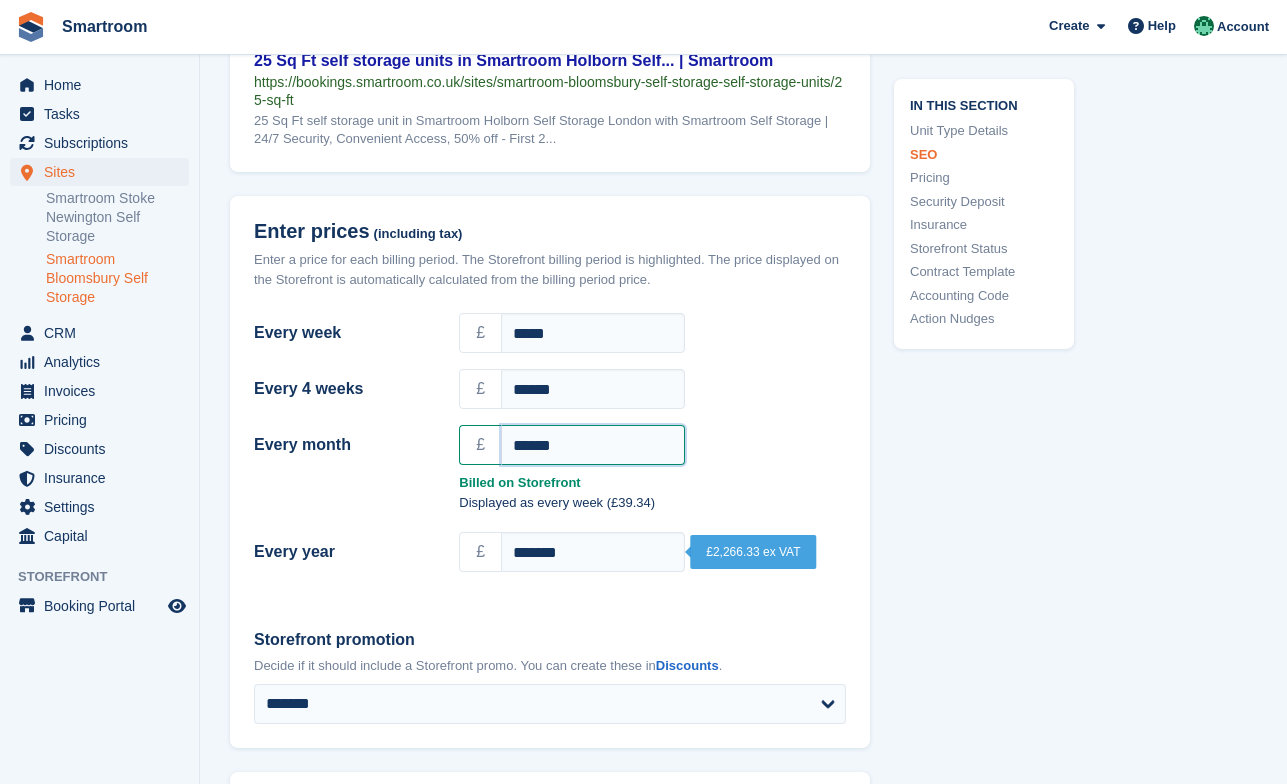 click on "******" at bounding box center (593, 445) 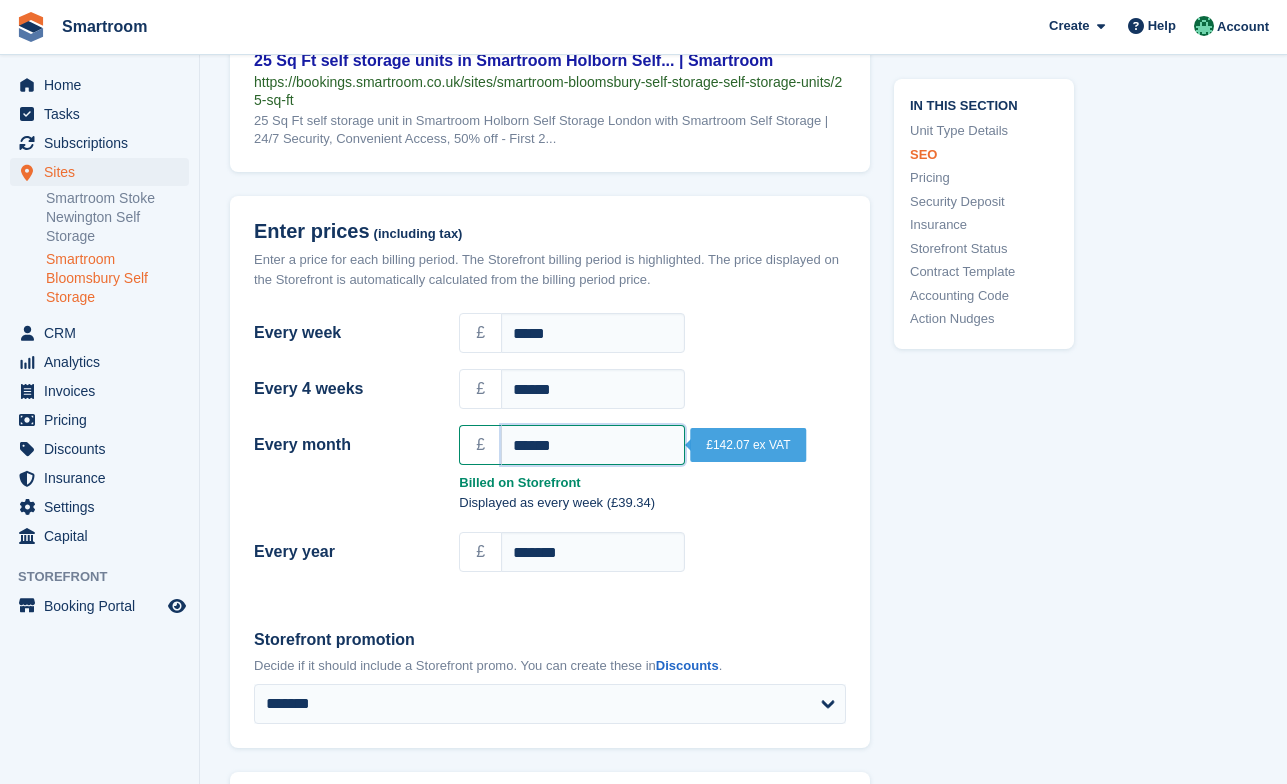 drag, startPoint x: 598, startPoint y: 434, endPoint x: 425, endPoint y: 434, distance: 173 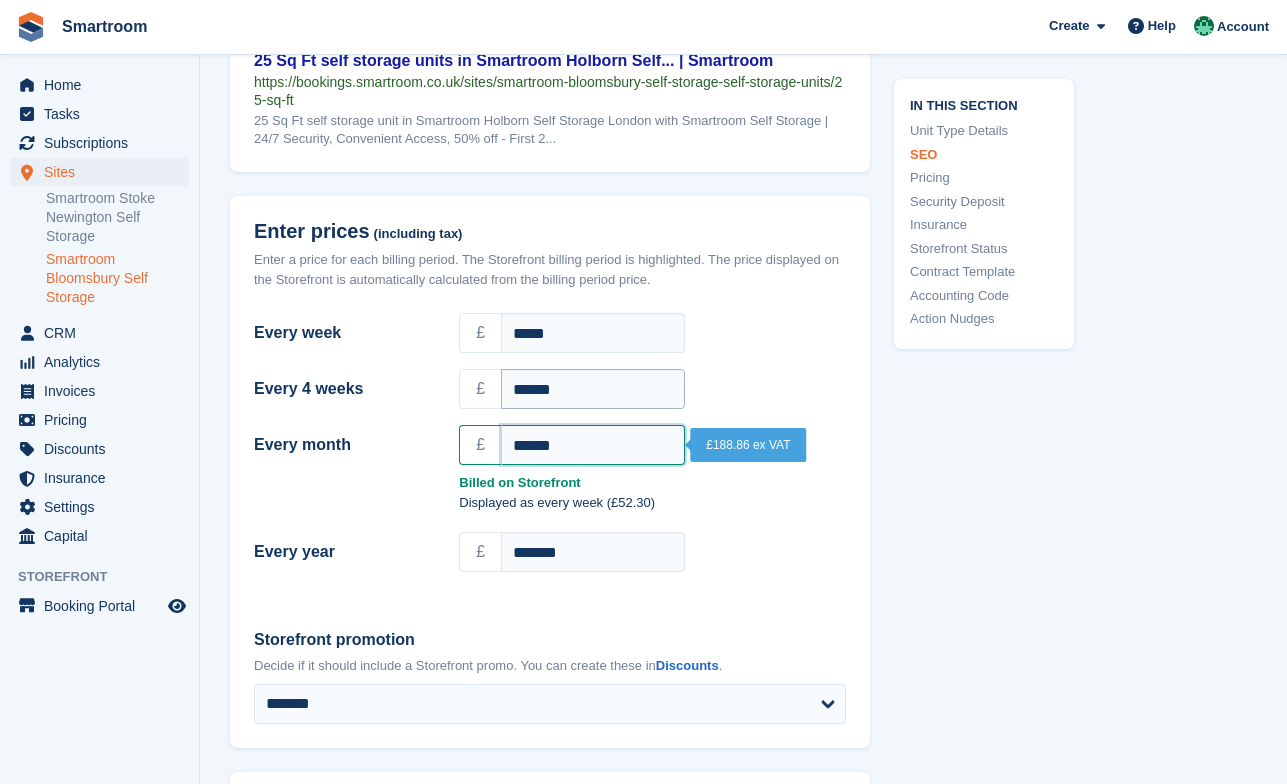 type on "******" 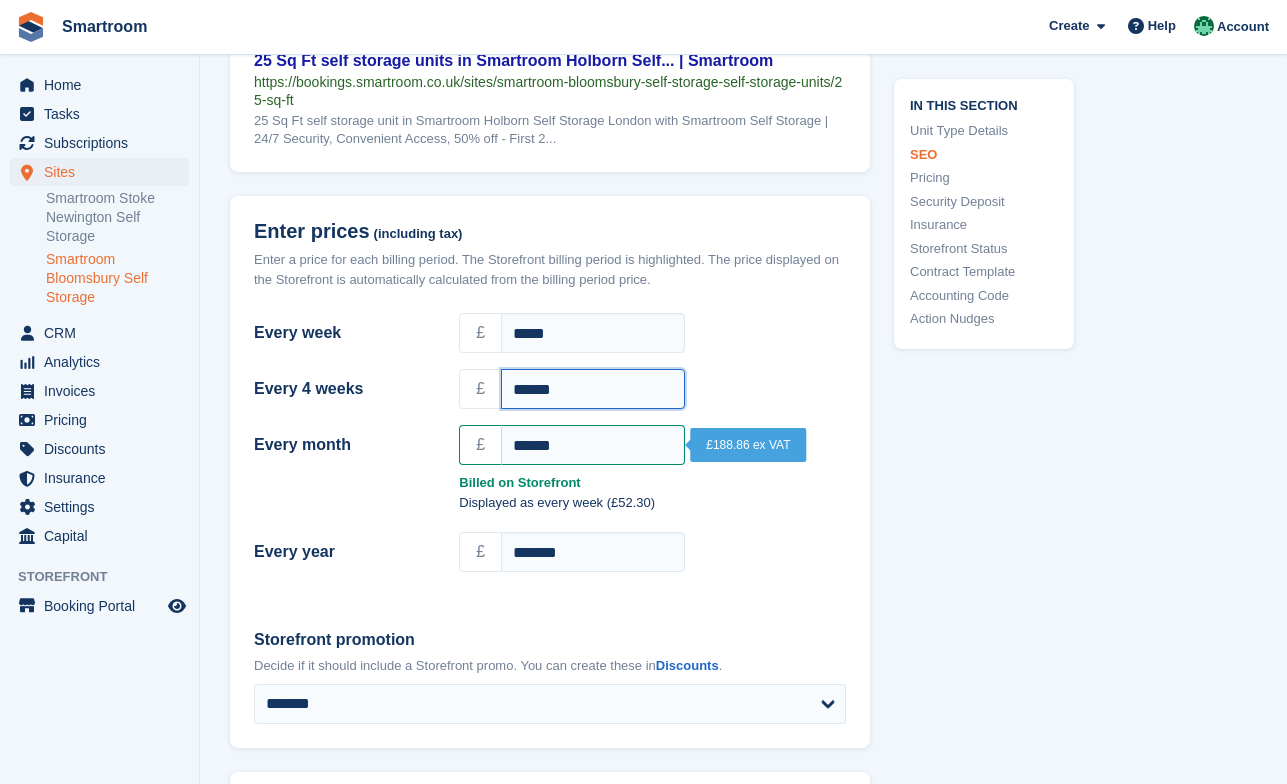 click on "******" at bounding box center [593, 389] 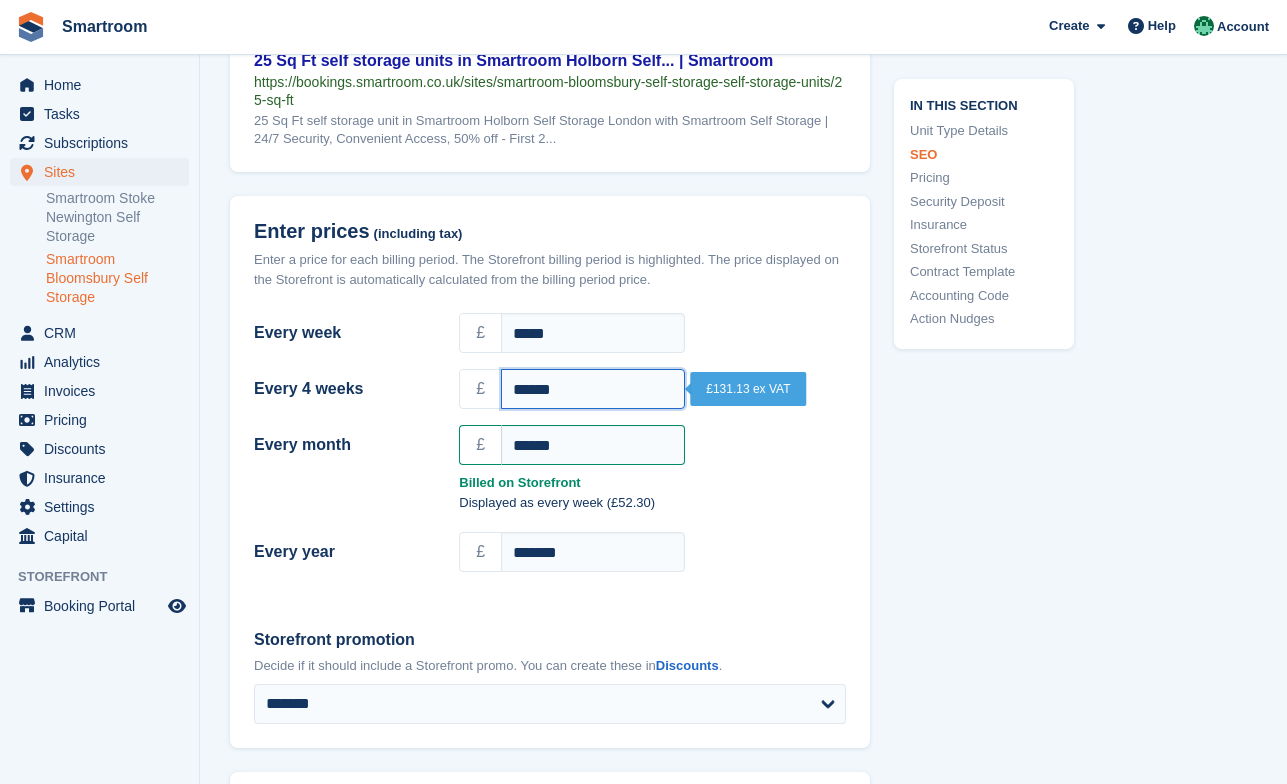 drag, startPoint x: 619, startPoint y: 387, endPoint x: 340, endPoint y: 387, distance: 279 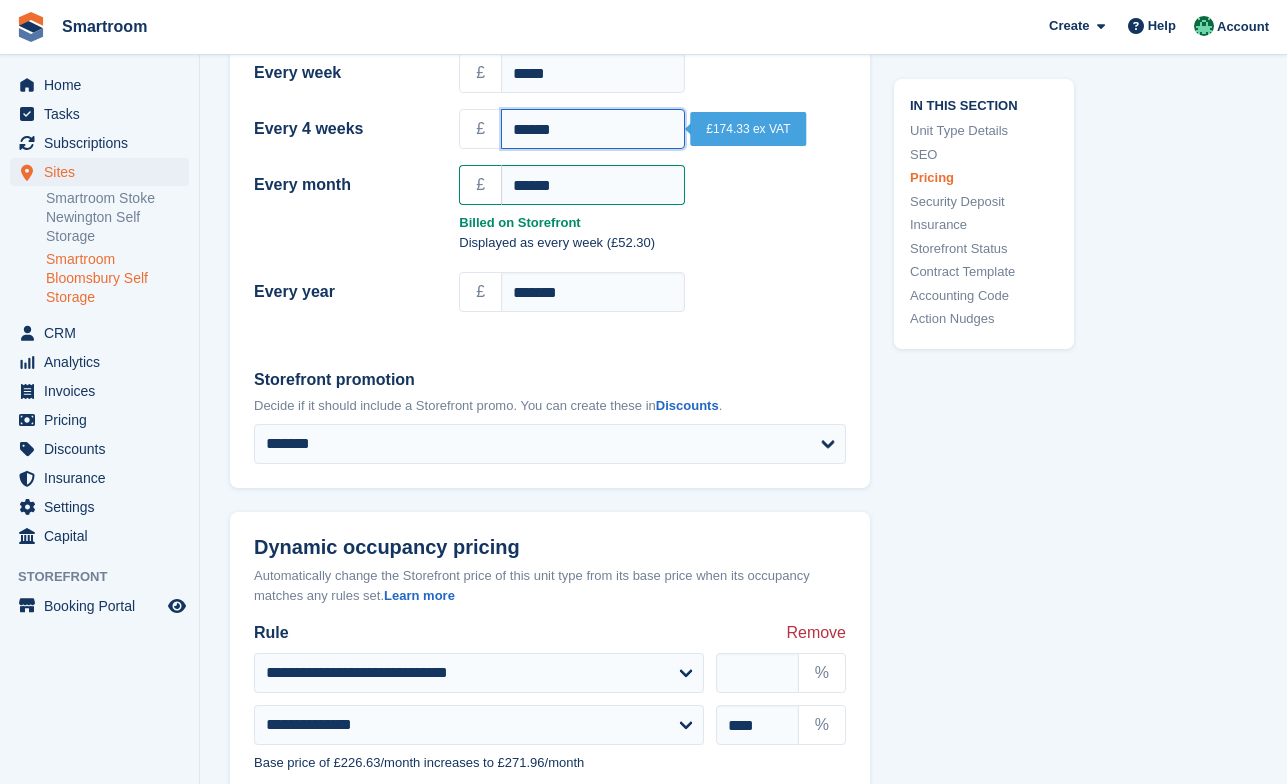 scroll, scrollTop: 1896, scrollLeft: 0, axis: vertical 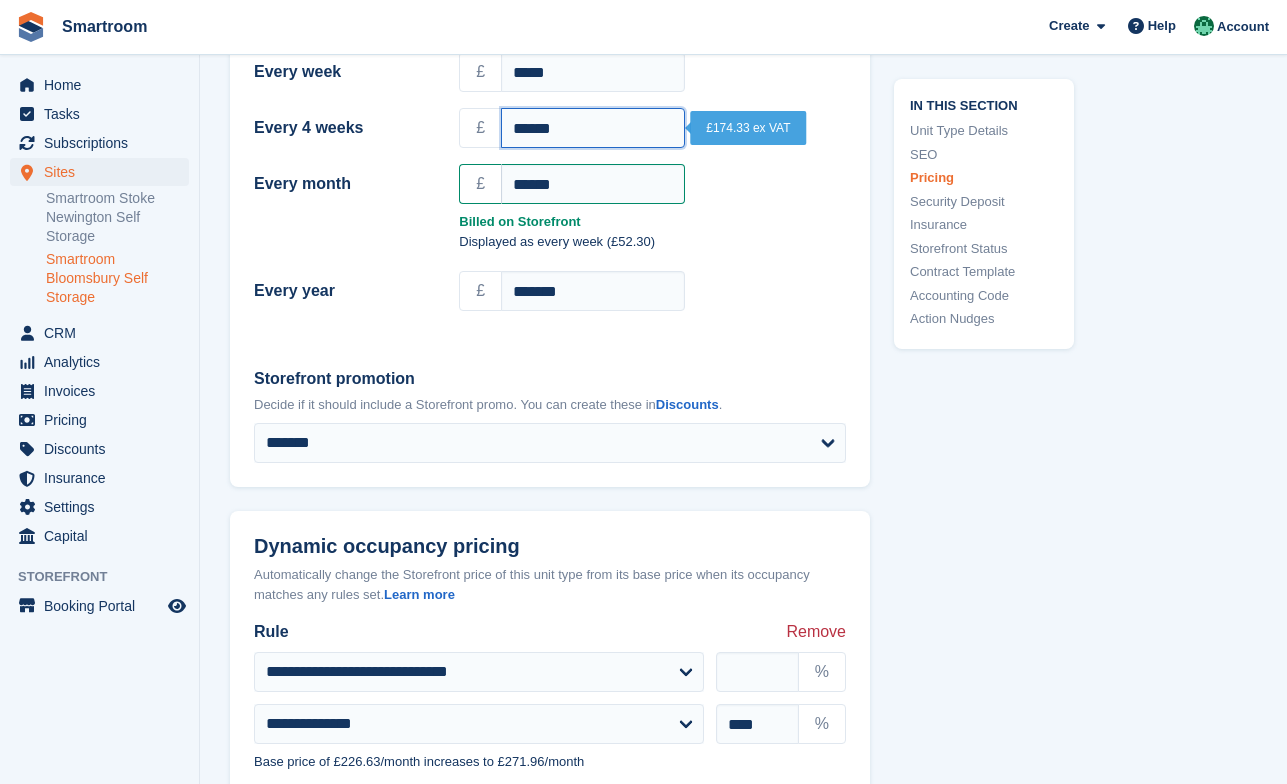 type on "******" 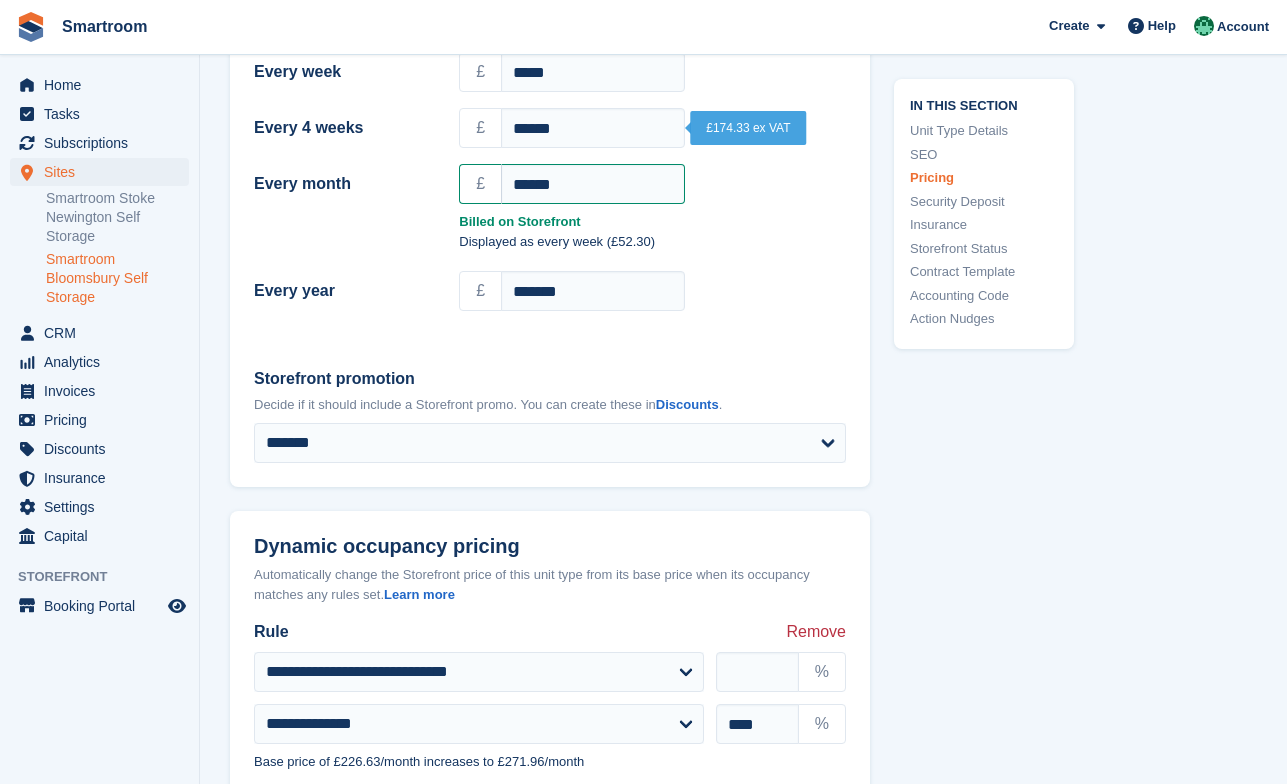 click on "**********" at bounding box center (550, 415) 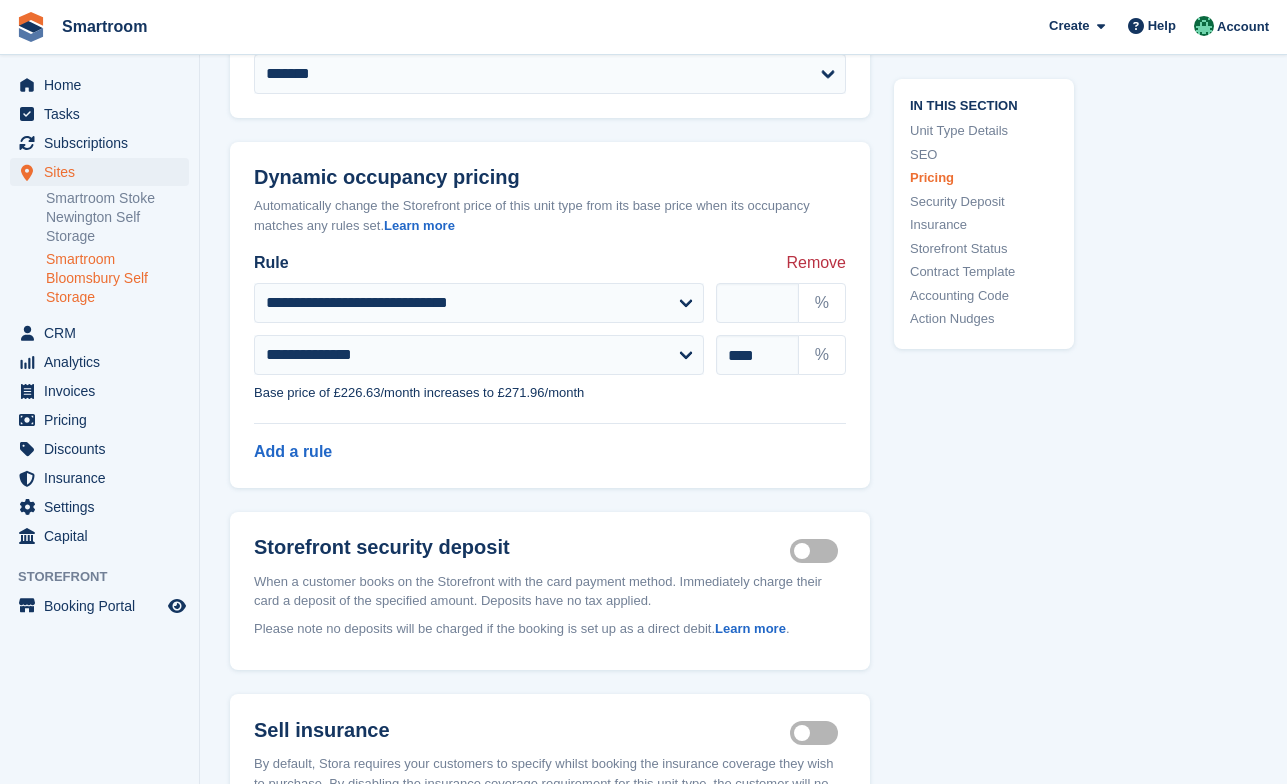 scroll, scrollTop: 2264, scrollLeft: 0, axis: vertical 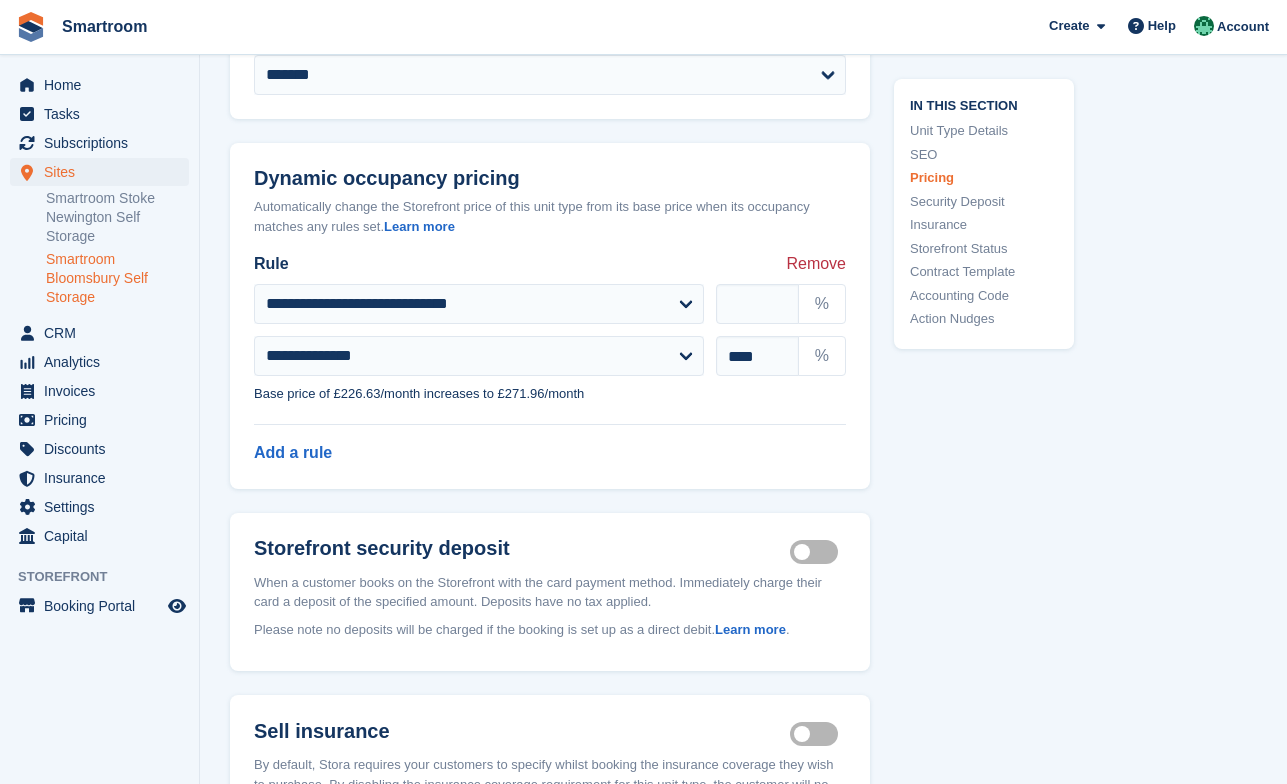 click on "Remove" at bounding box center [816, 264] 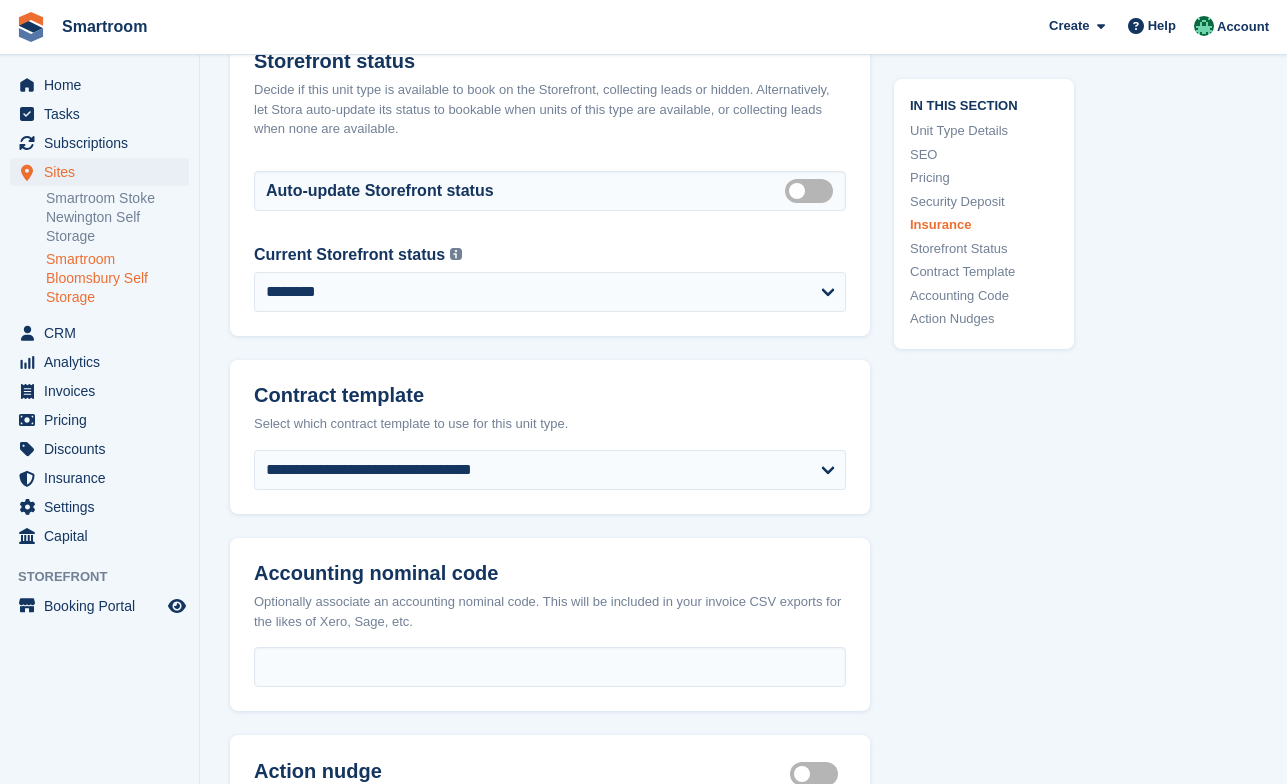 scroll, scrollTop: 3563, scrollLeft: 0, axis: vertical 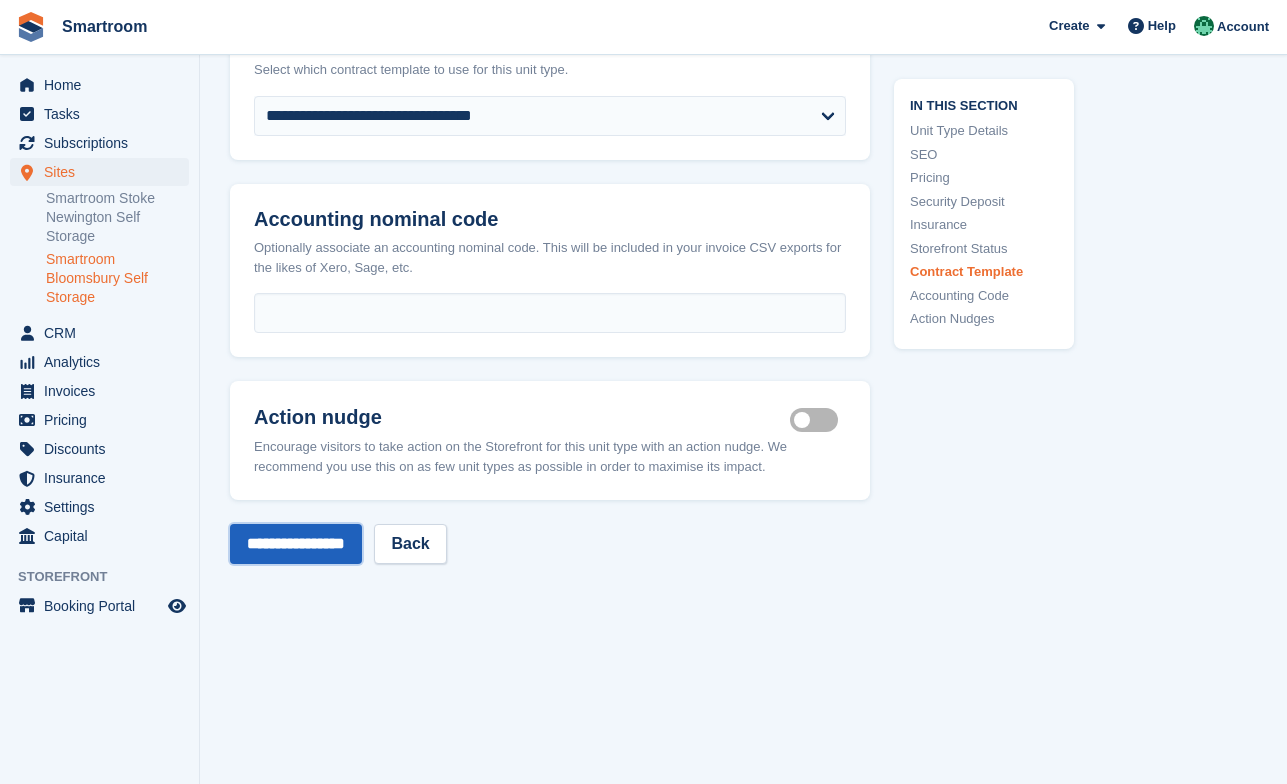 click on "**********" at bounding box center [296, 544] 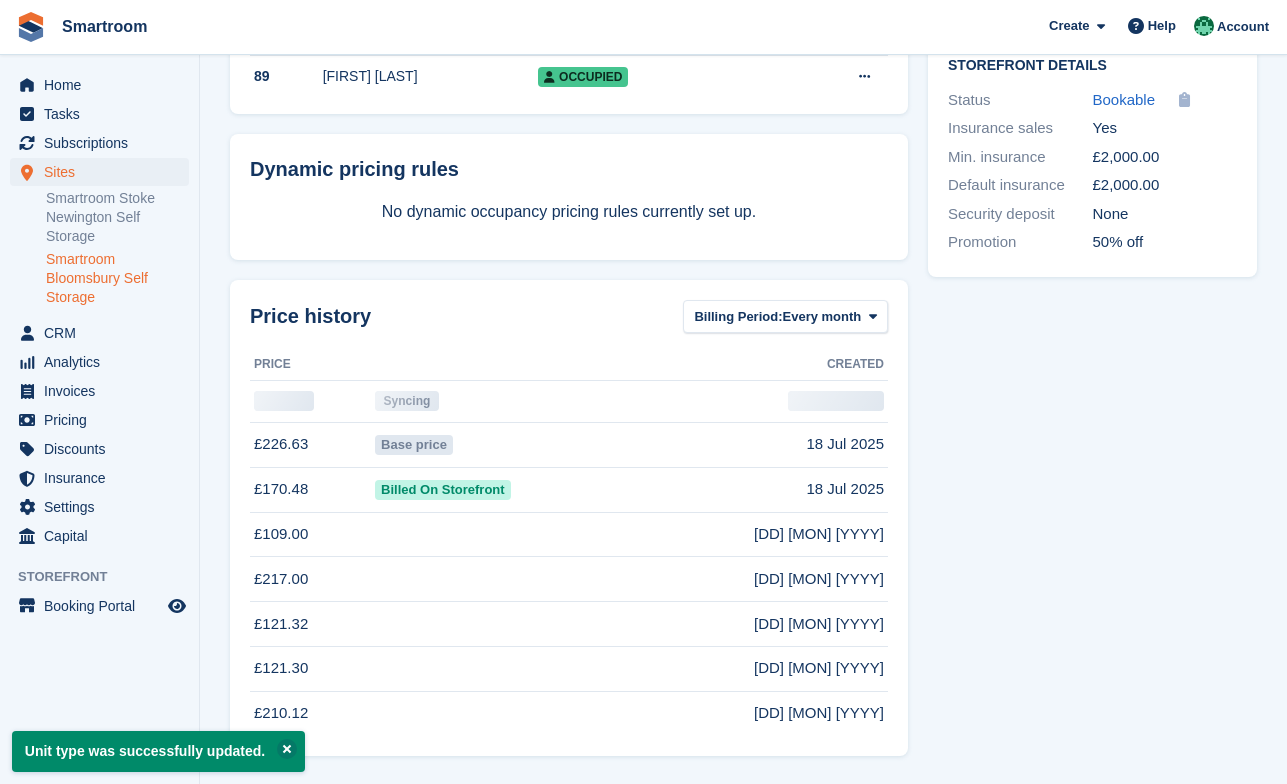 scroll, scrollTop: 903, scrollLeft: 0, axis: vertical 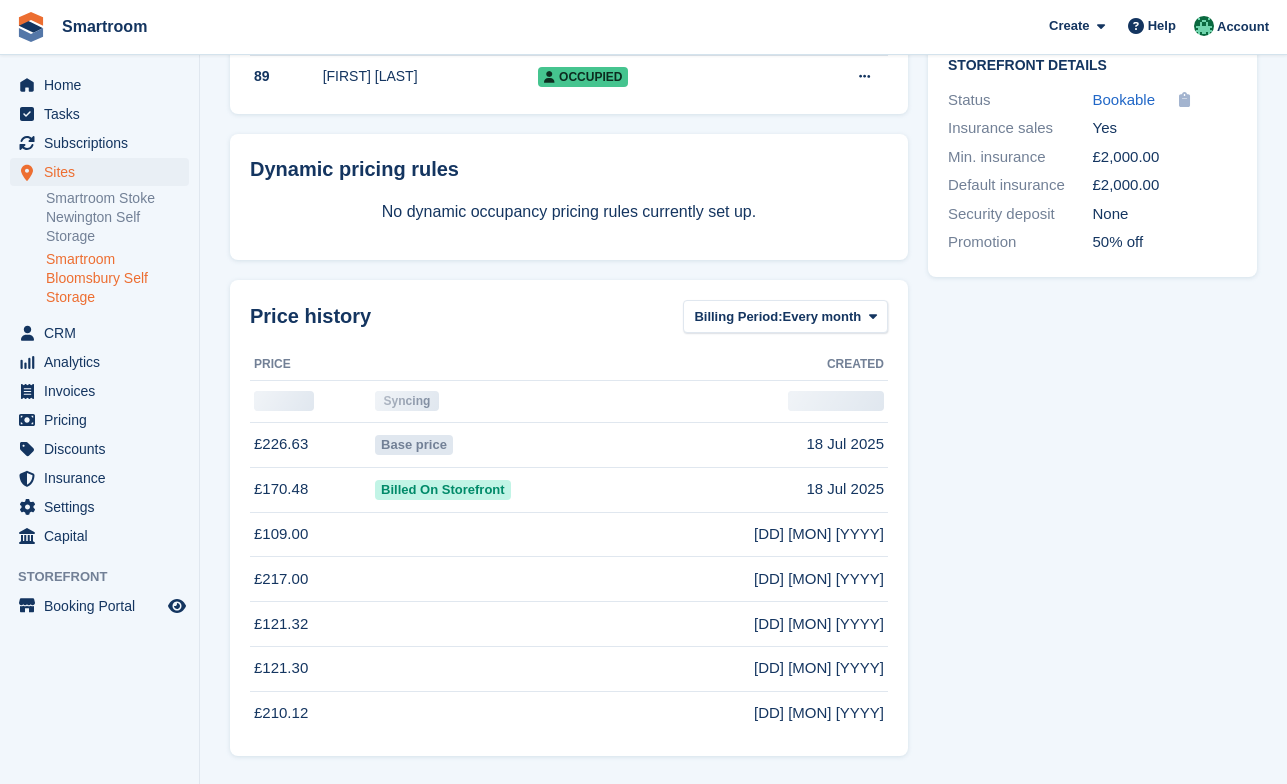 click on "Smartroom Bloomsbury Self Storage" at bounding box center [117, 278] 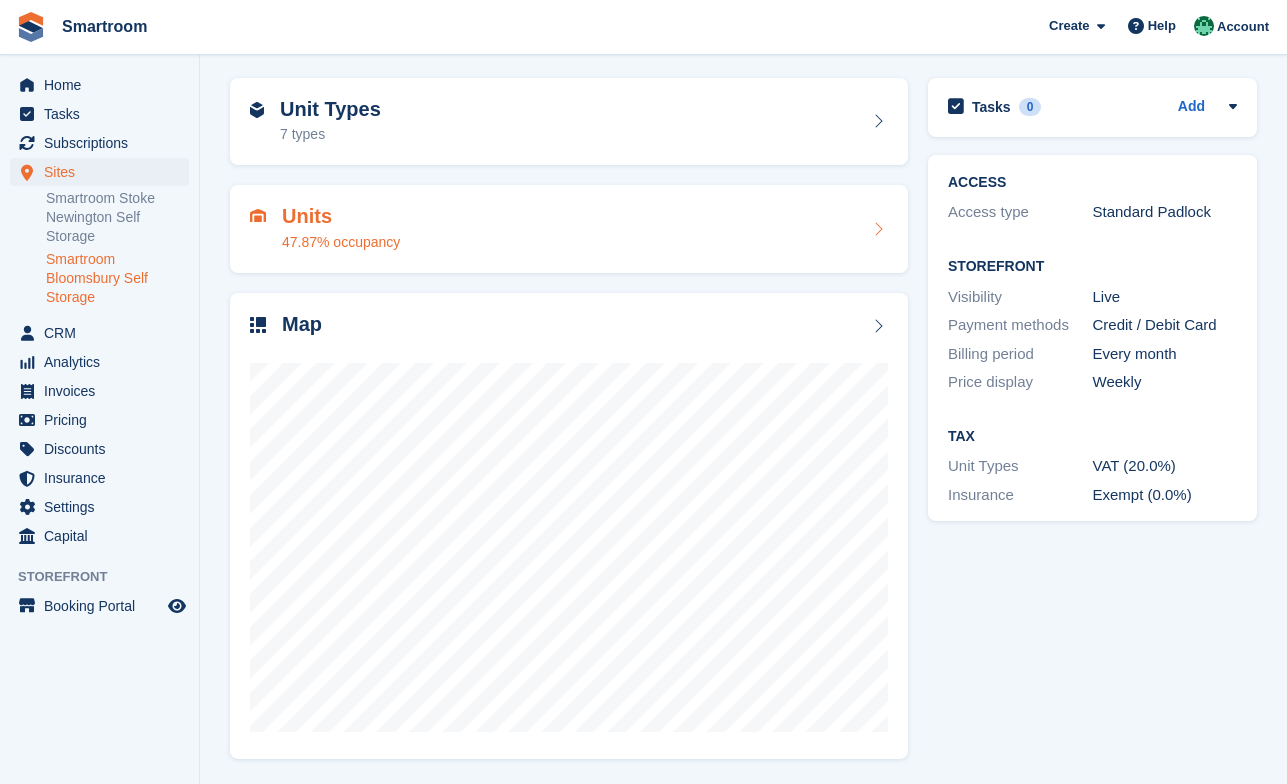 scroll, scrollTop: 0, scrollLeft: 0, axis: both 